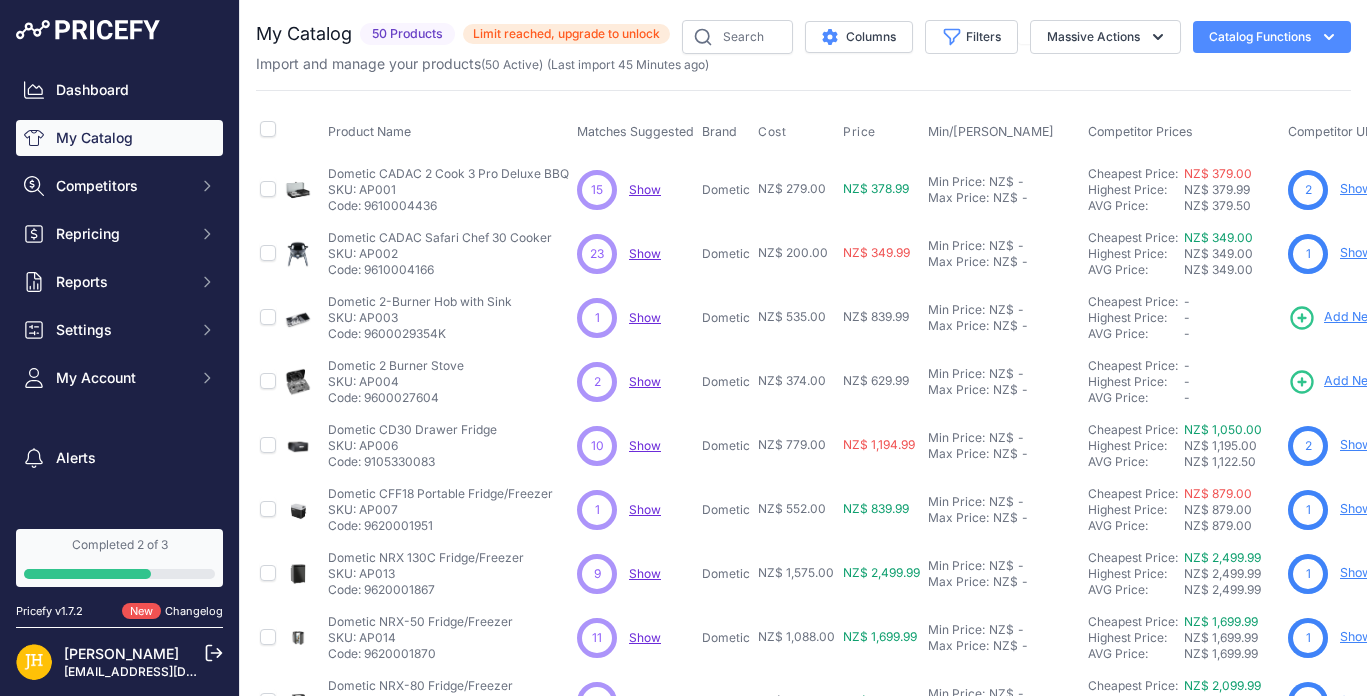 scroll, scrollTop: 0, scrollLeft: 0, axis: both 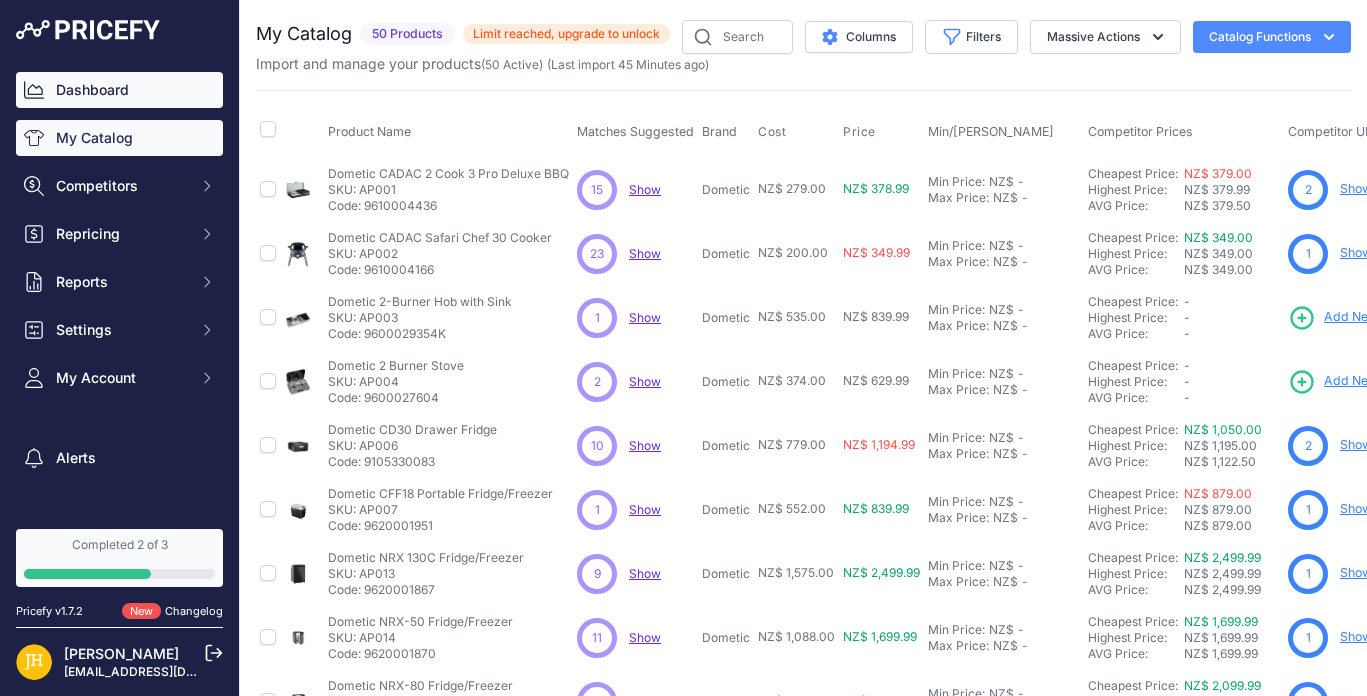 click on "Dashboard" at bounding box center (119, 90) 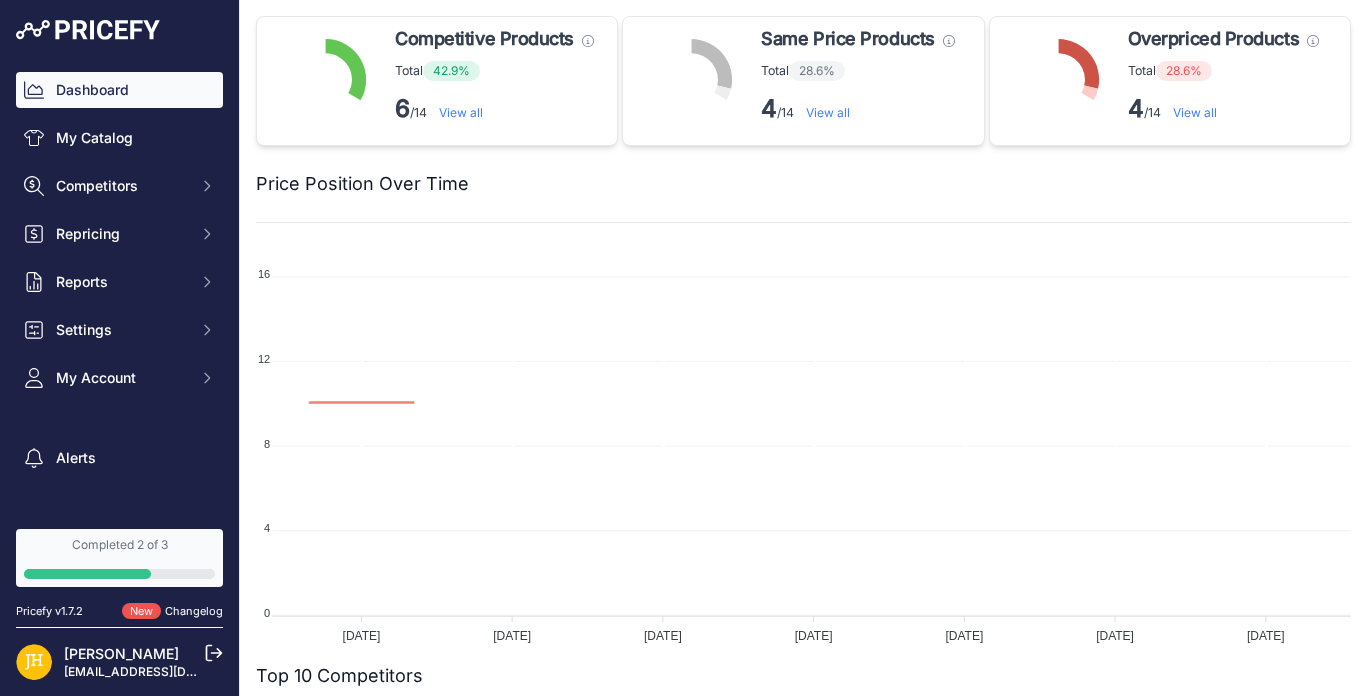 scroll, scrollTop: 0, scrollLeft: 0, axis: both 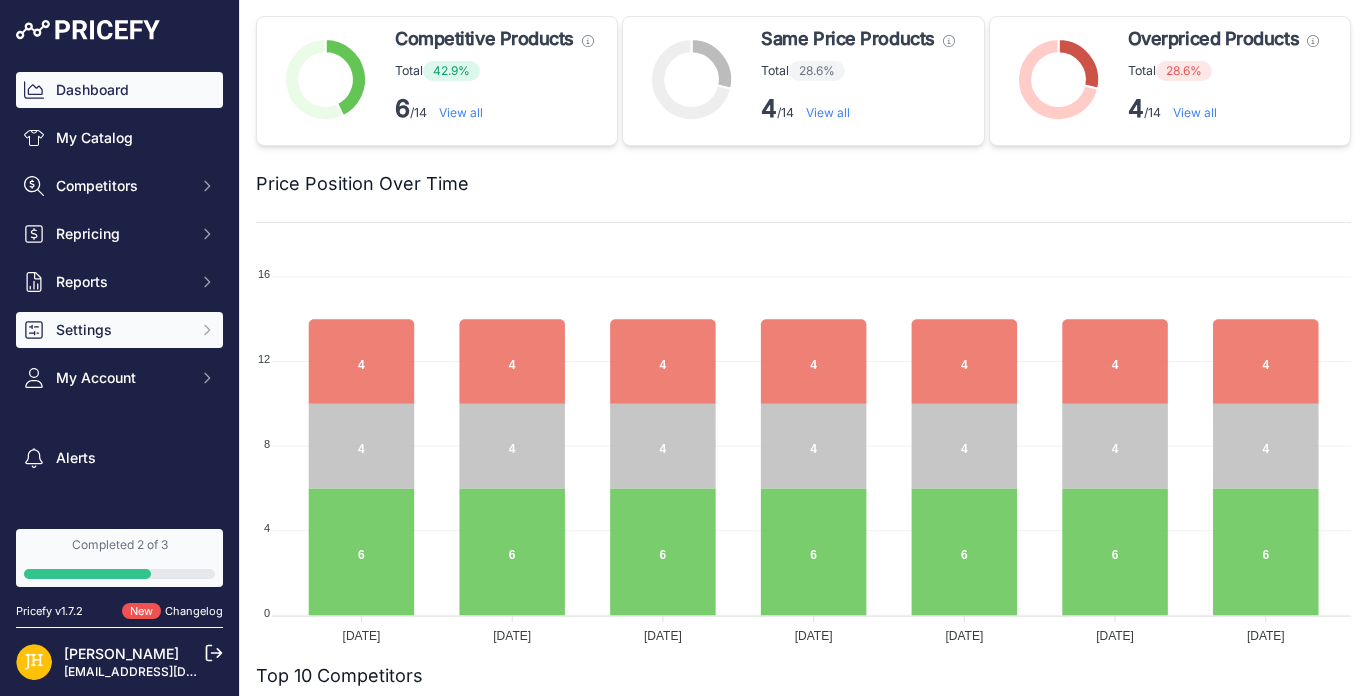 click on "Settings" at bounding box center [121, 330] 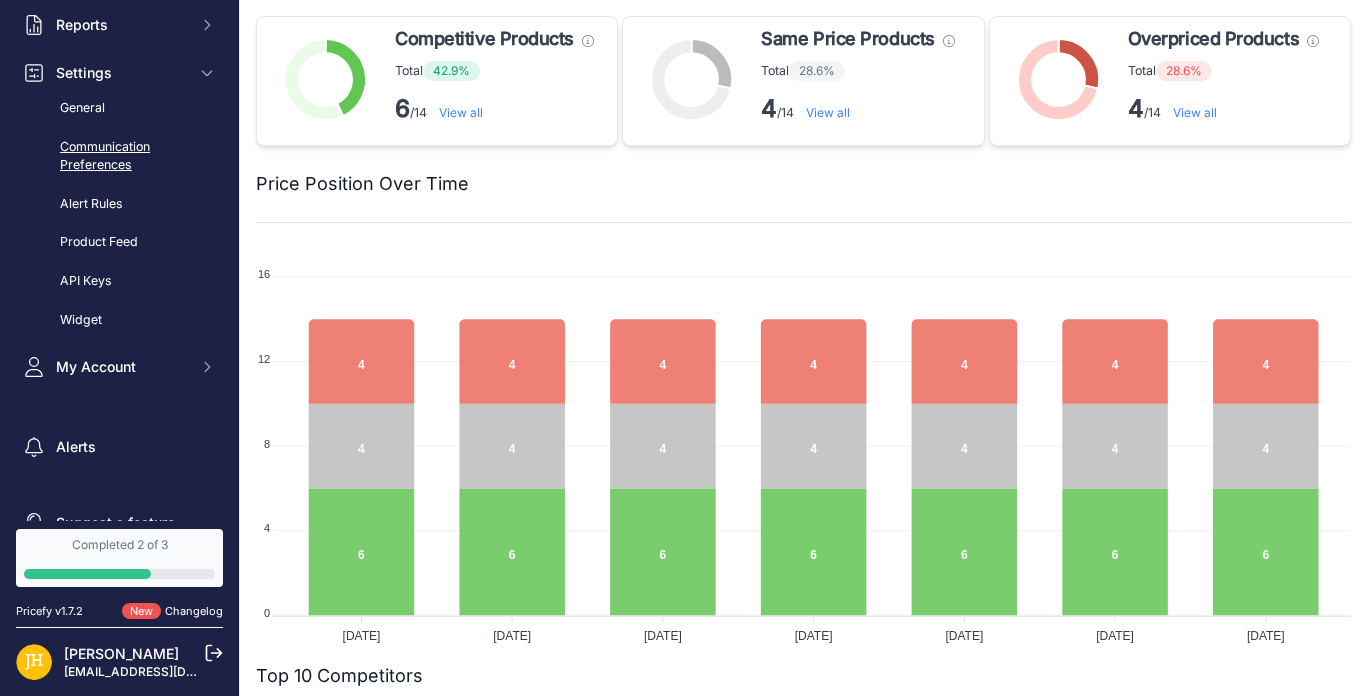 scroll, scrollTop: 258, scrollLeft: 0, axis: vertical 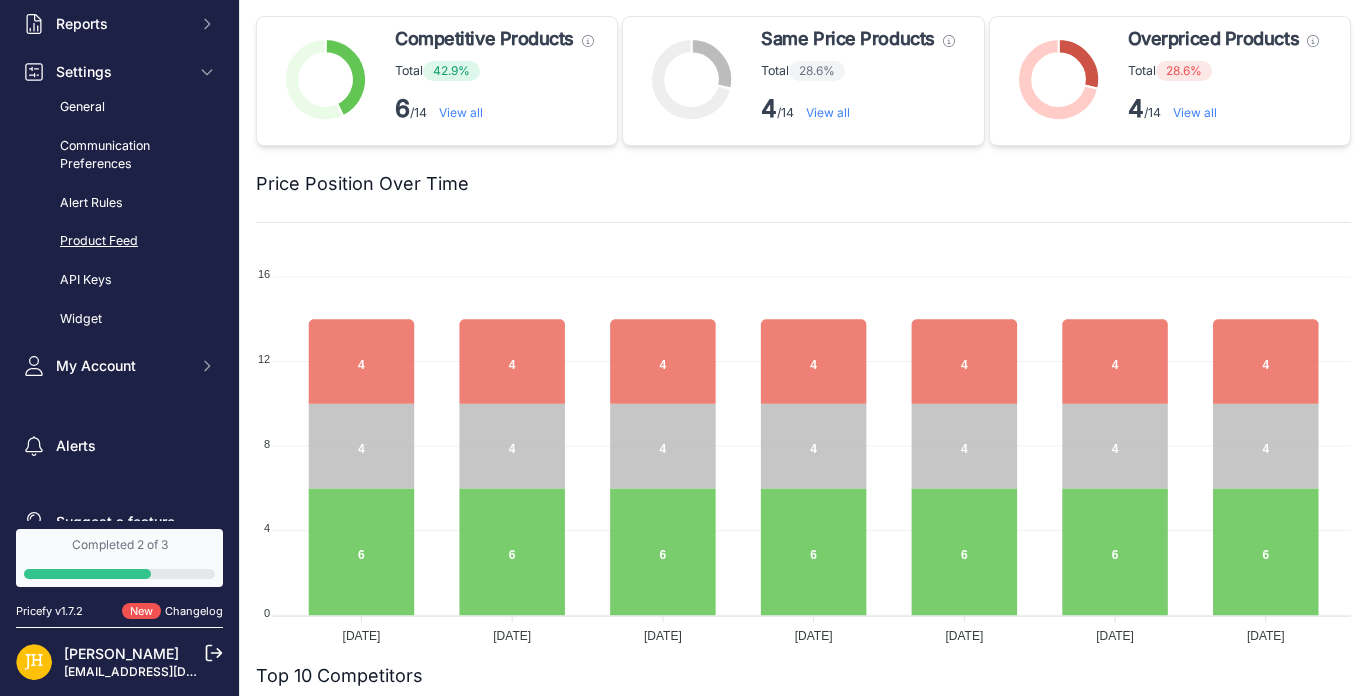 click on "Product Feed" at bounding box center (119, 241) 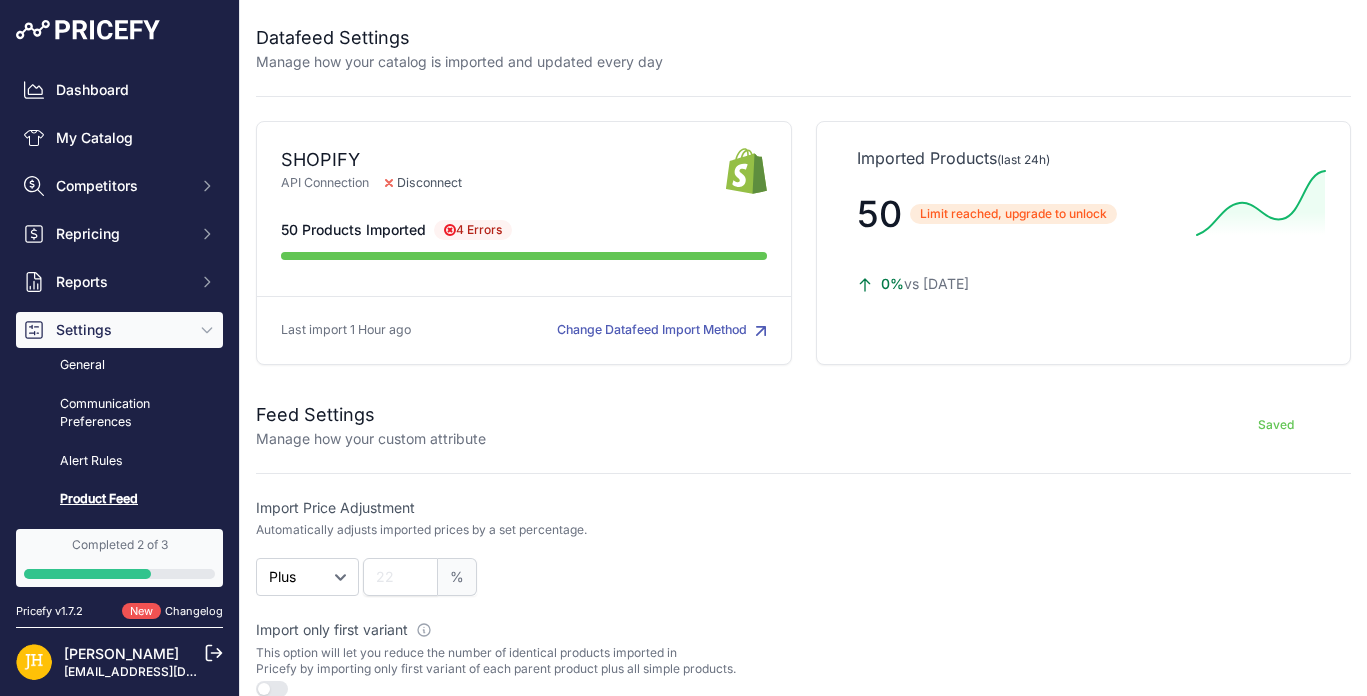 scroll, scrollTop: 0, scrollLeft: 0, axis: both 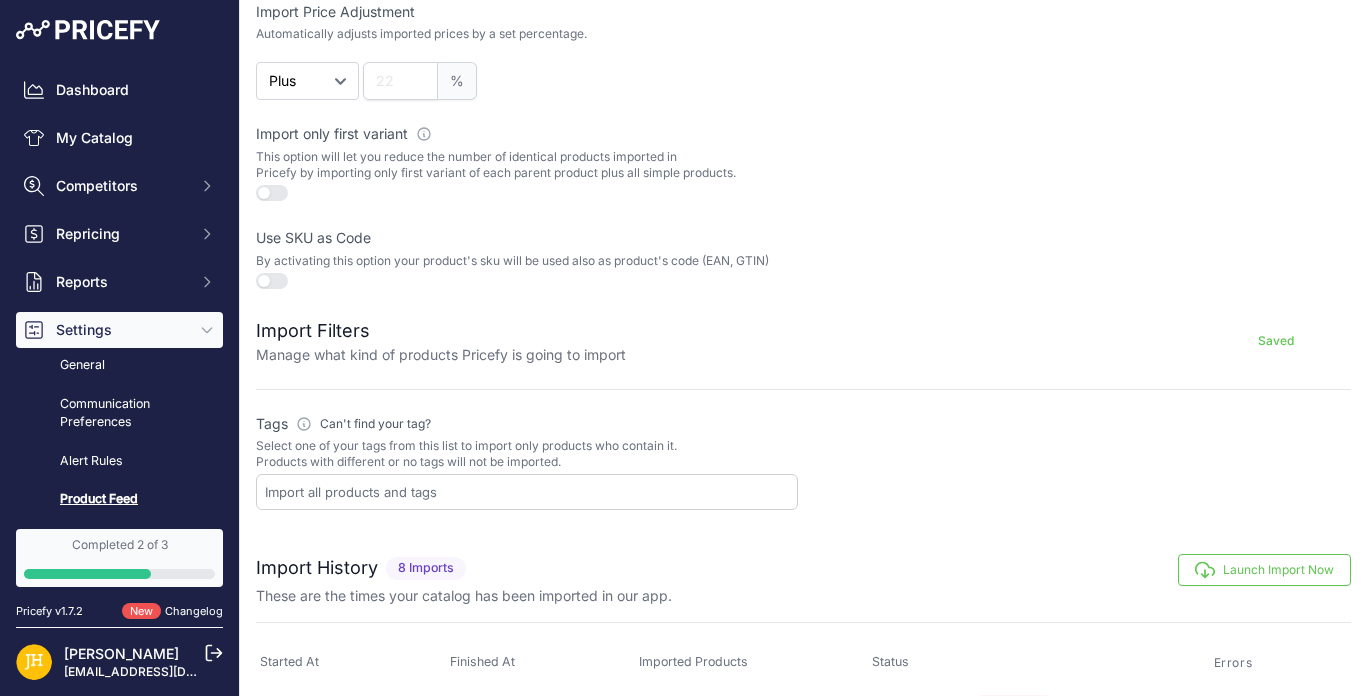 click on "Import Filters" at bounding box center [441, 331] 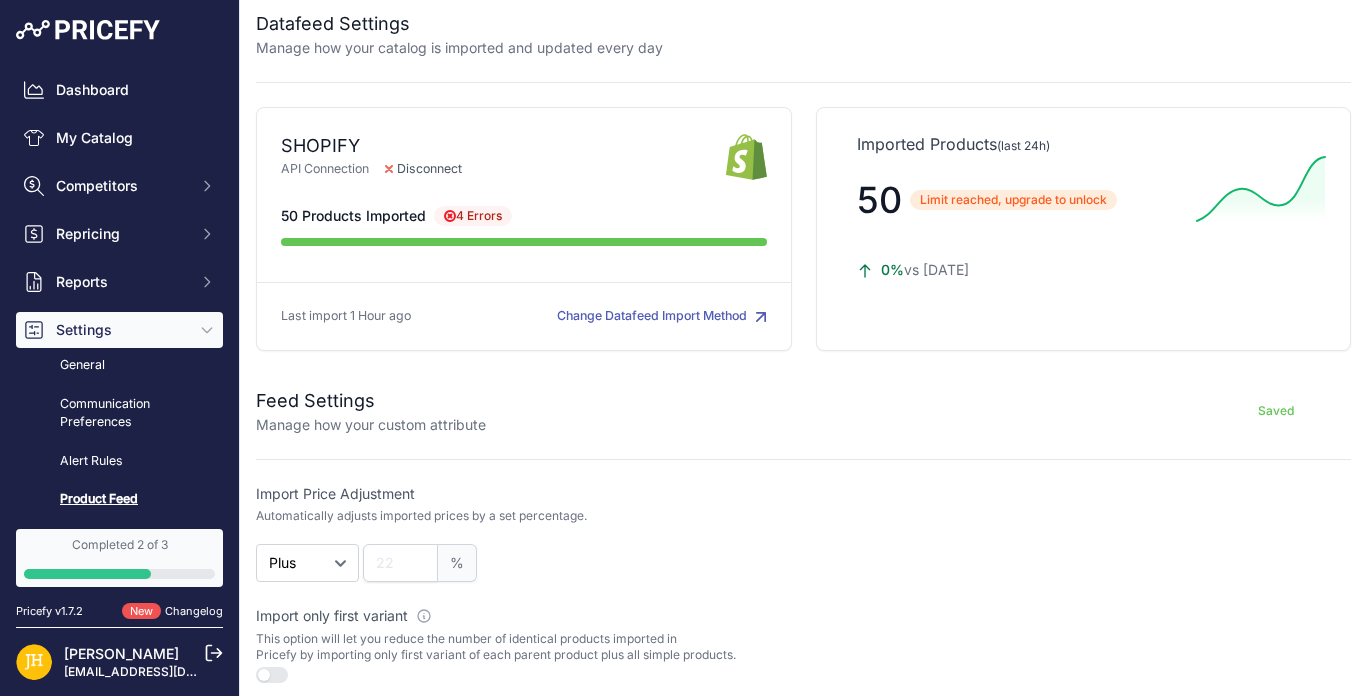 scroll, scrollTop: 12, scrollLeft: 0, axis: vertical 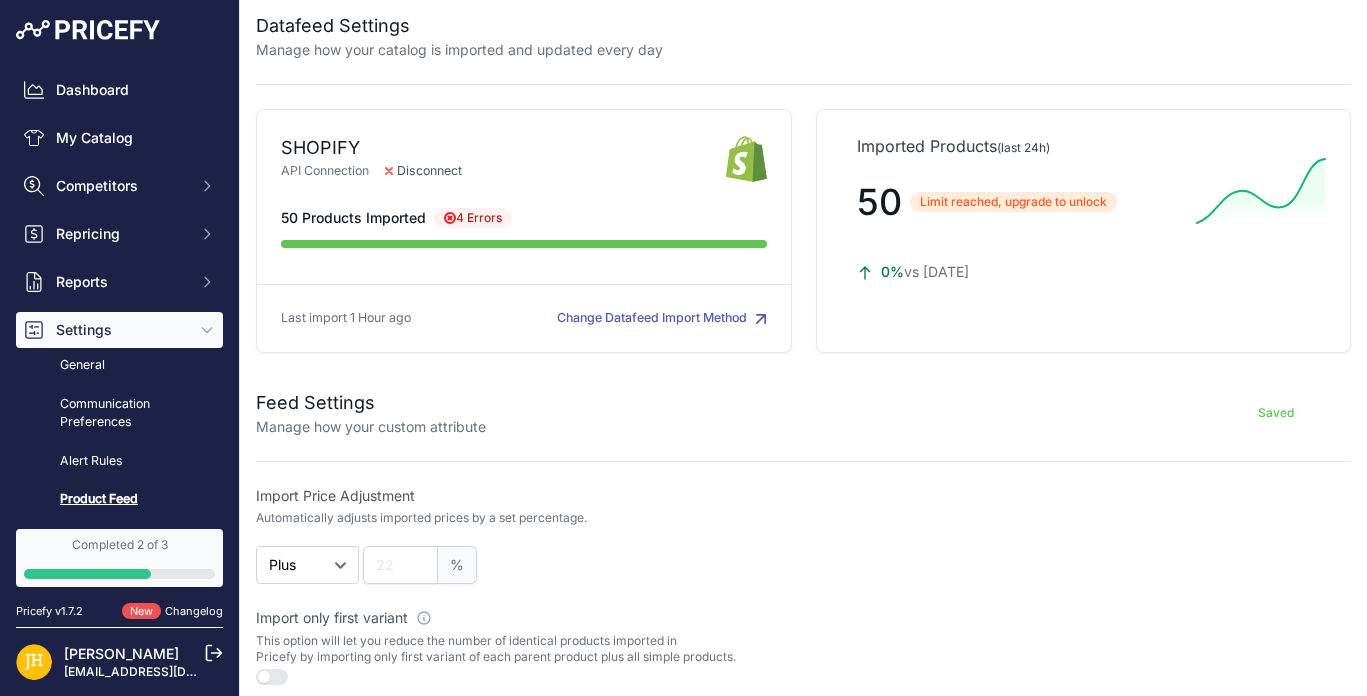 click on "Manage how your custom attribute" at bounding box center [371, 427] 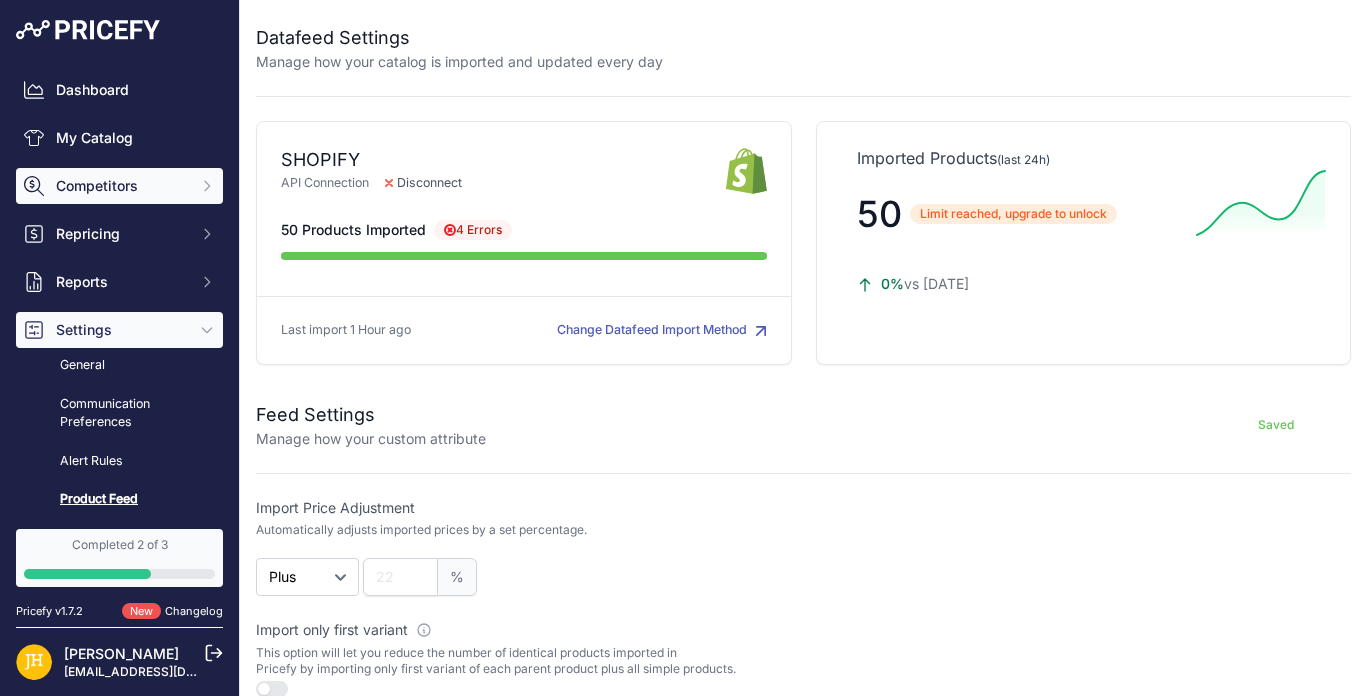 click on "Competitors" at bounding box center (121, 186) 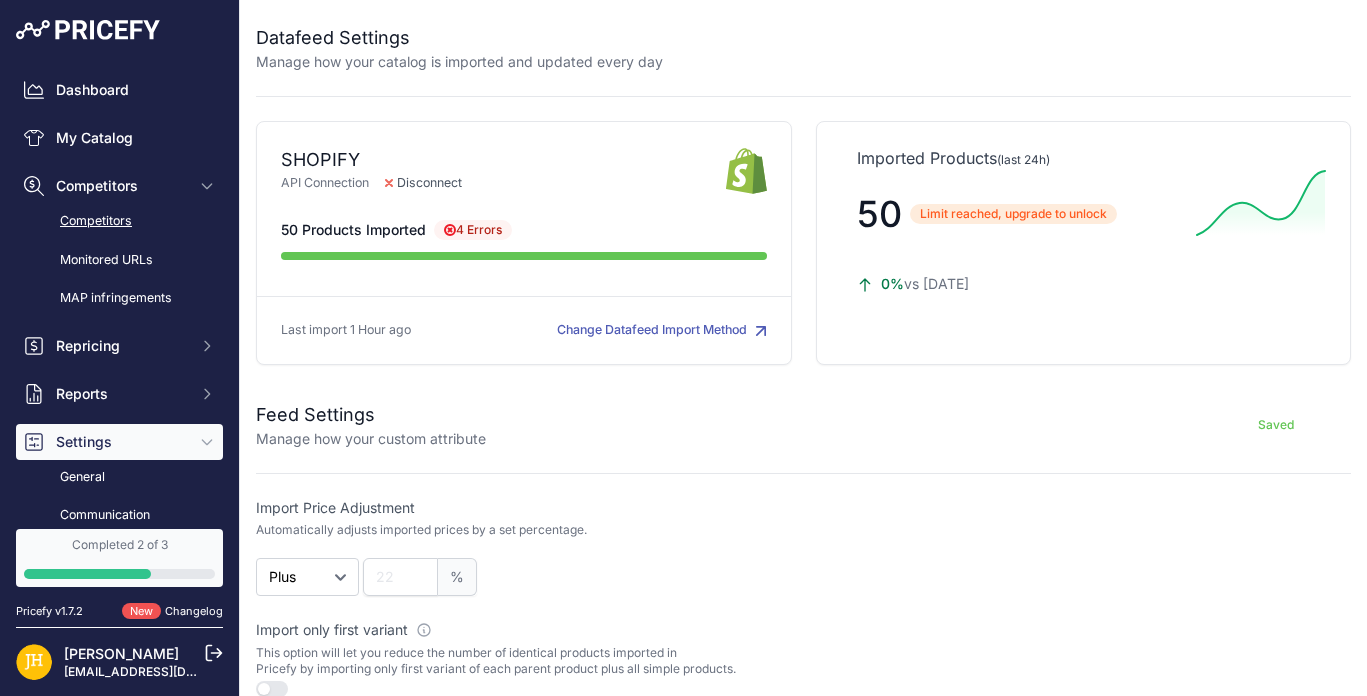 click on "Competitors" at bounding box center (119, 221) 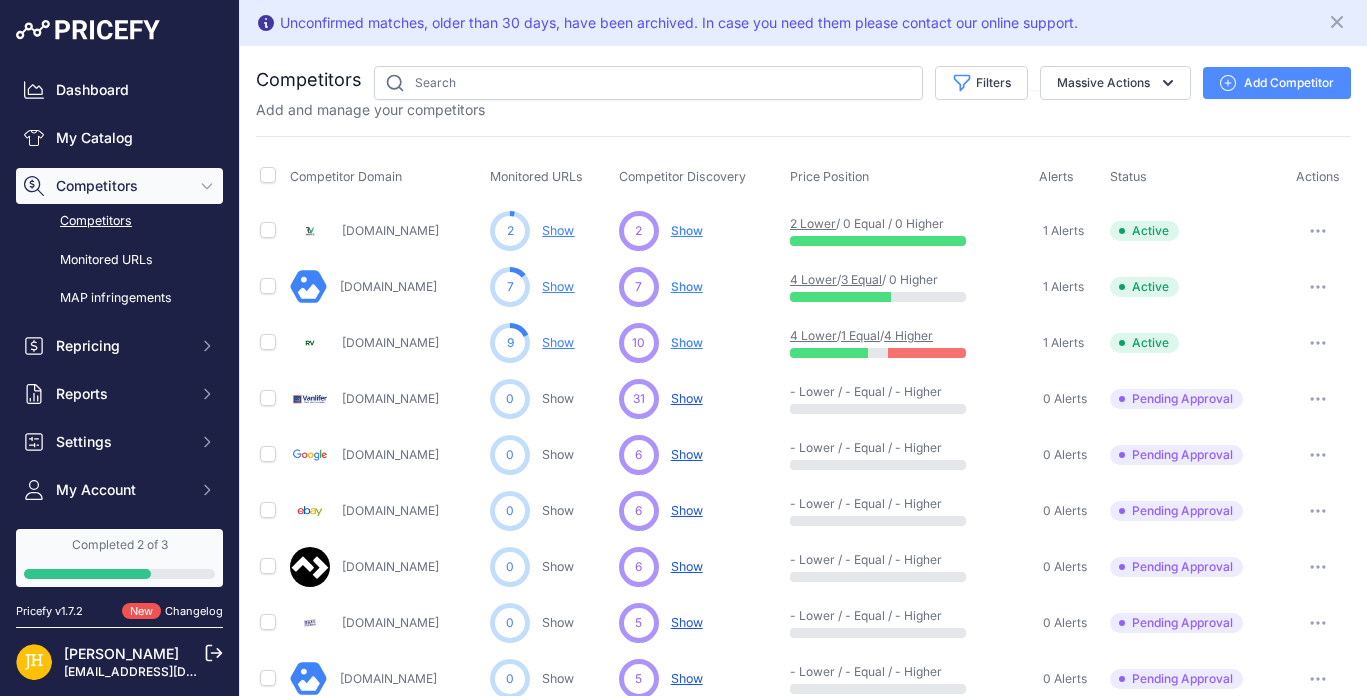 scroll, scrollTop: 0, scrollLeft: 0, axis: both 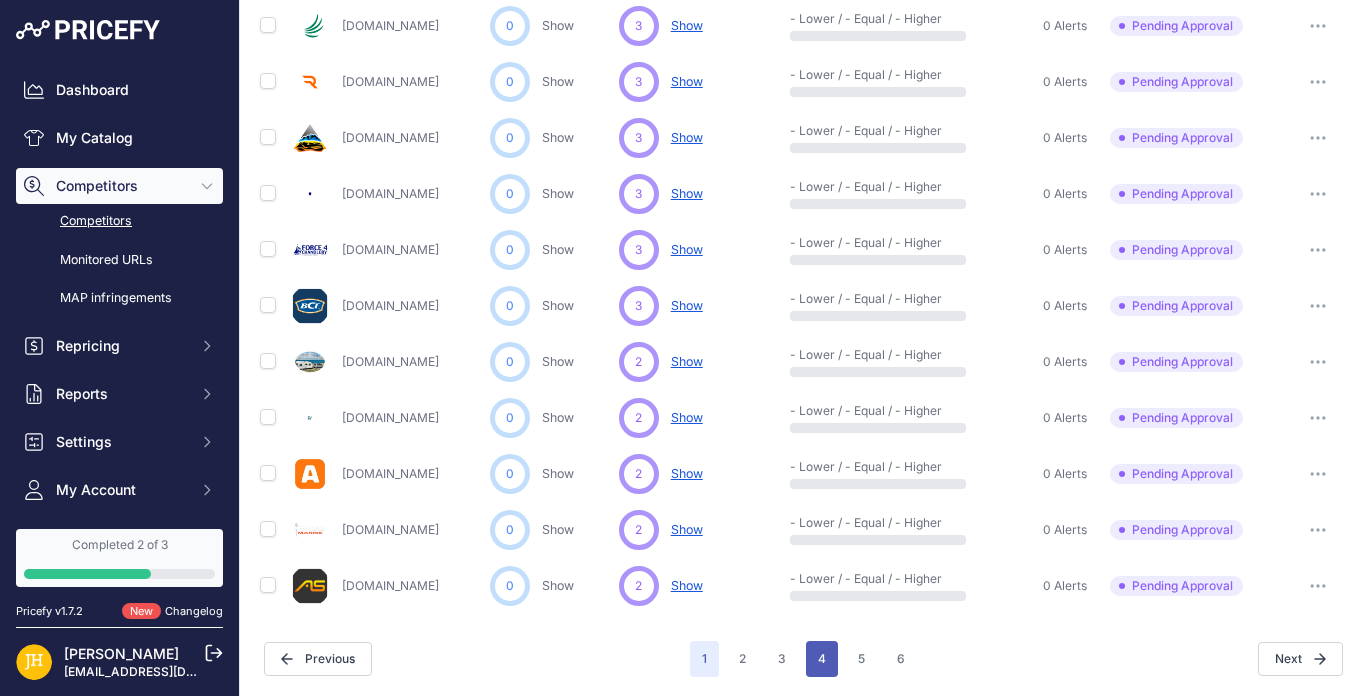 click on "4" at bounding box center [822, 659] 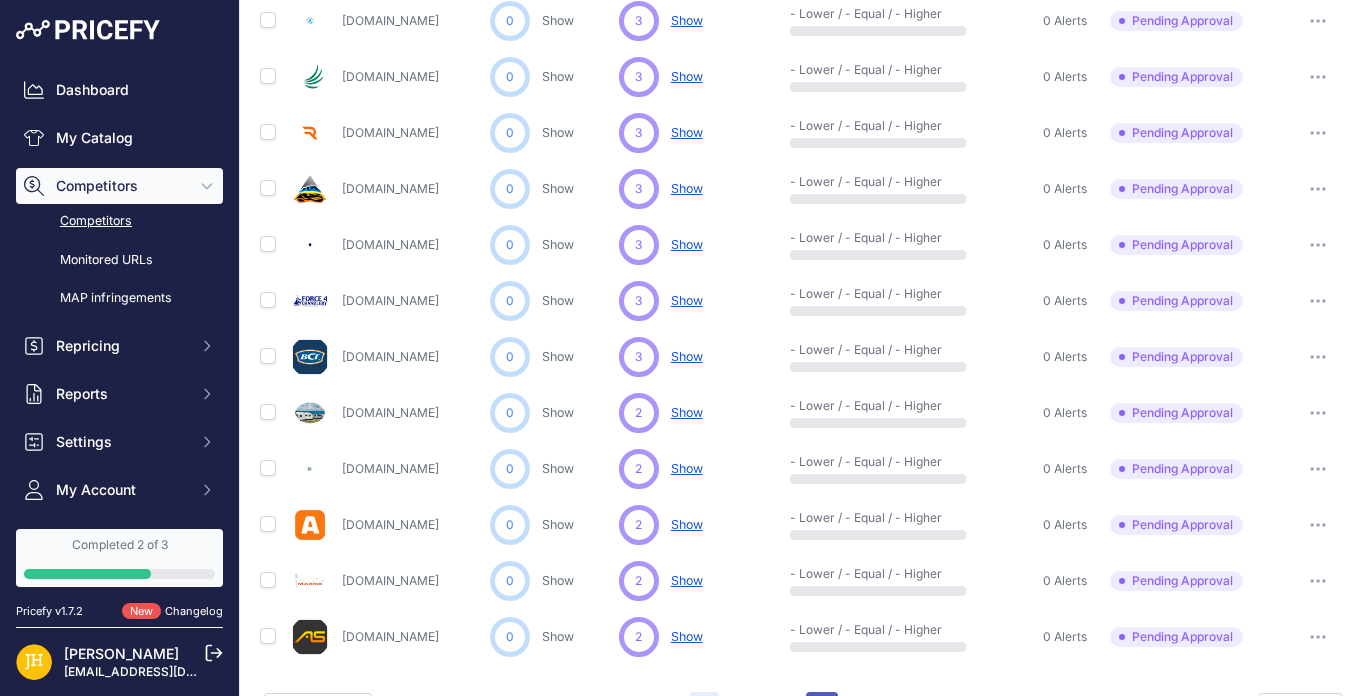 scroll, scrollTop: 1039, scrollLeft: 0, axis: vertical 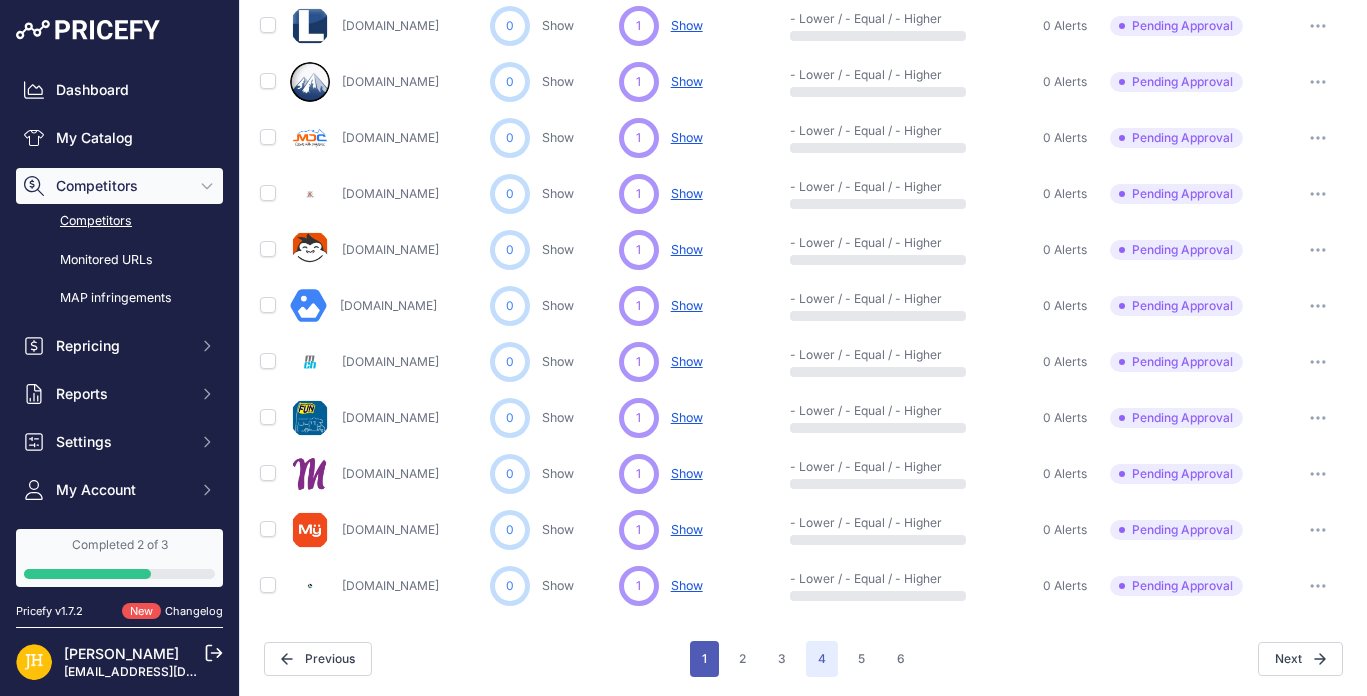 click on "1" at bounding box center (704, 659) 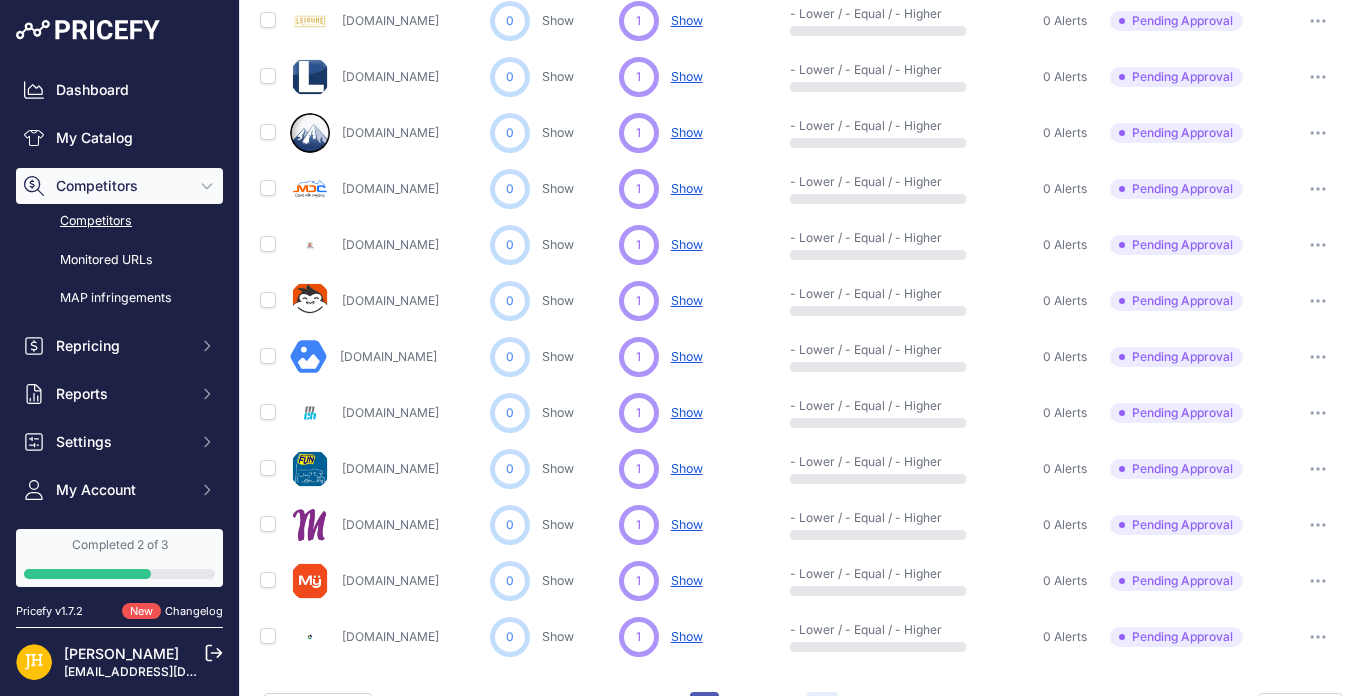 scroll, scrollTop: 1039, scrollLeft: 0, axis: vertical 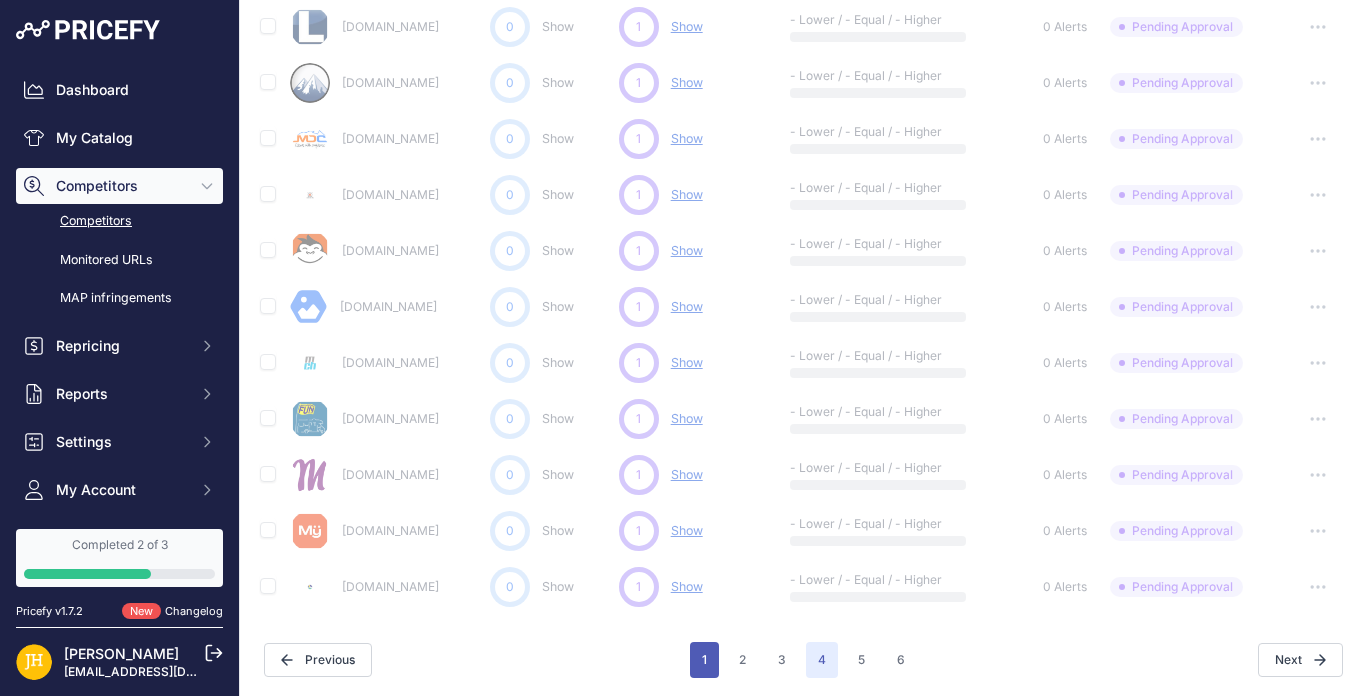 type 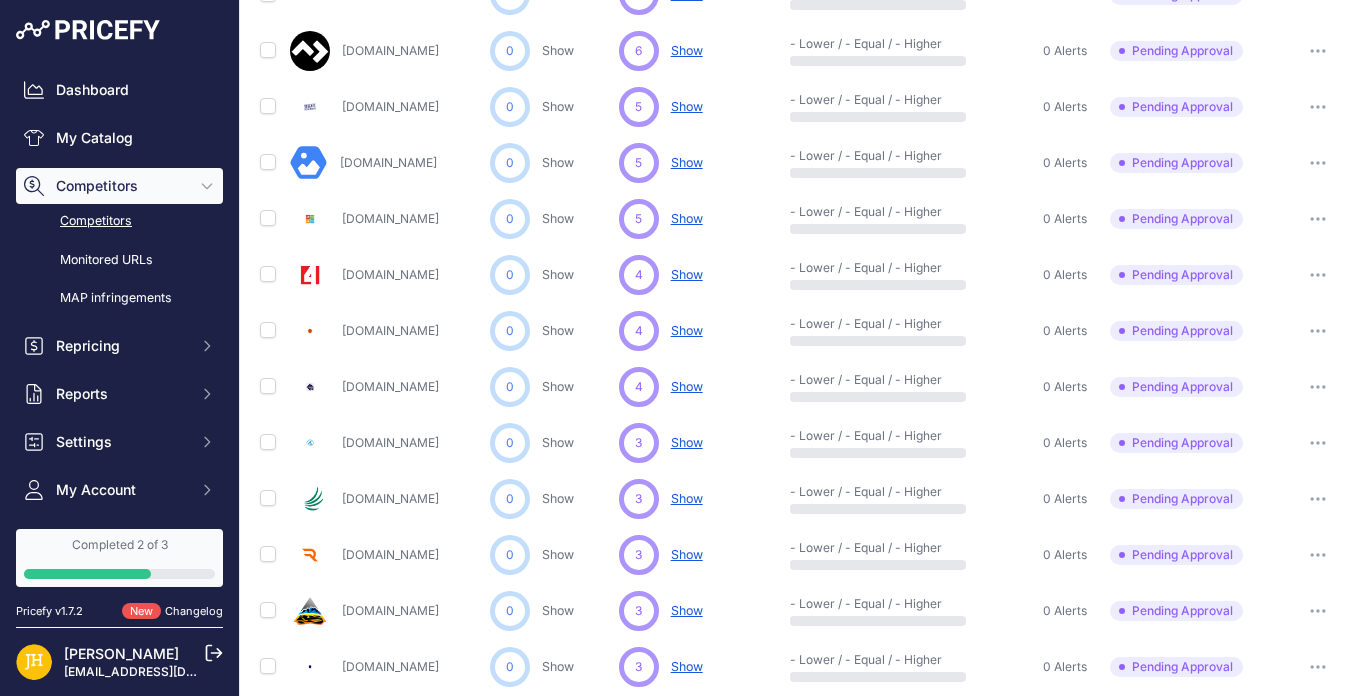 scroll, scrollTop: 0, scrollLeft: 0, axis: both 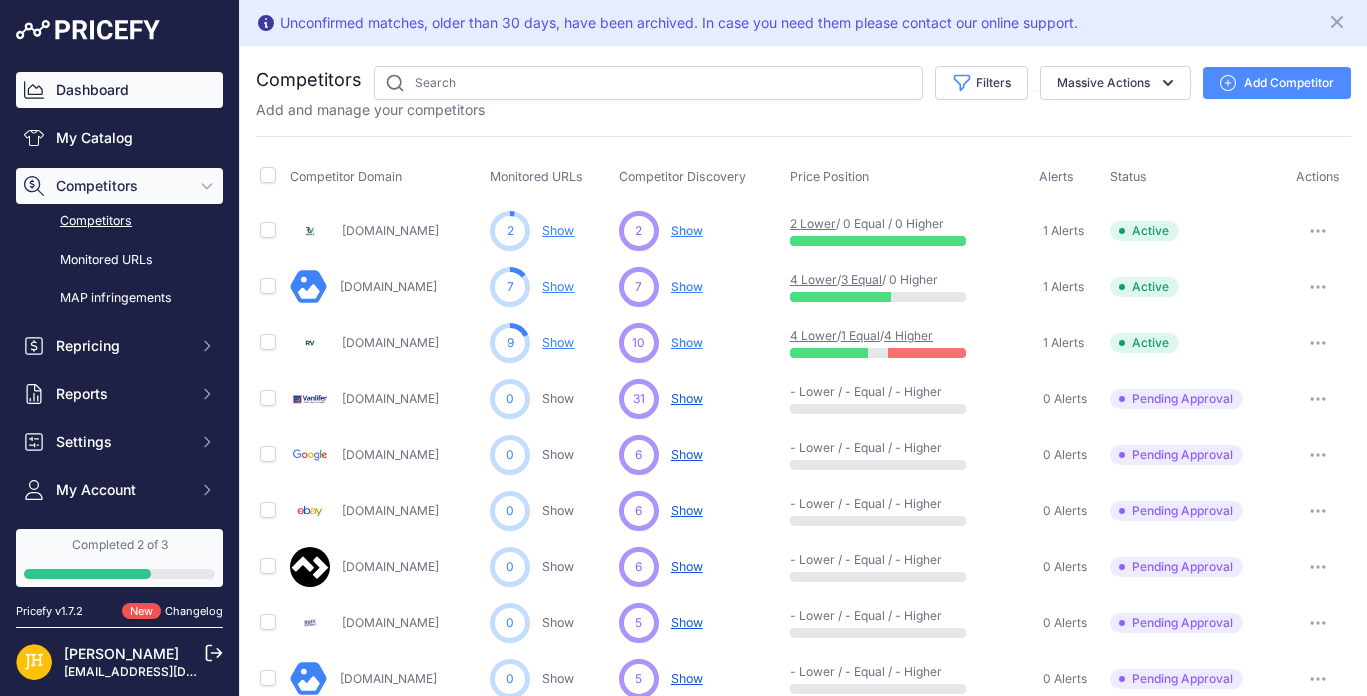 click on "Dashboard" at bounding box center (119, 90) 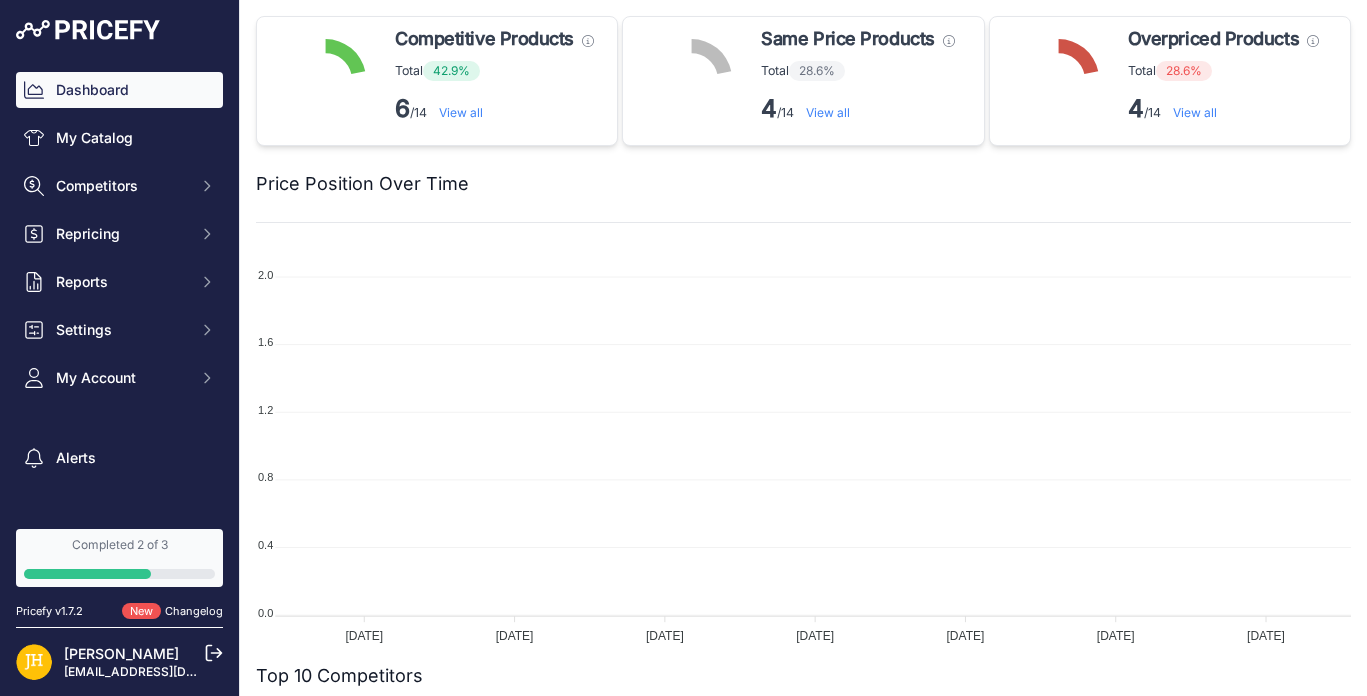 scroll, scrollTop: 0, scrollLeft: 0, axis: both 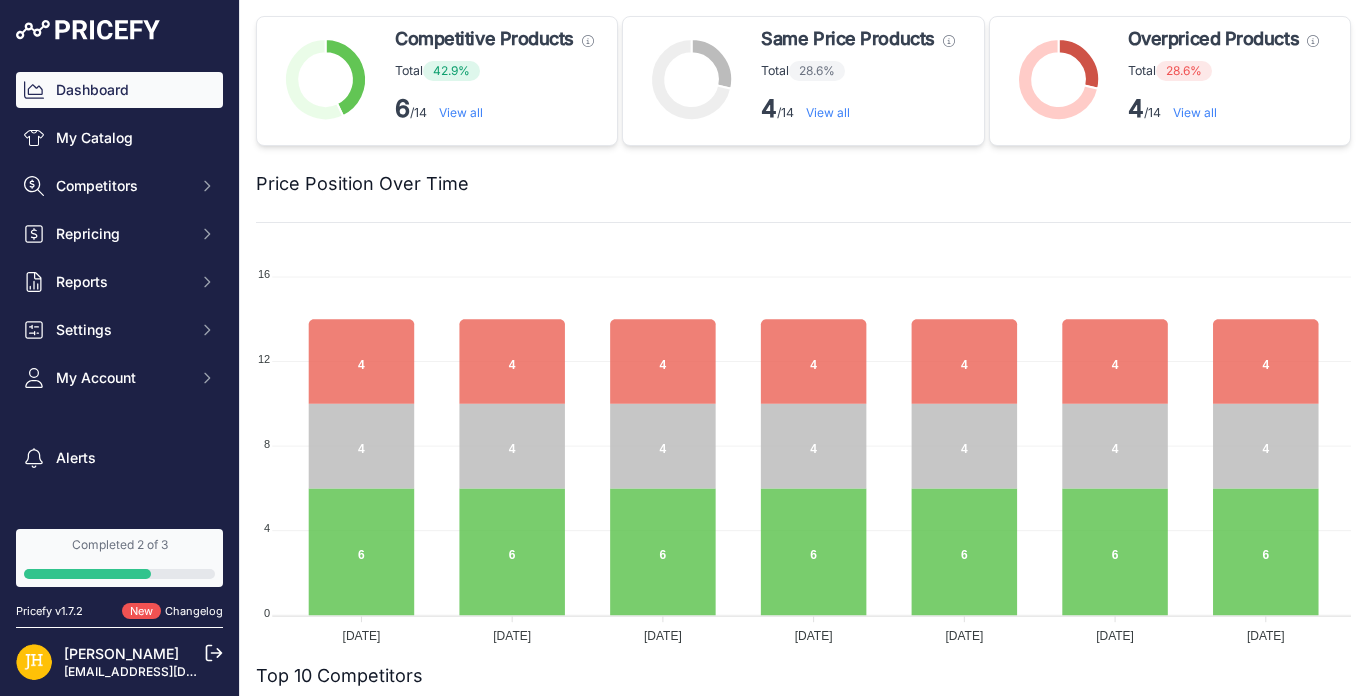 click on "View all" at bounding box center [1195, 112] 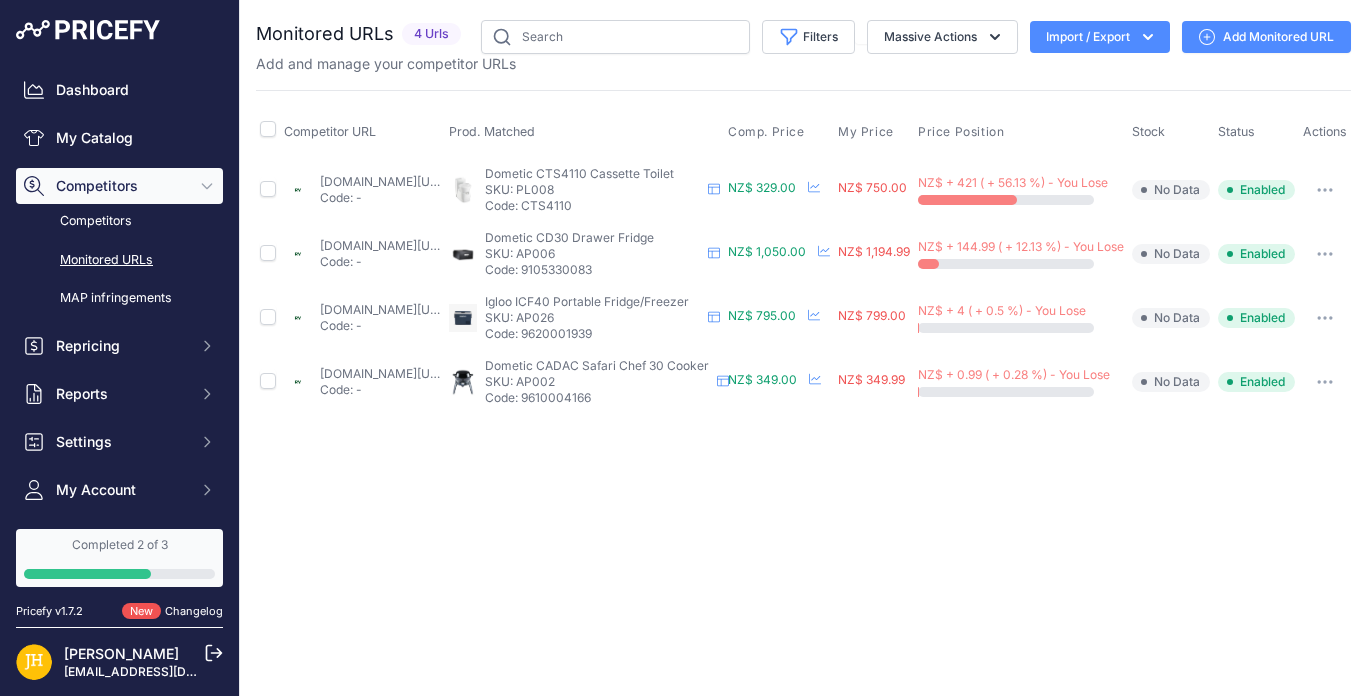 scroll, scrollTop: 0, scrollLeft: 0, axis: both 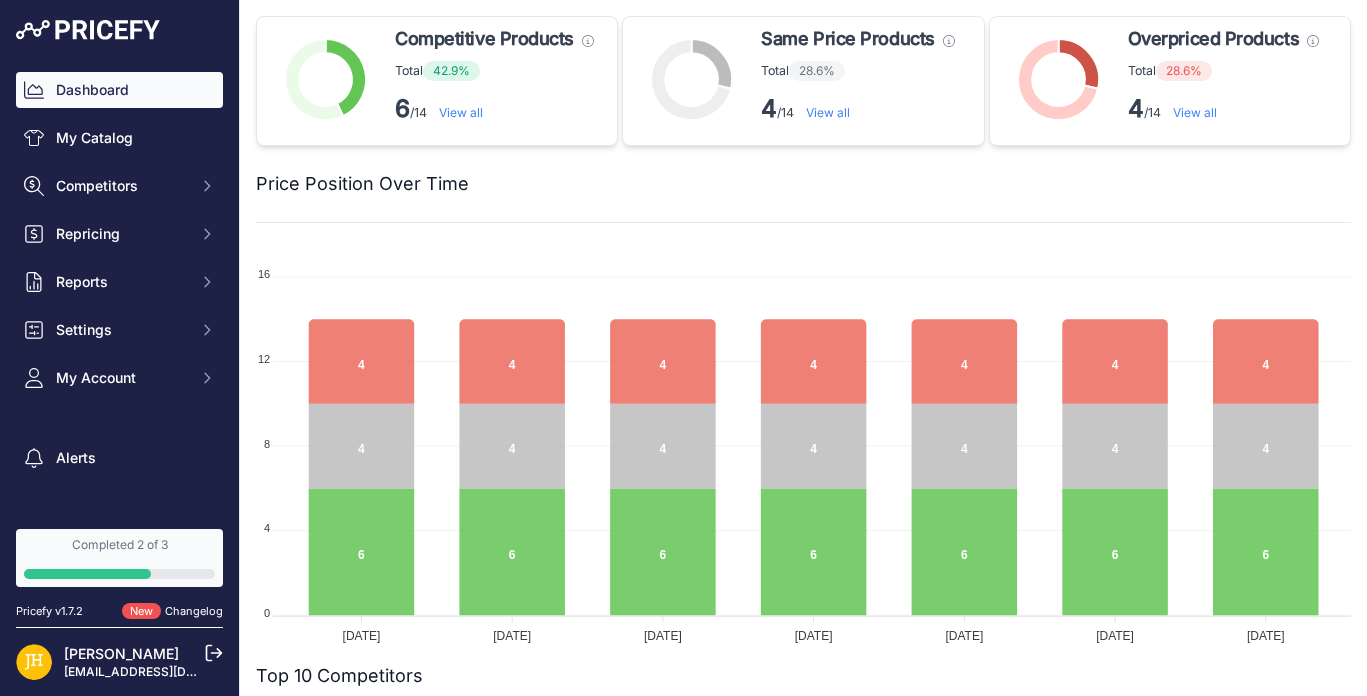 click on "View all" at bounding box center (828, 112) 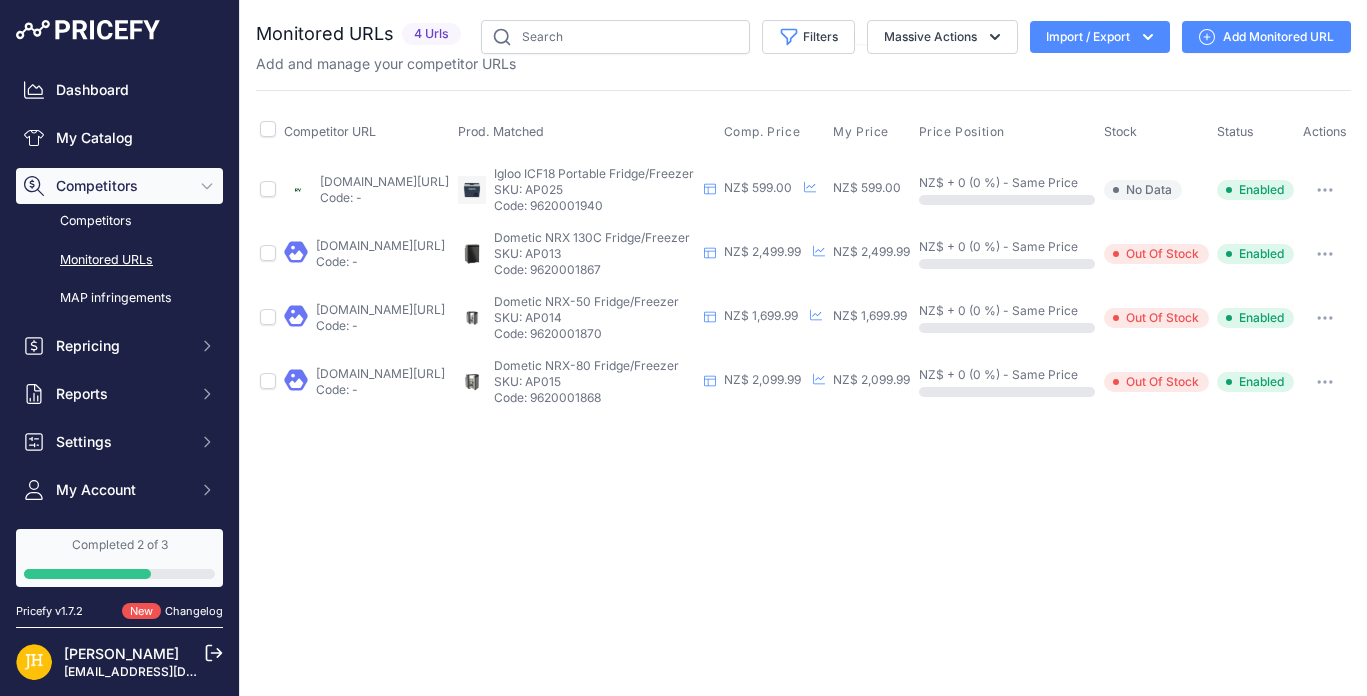 scroll, scrollTop: 0, scrollLeft: 0, axis: both 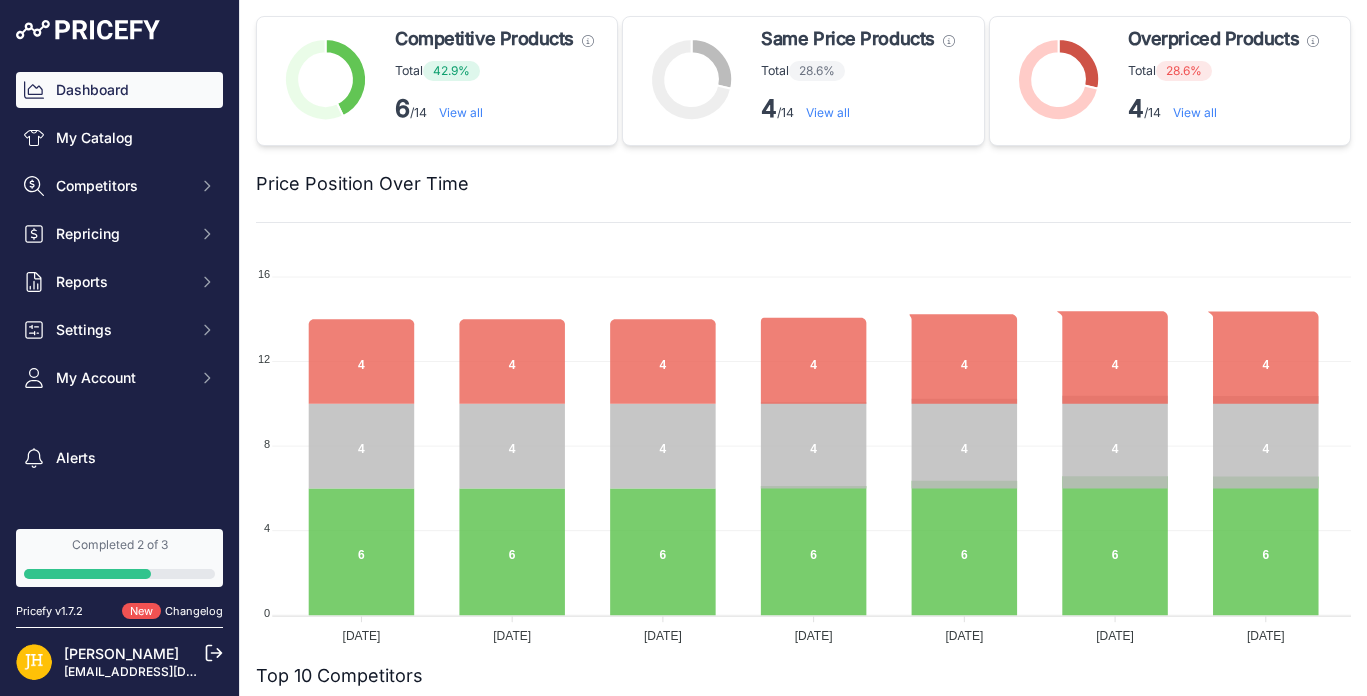 click on "View all" at bounding box center (828, 112) 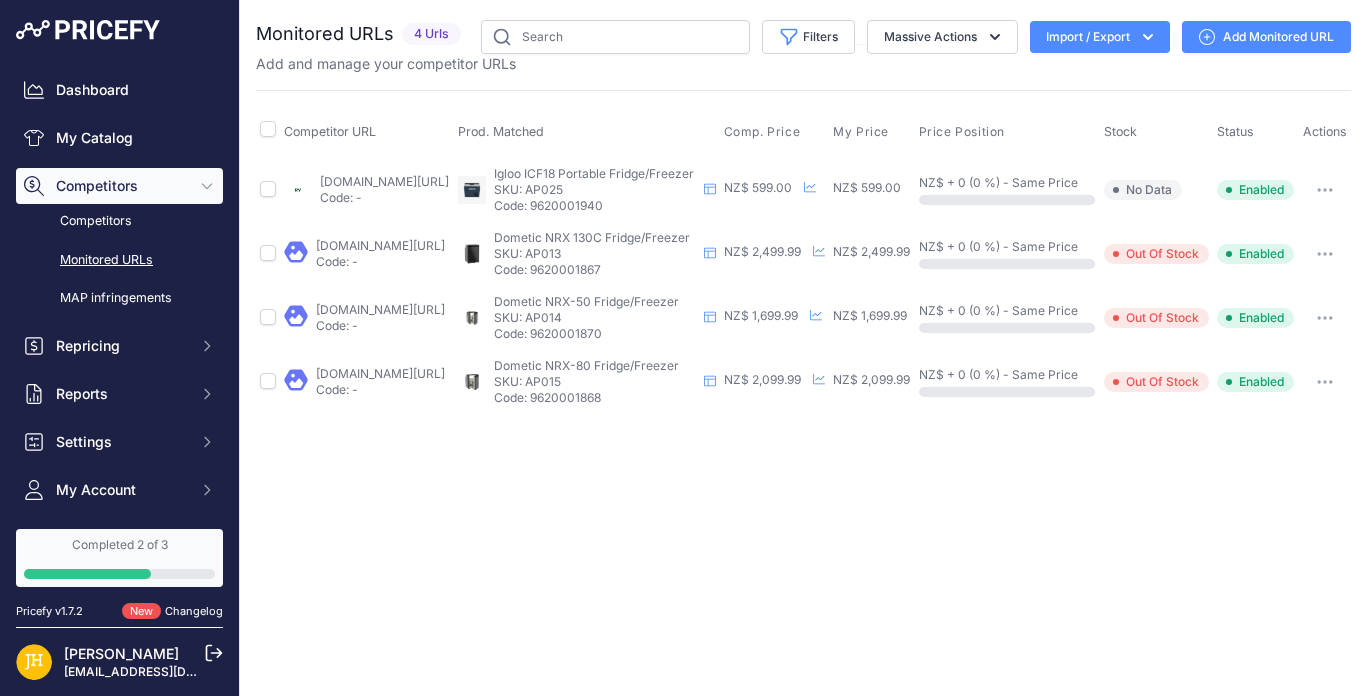scroll, scrollTop: 0, scrollLeft: 0, axis: both 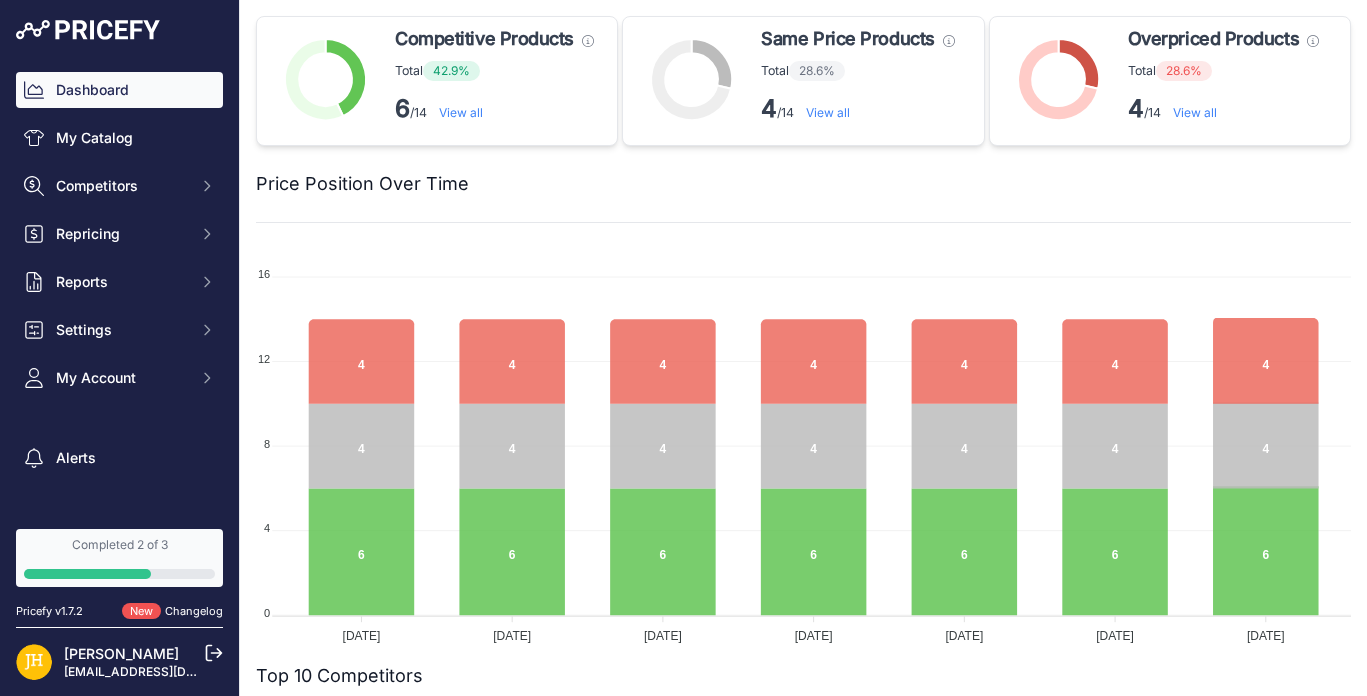 click on "View all" at bounding box center (461, 112) 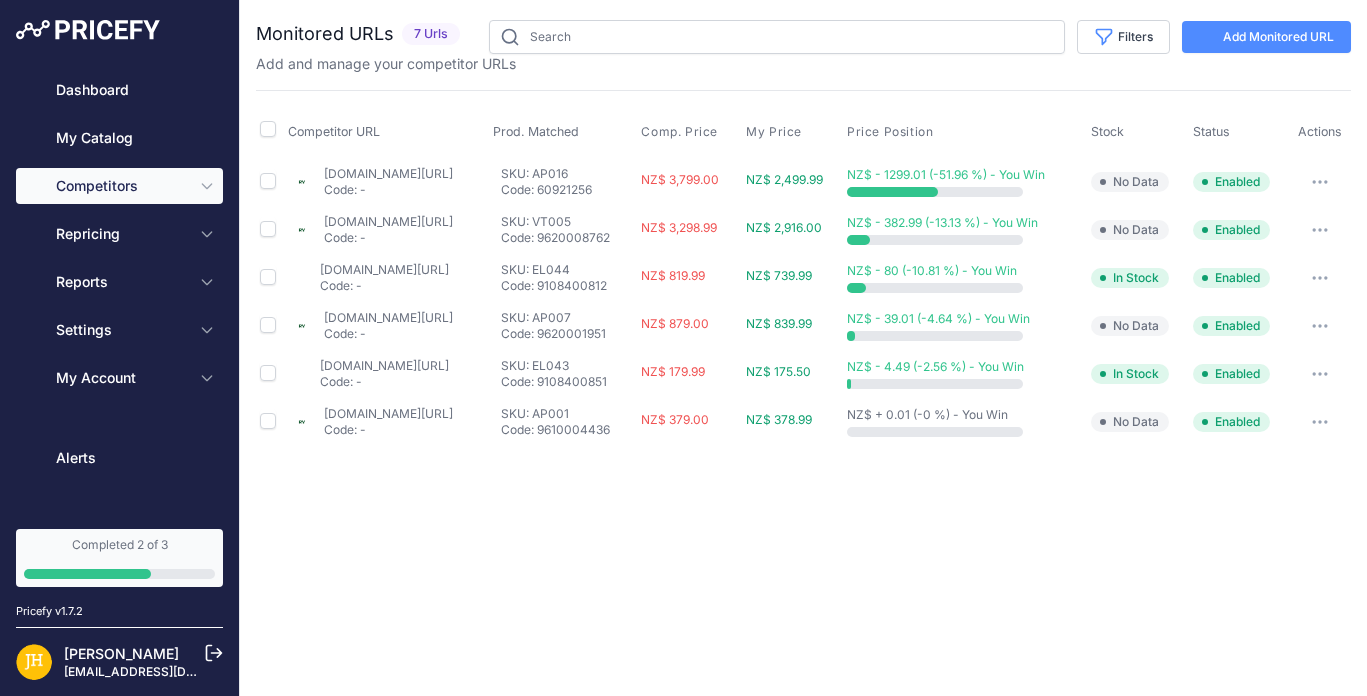 type 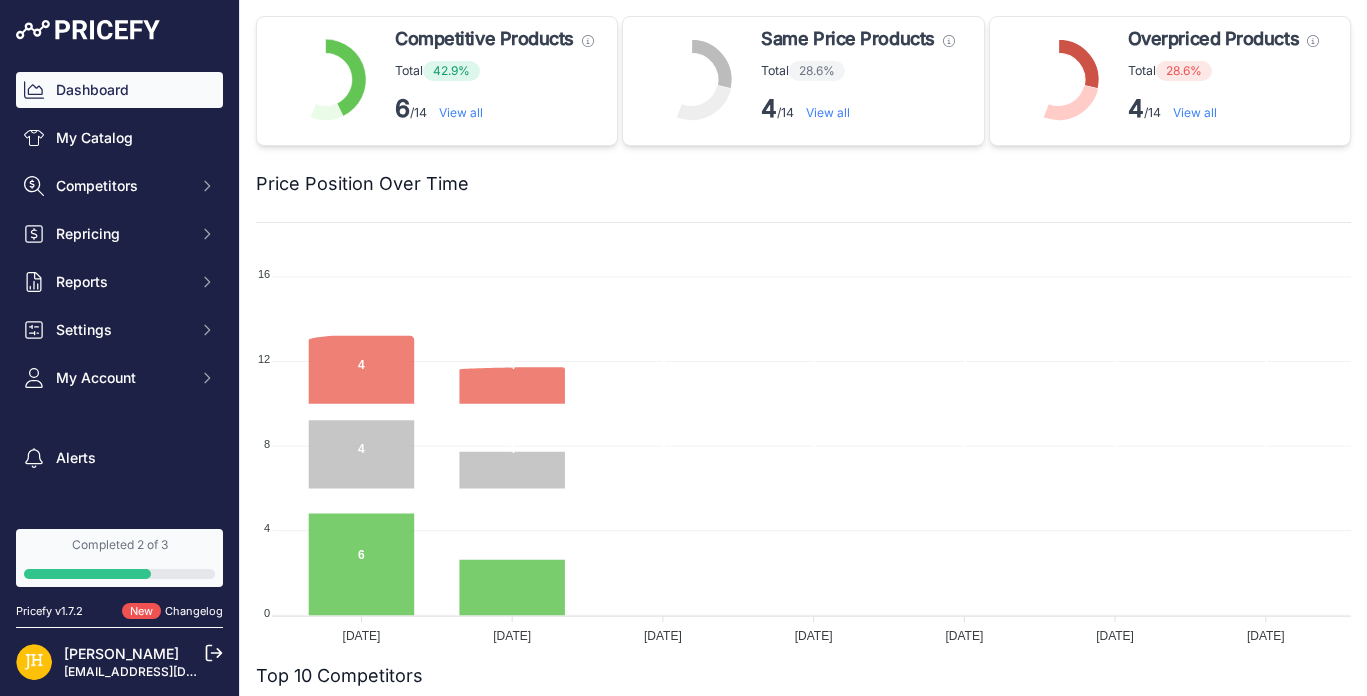 scroll, scrollTop: 0, scrollLeft: 0, axis: both 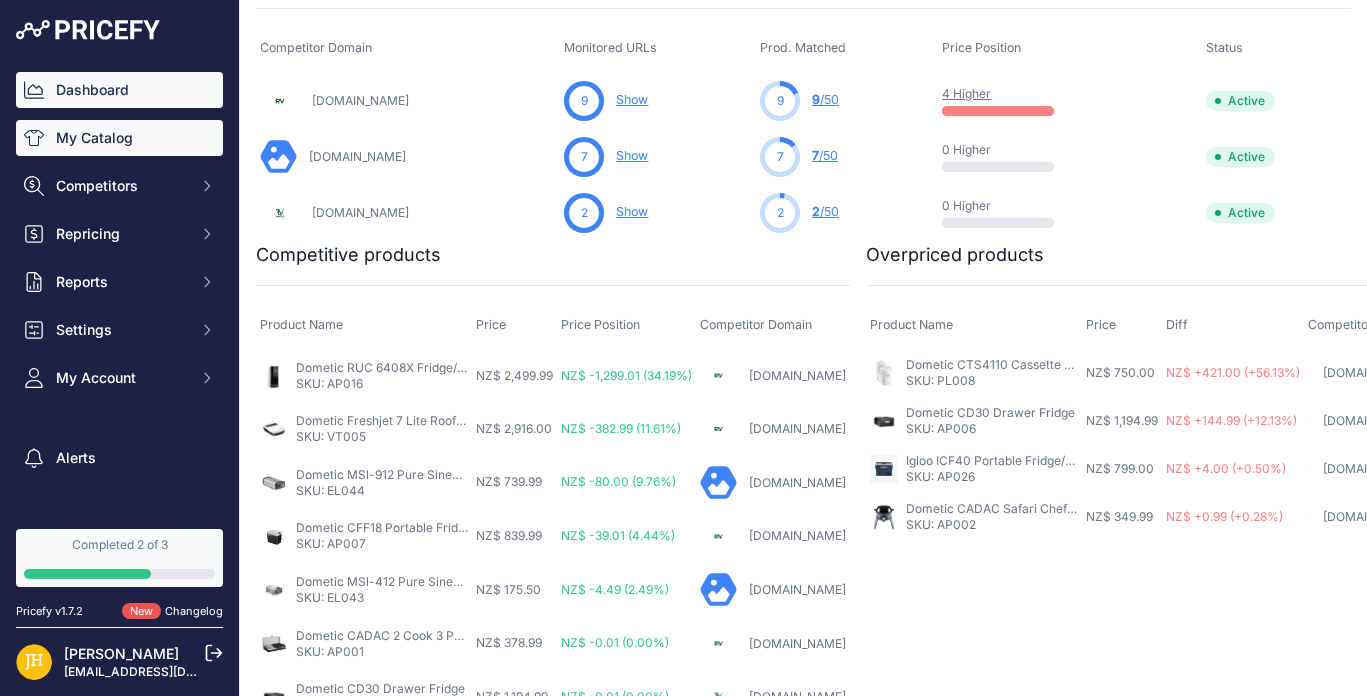click on "My Catalog" at bounding box center (119, 138) 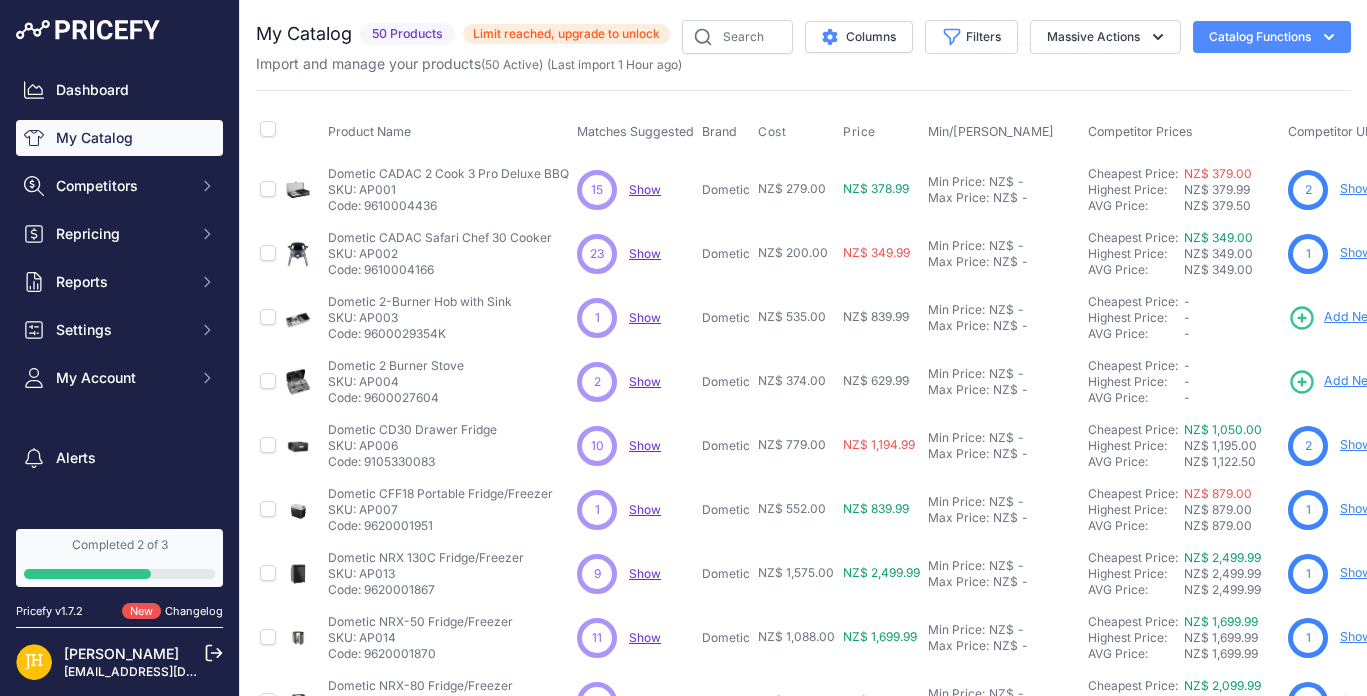 scroll, scrollTop: 0, scrollLeft: 0, axis: both 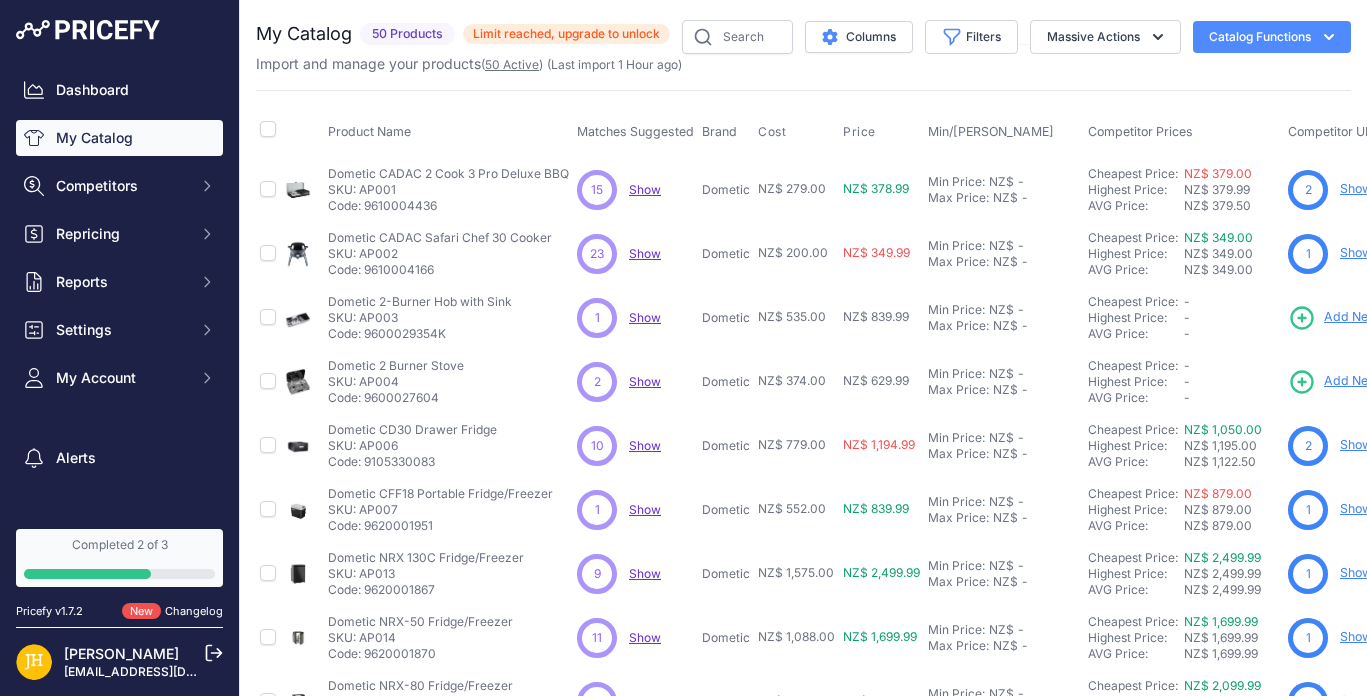click on "50 Active" at bounding box center [512, 64] 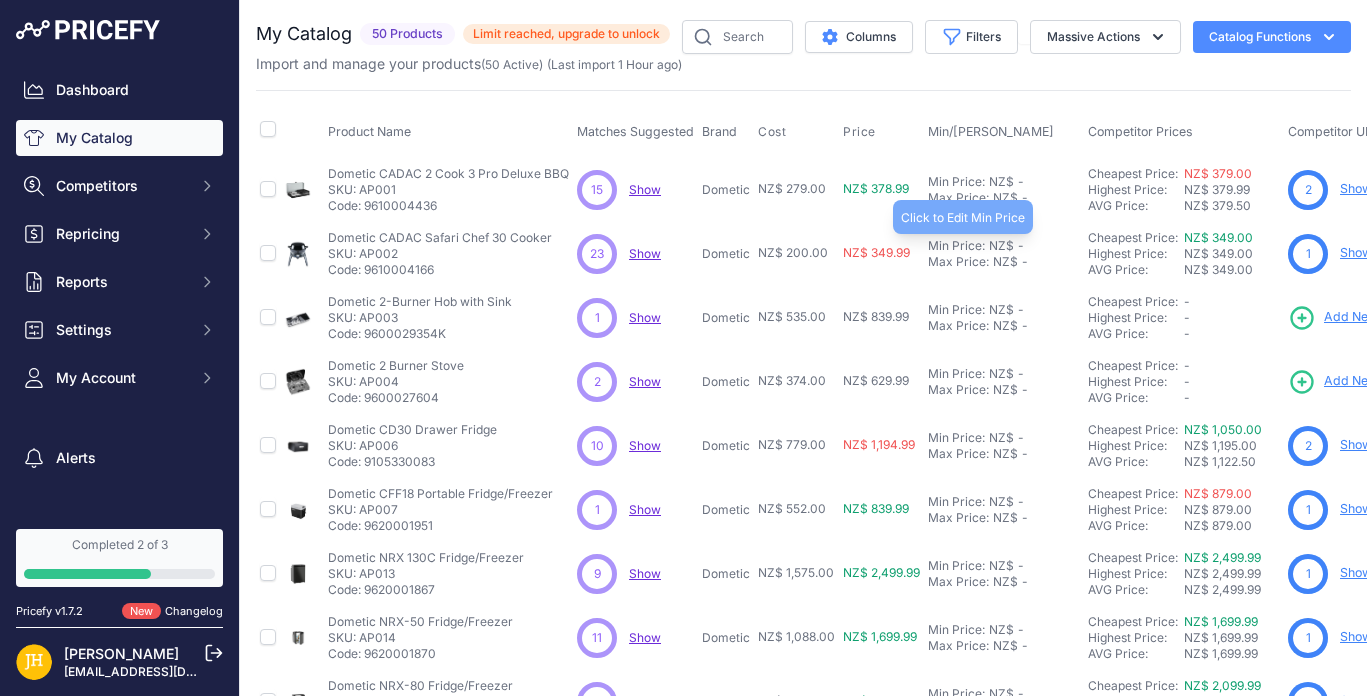 scroll, scrollTop: 0, scrollLeft: 0, axis: both 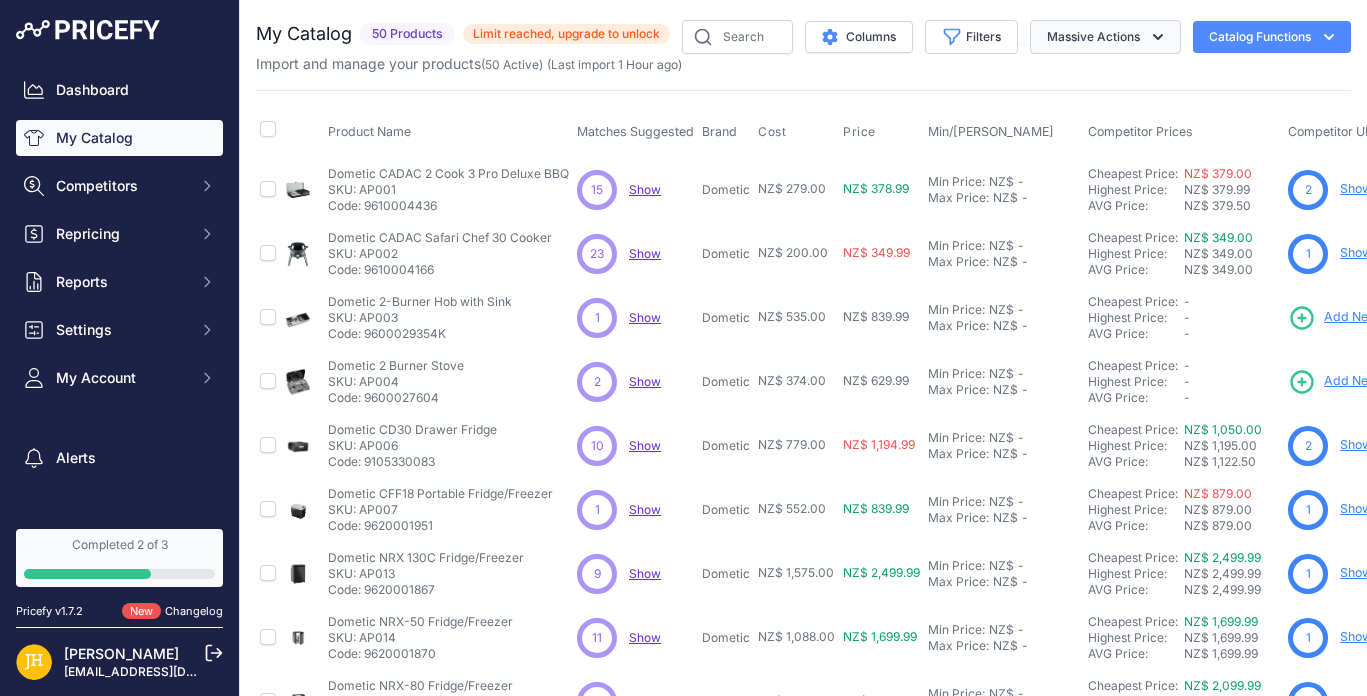click 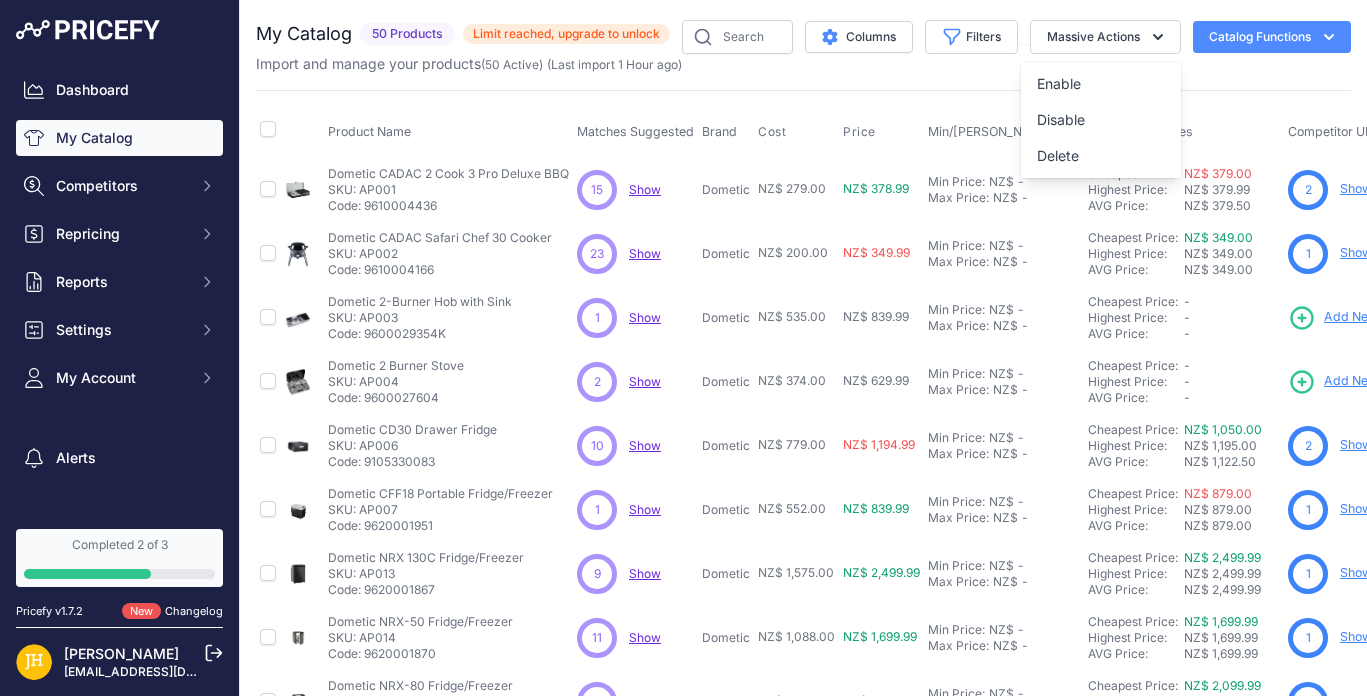 click on "My Catalog
50
Products" at bounding box center [803, 600] 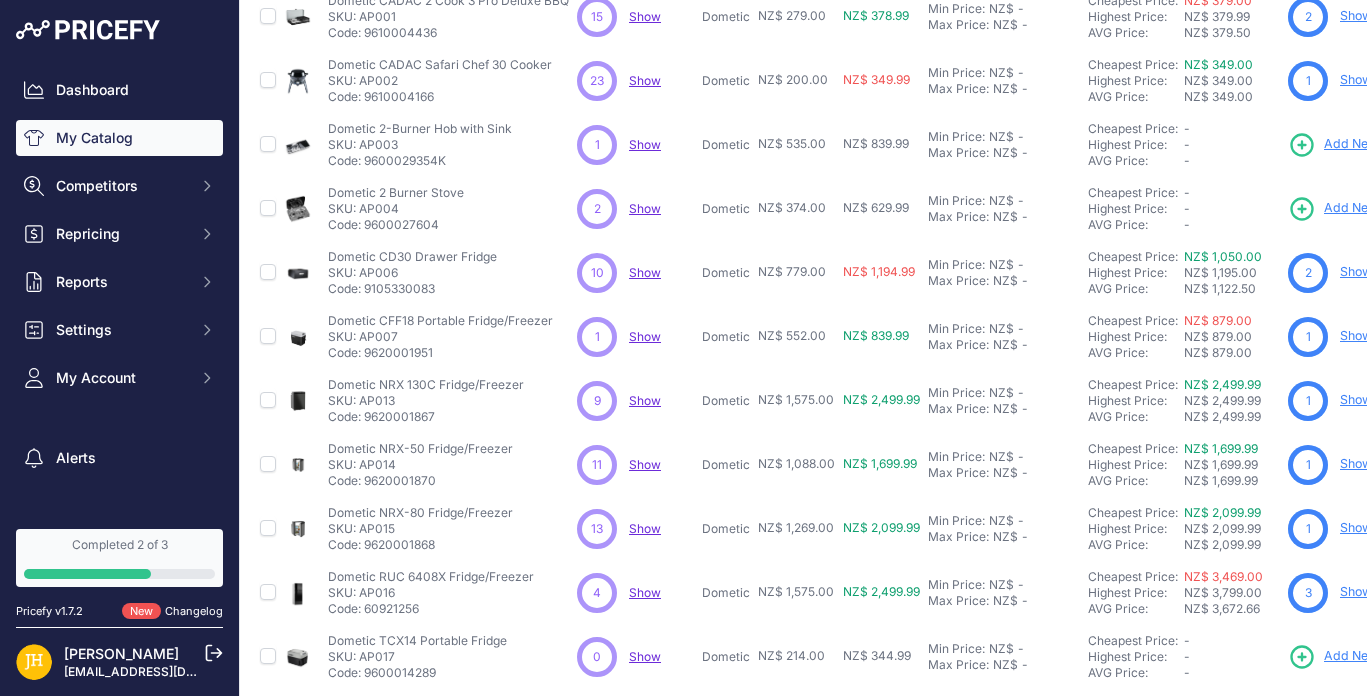 scroll, scrollTop: 0, scrollLeft: 0, axis: both 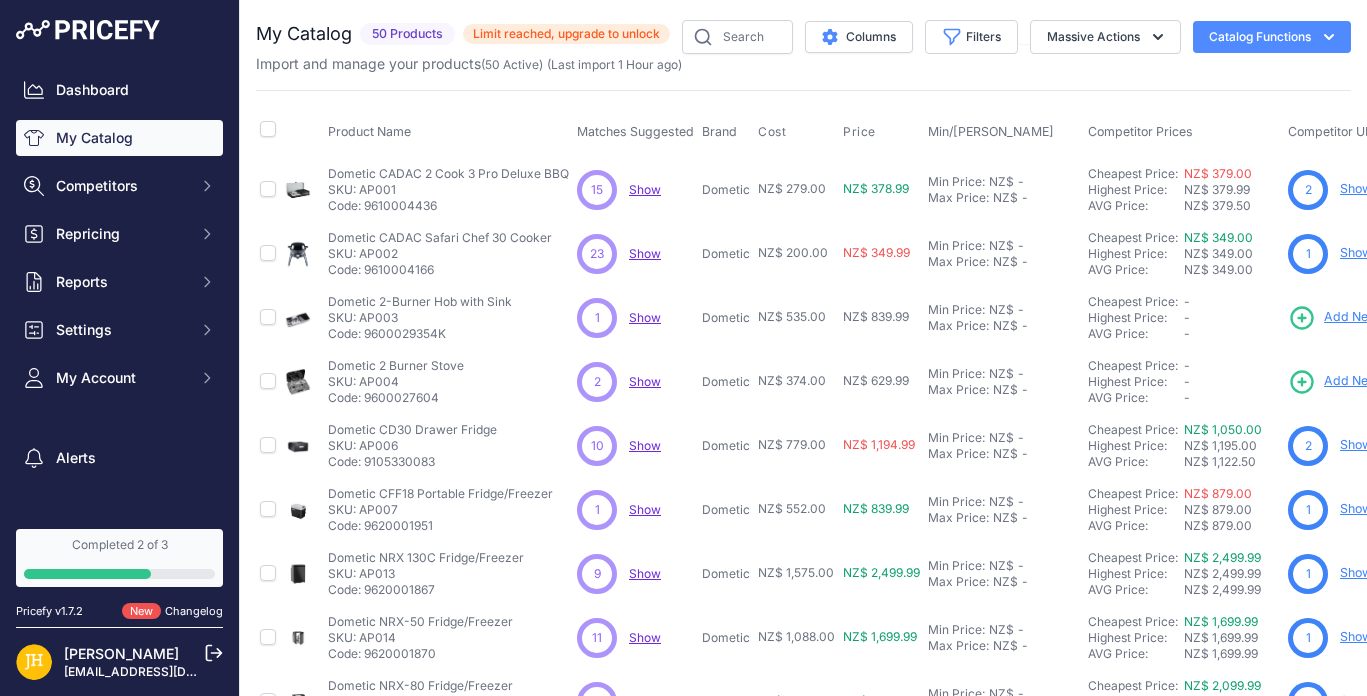 click 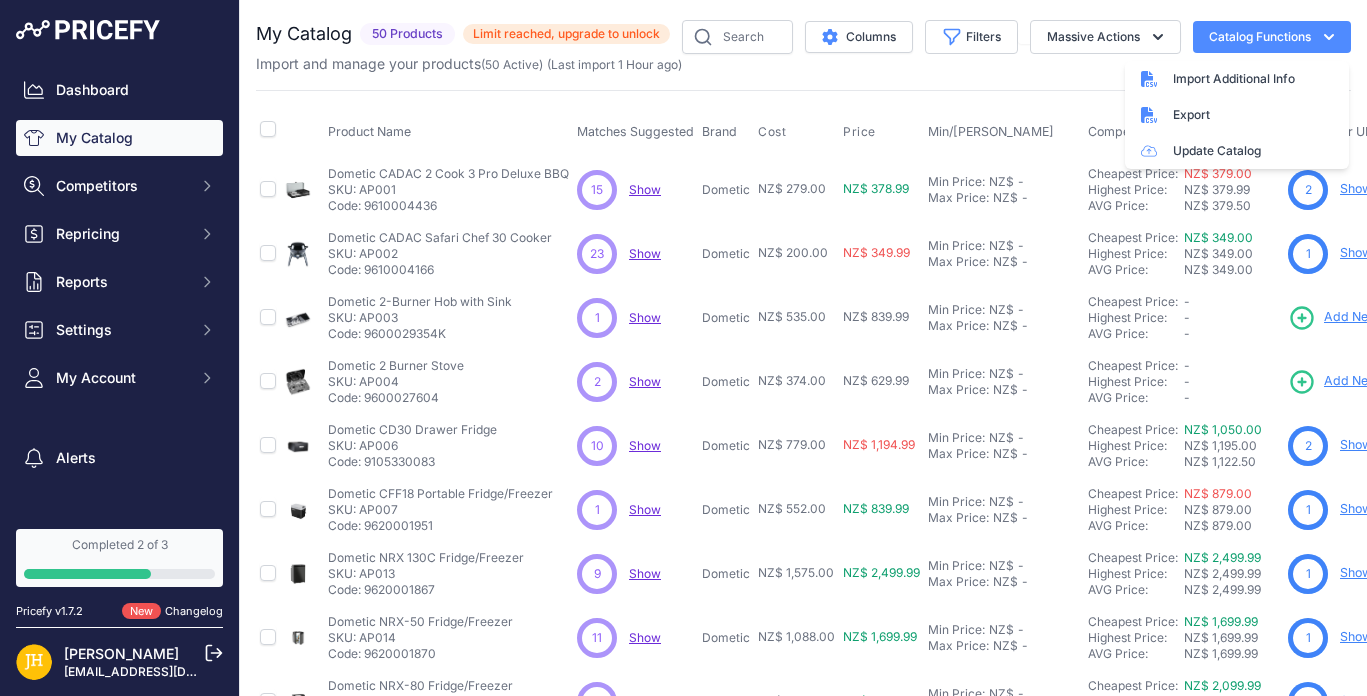 click on "My Catalog
50
Products" at bounding box center [803, 600] 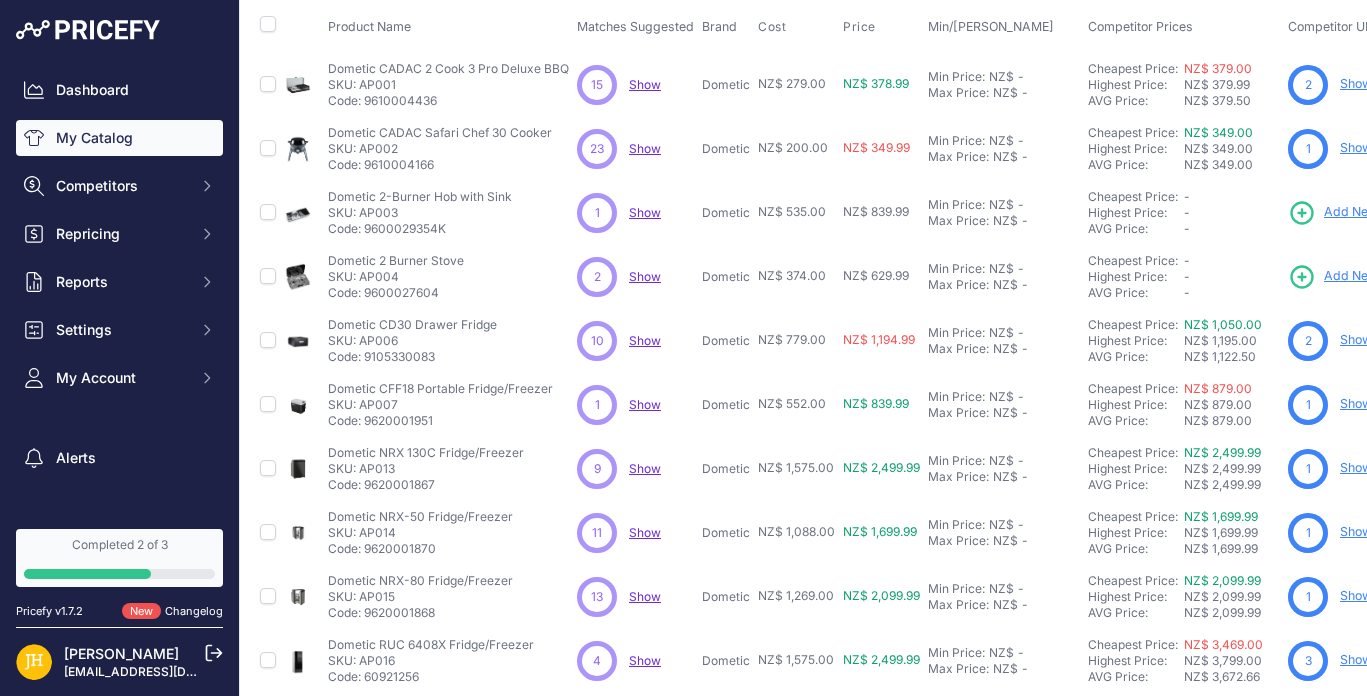 scroll, scrollTop: 504, scrollLeft: 0, axis: vertical 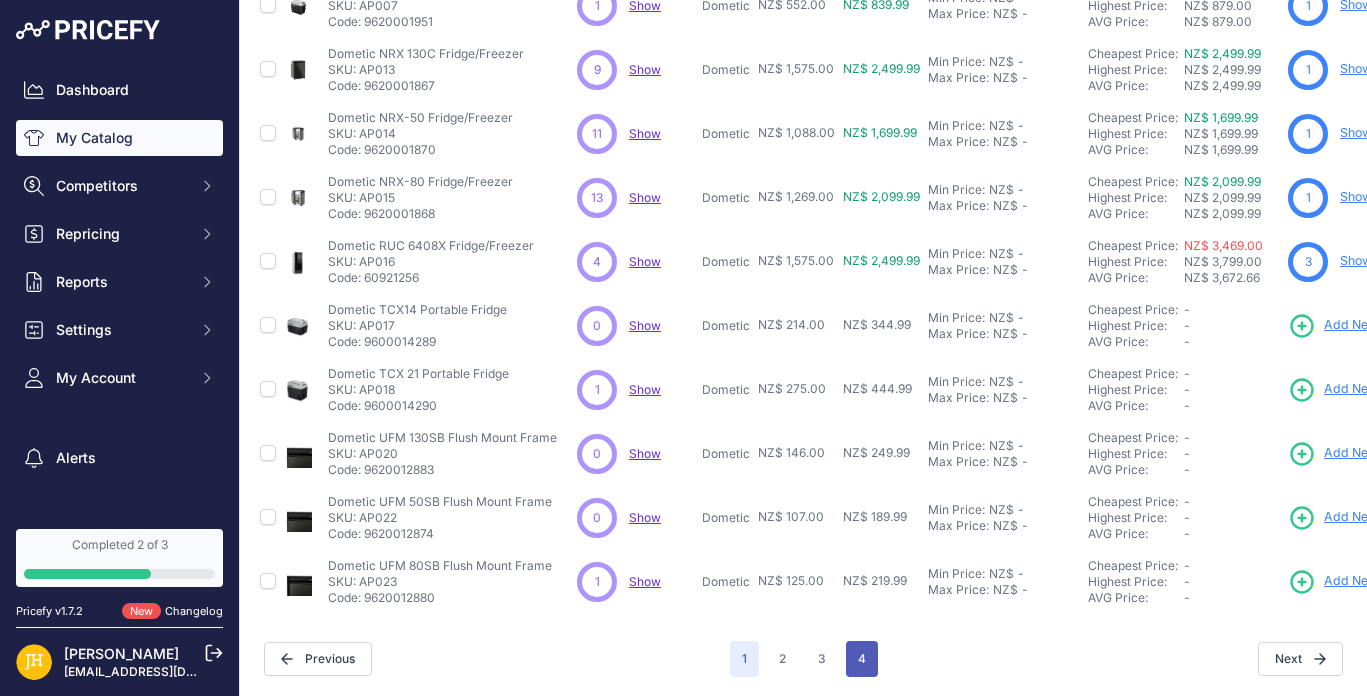 click on "4" at bounding box center [862, 659] 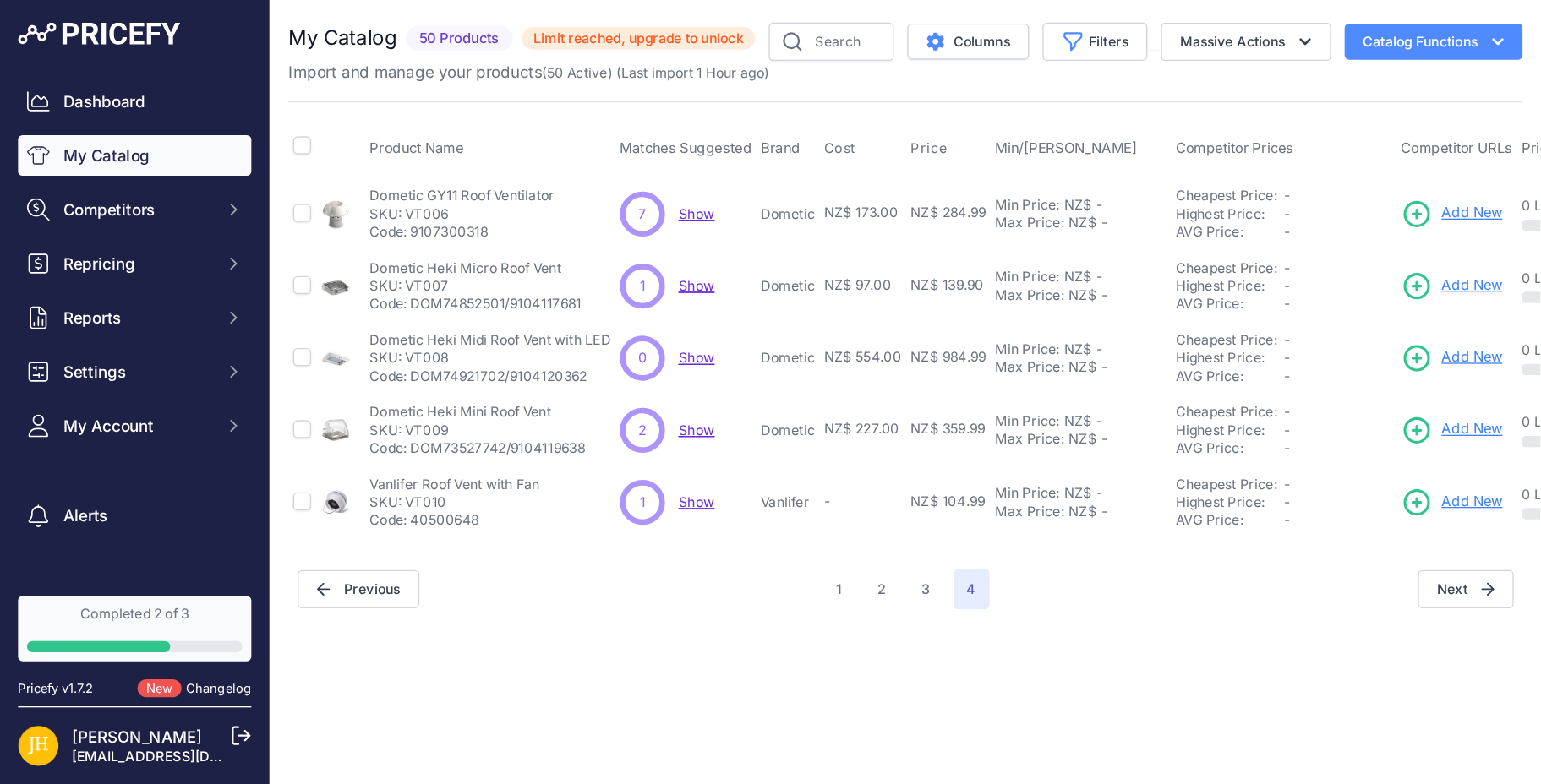 scroll, scrollTop: 0, scrollLeft: 0, axis: both 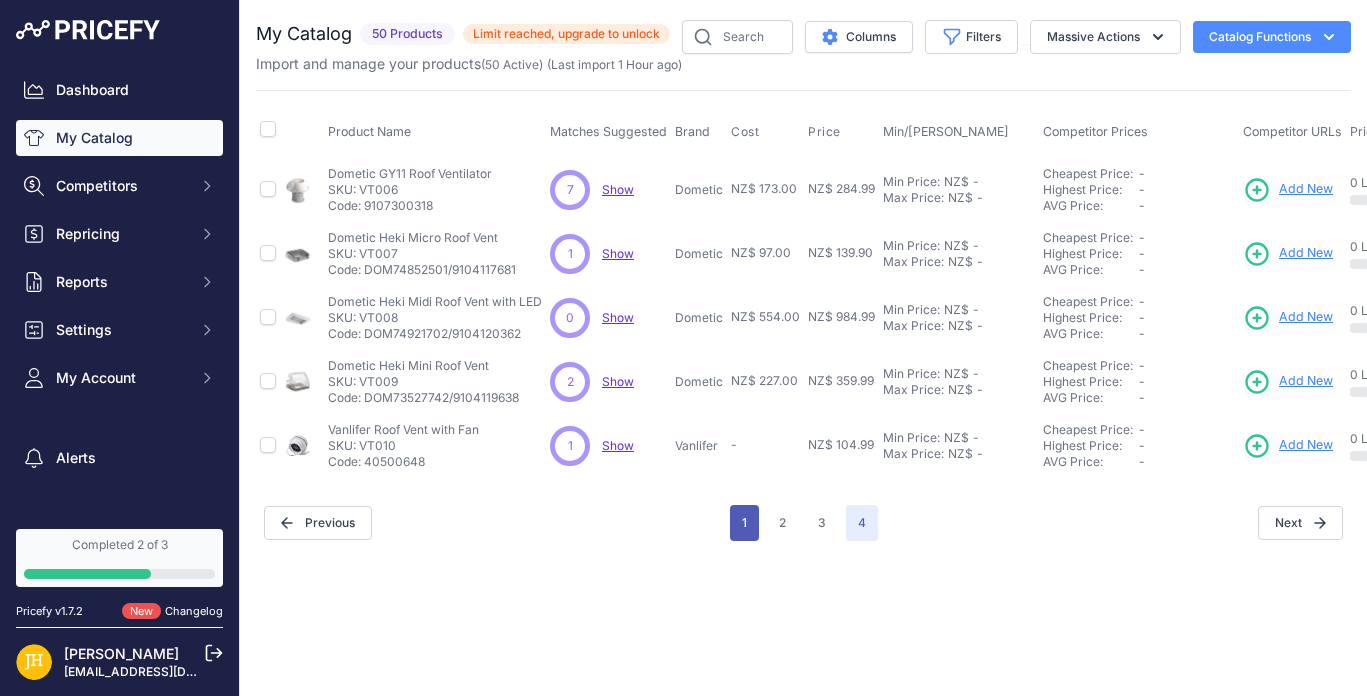click on "1" at bounding box center [744, 523] 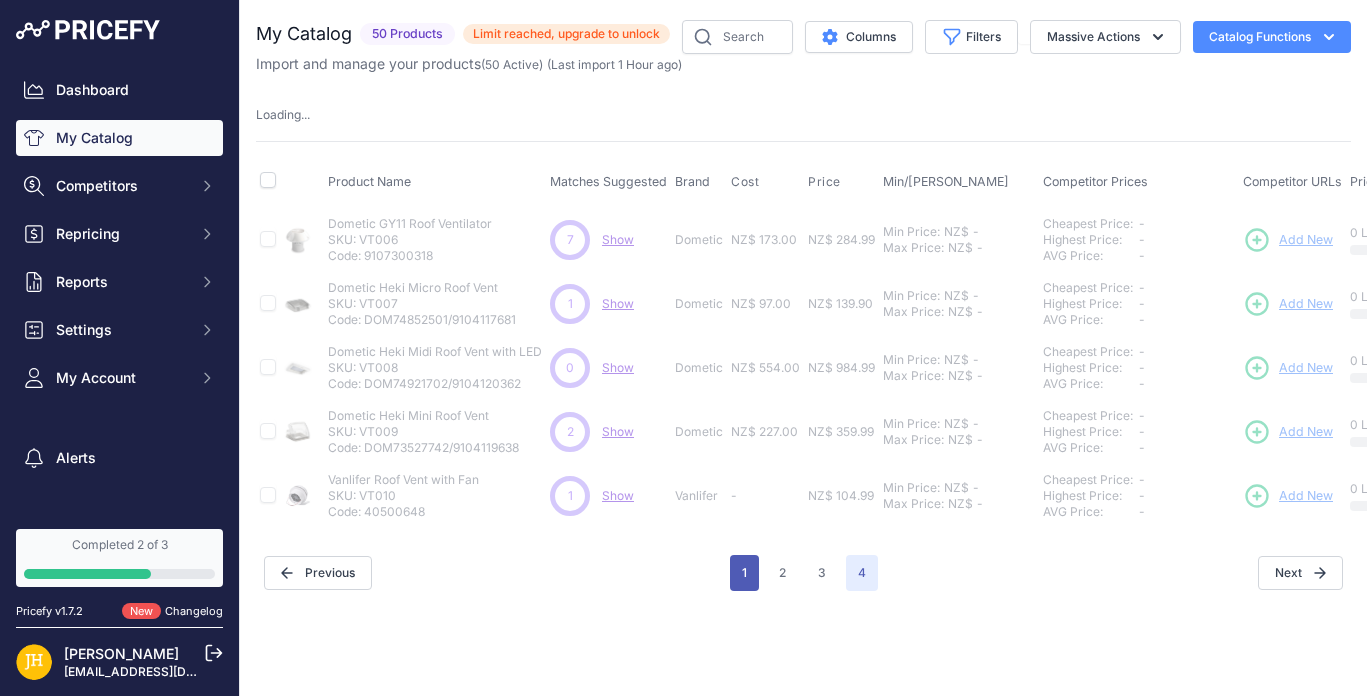 type 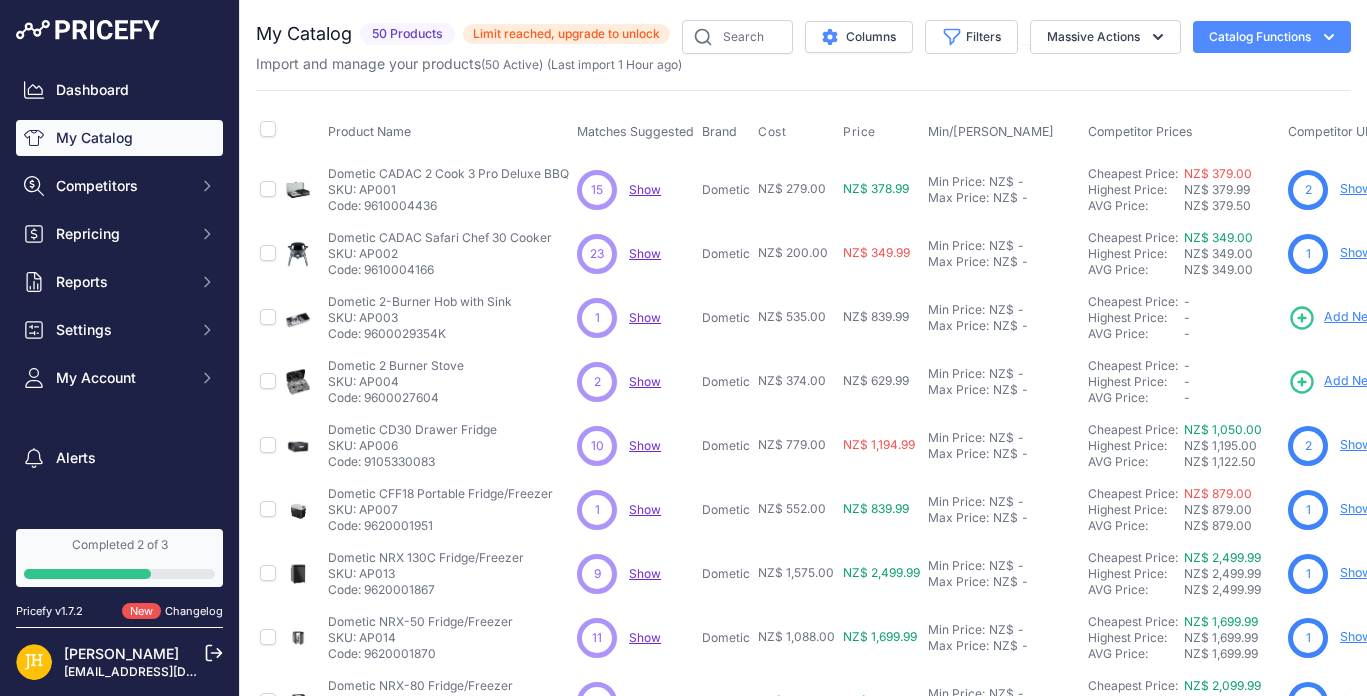 click on "Show" at bounding box center (645, 189) 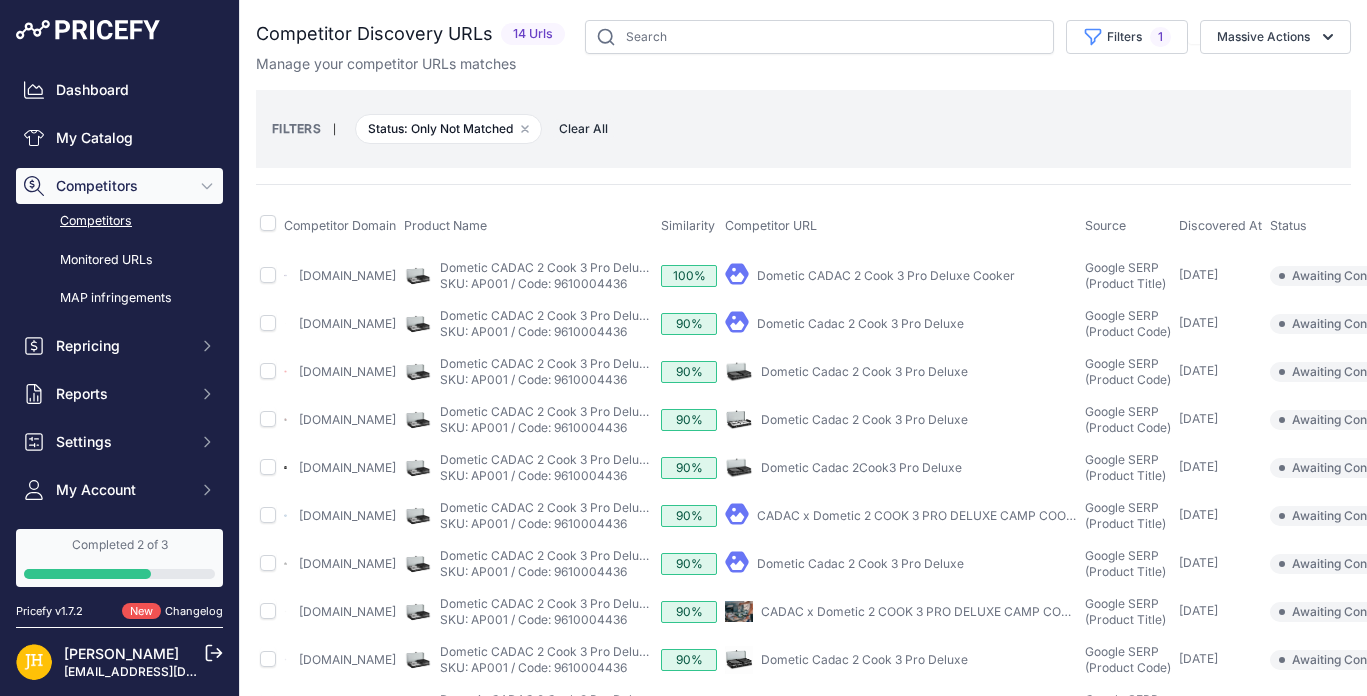 scroll, scrollTop: 0, scrollLeft: 0, axis: both 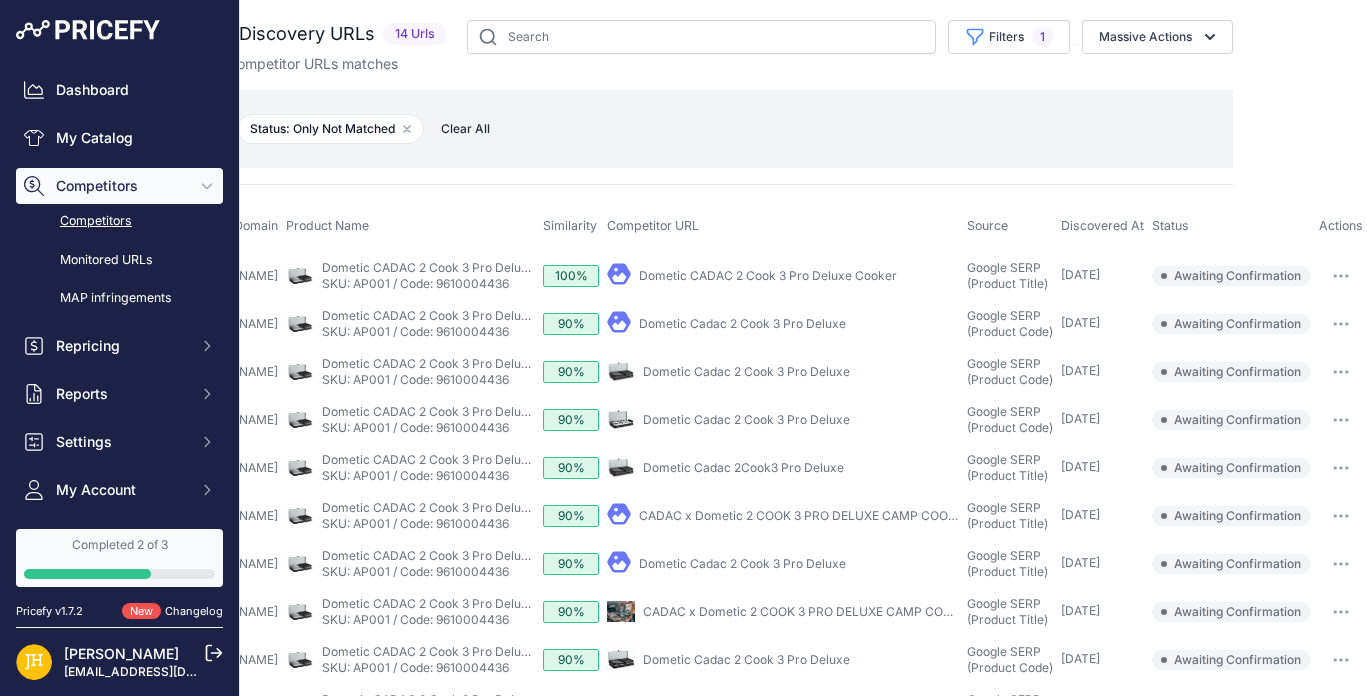 click at bounding box center [1341, 276] 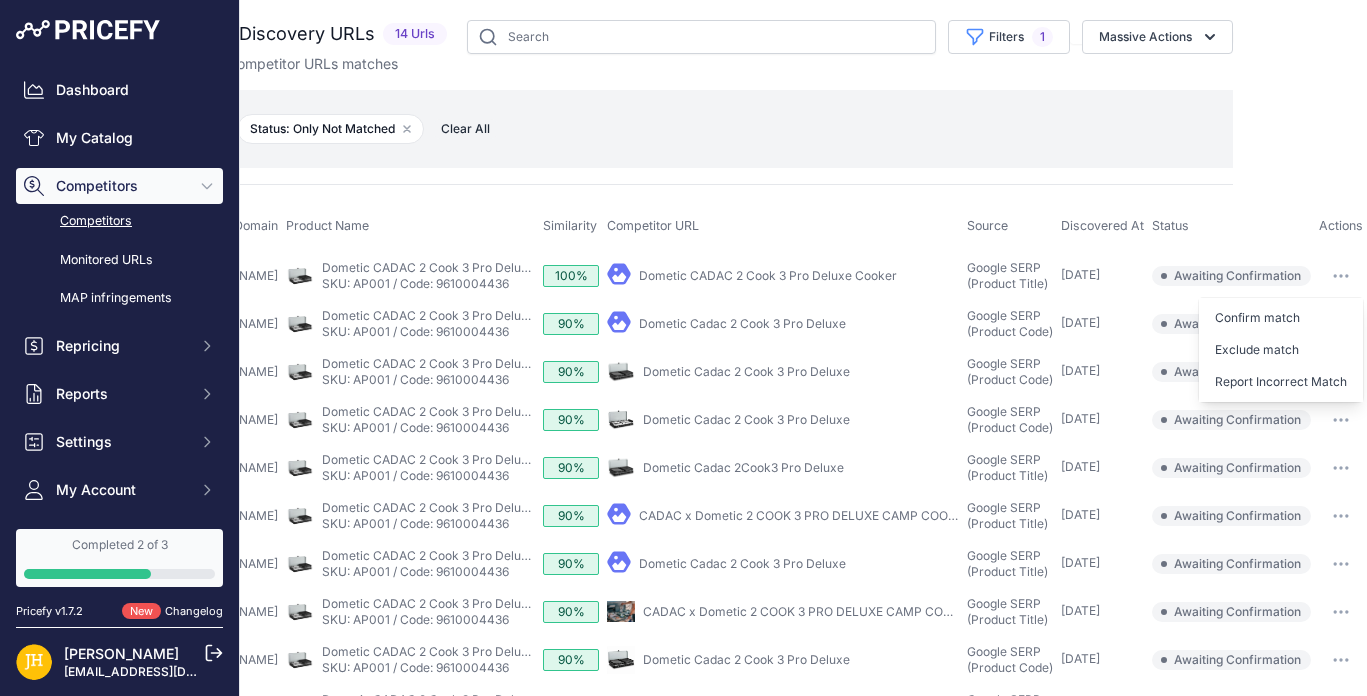 click on "Close
You are not connected to the internet." at bounding box center [803, 348] 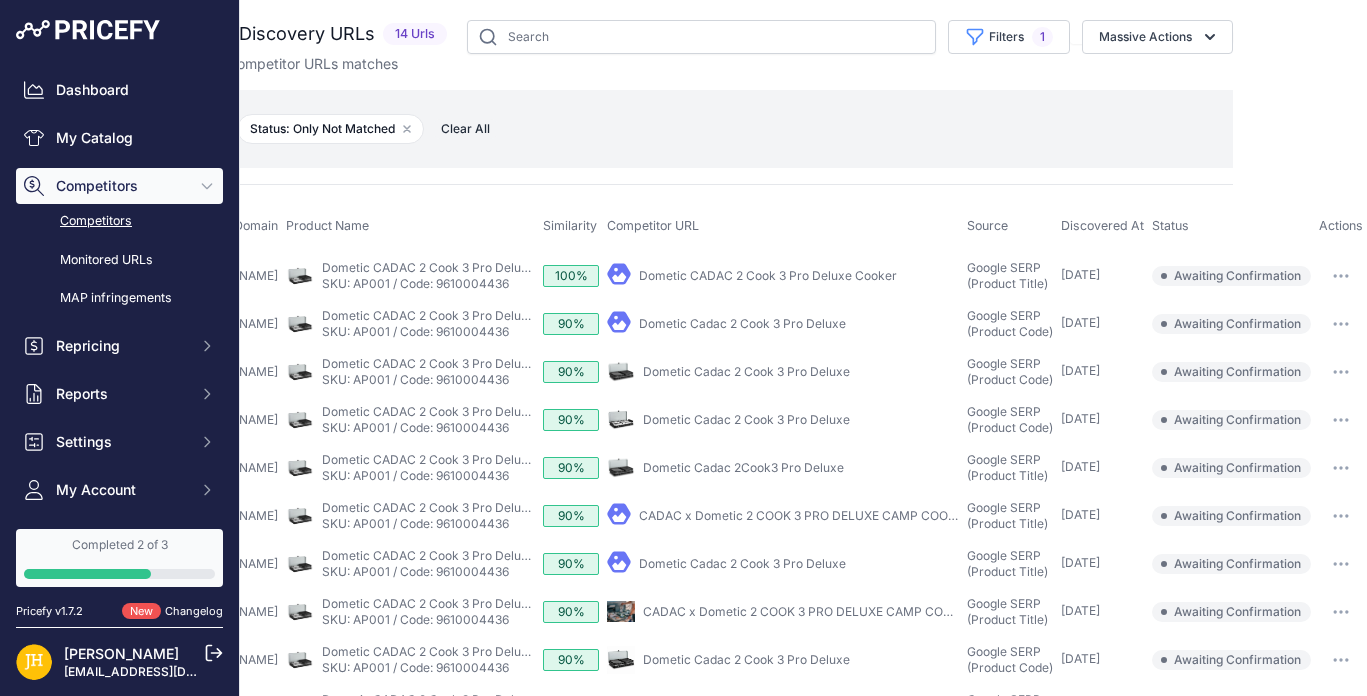scroll, scrollTop: 0, scrollLeft: 0, axis: both 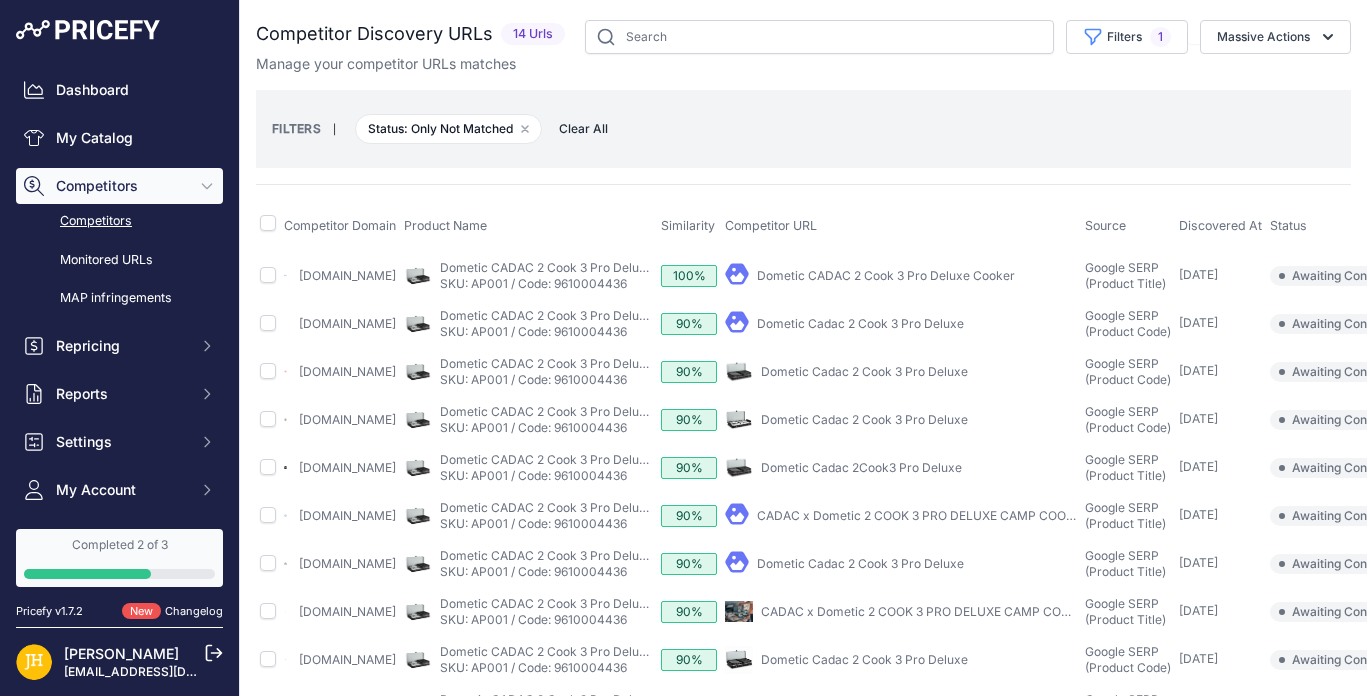 click on "Competitors" at bounding box center (119, 221) 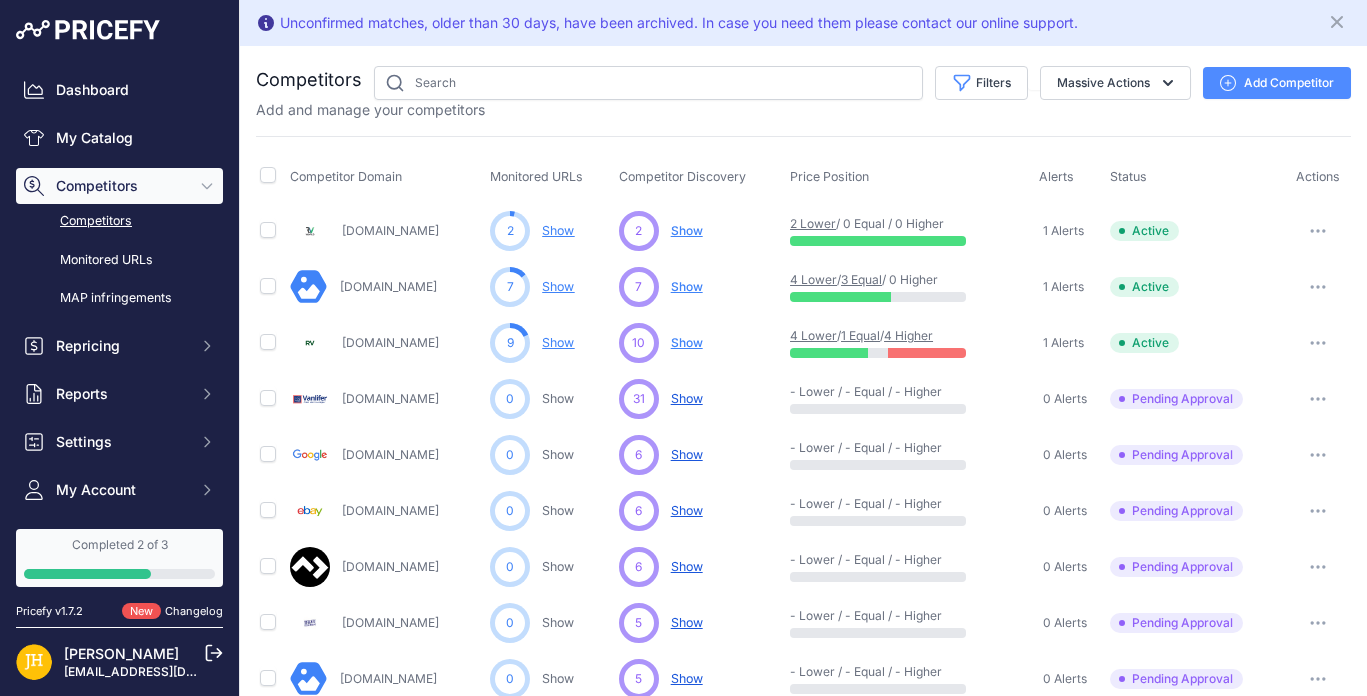 scroll, scrollTop: 0, scrollLeft: 0, axis: both 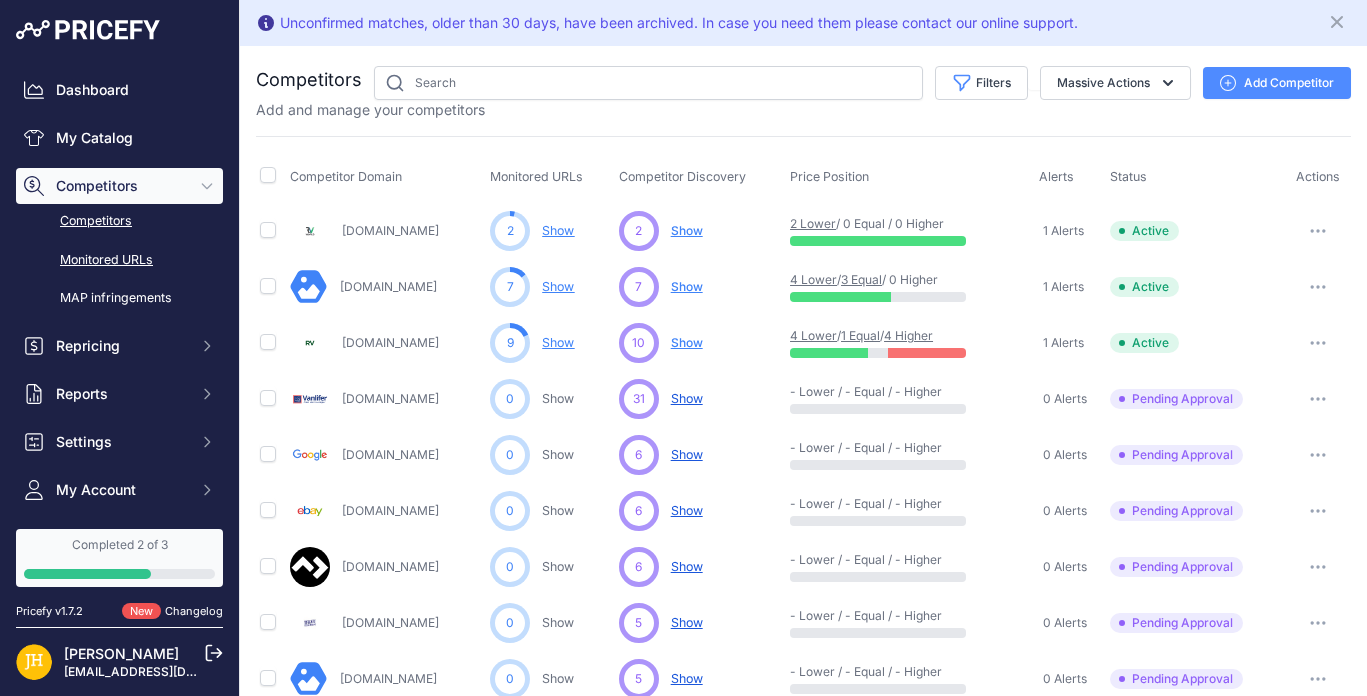 click on "Monitored URLs" at bounding box center [119, 260] 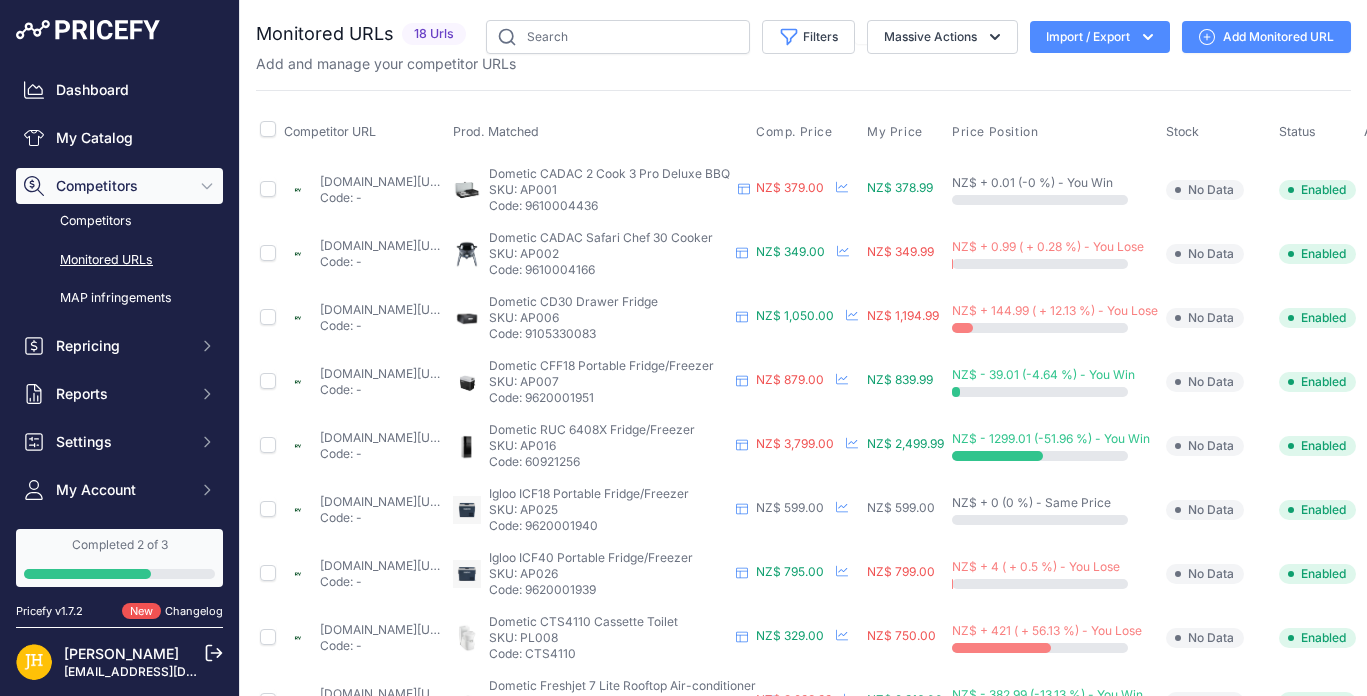 scroll, scrollTop: 0, scrollLeft: 0, axis: both 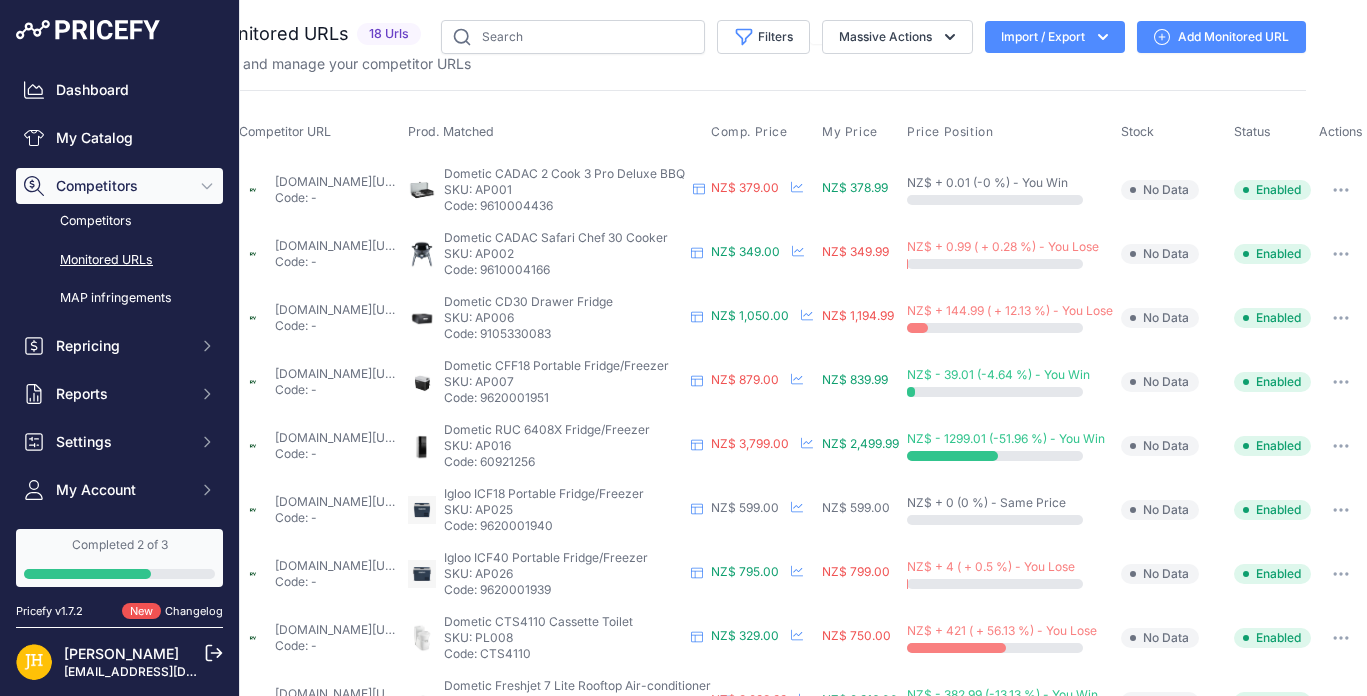 click at bounding box center (1341, 190) 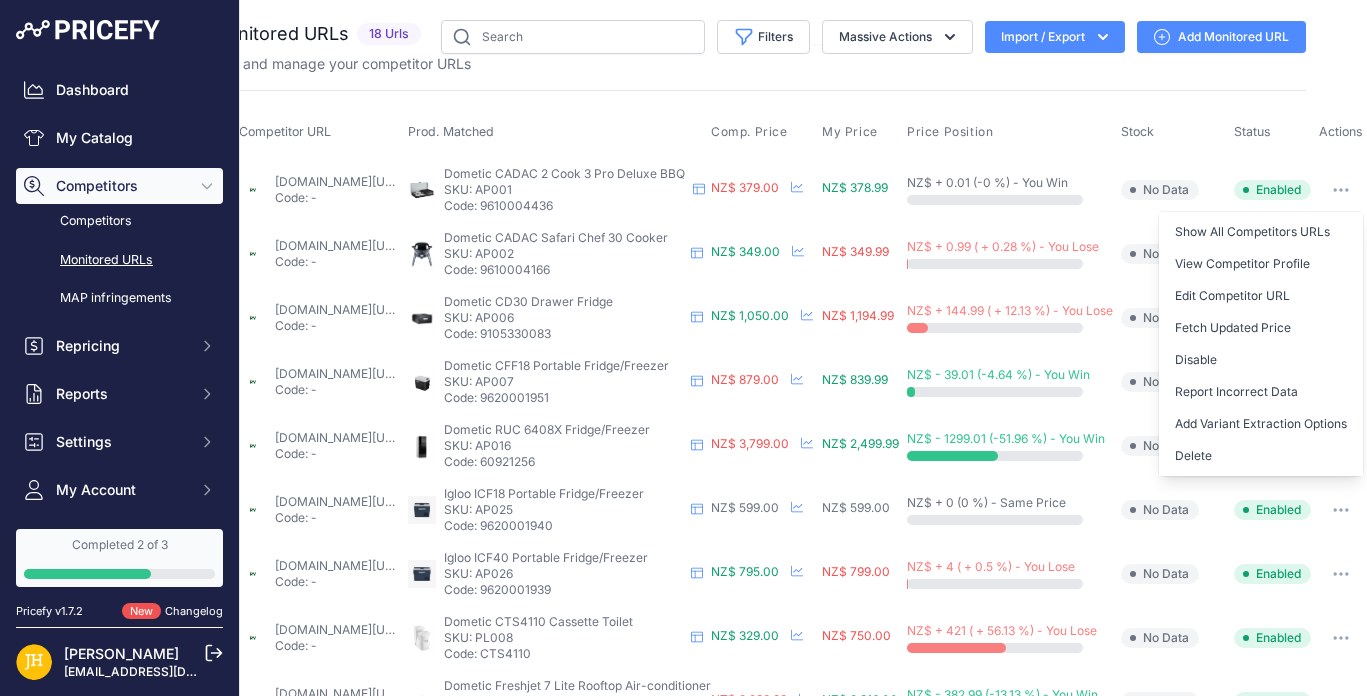 click on "Close
You are not connected to the internet." at bounding box center [803, 348] 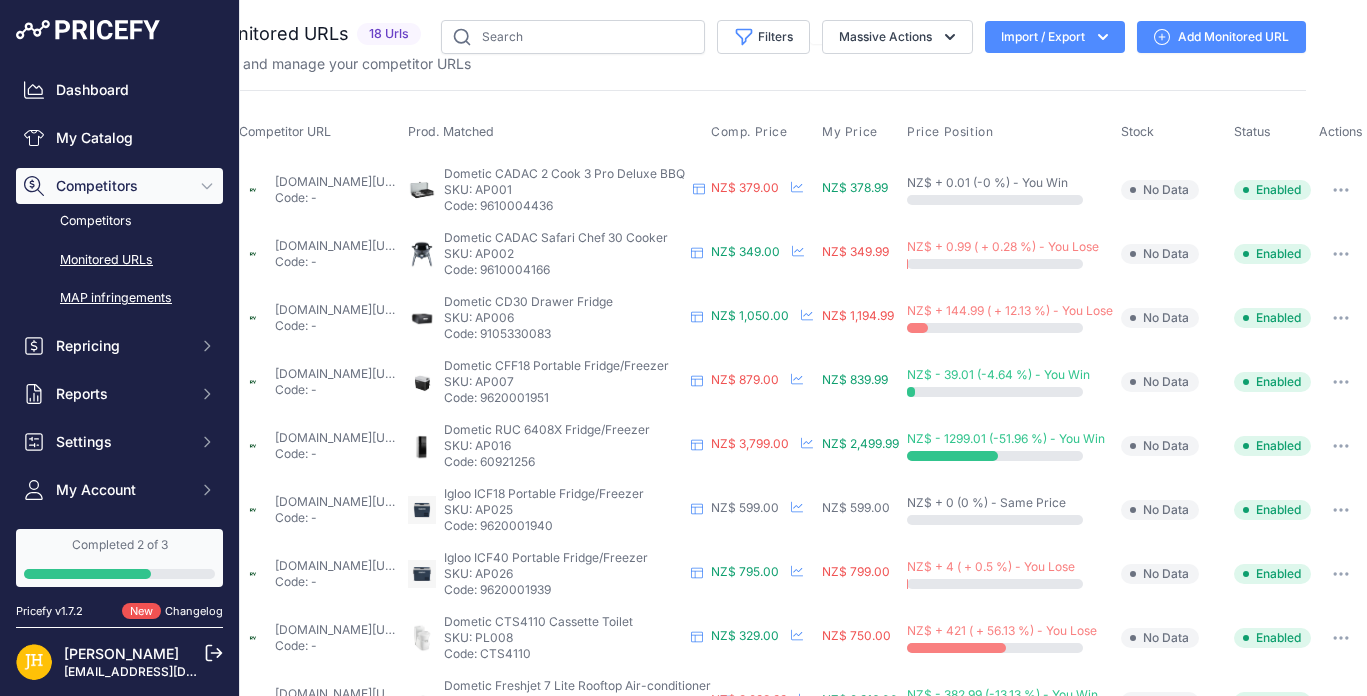 click on "MAP infringements" at bounding box center [119, 298] 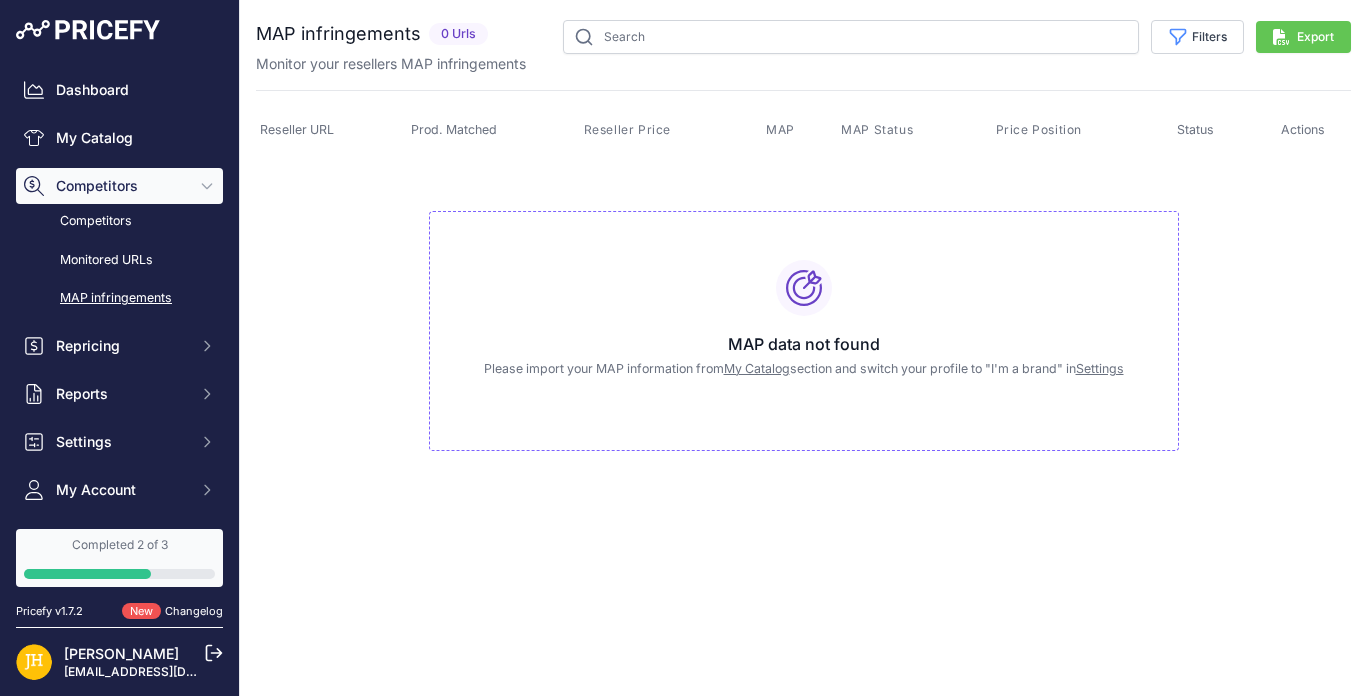 scroll, scrollTop: 0, scrollLeft: 0, axis: both 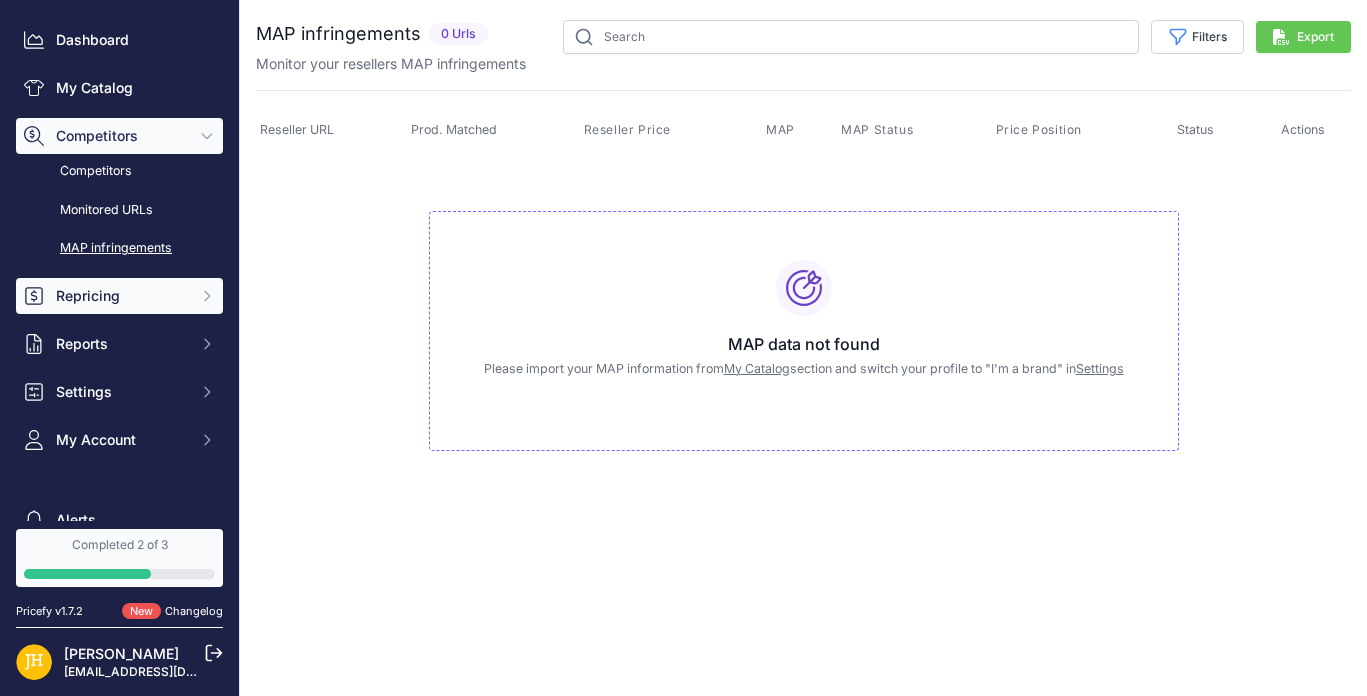 click on "Repricing" at bounding box center (121, 296) 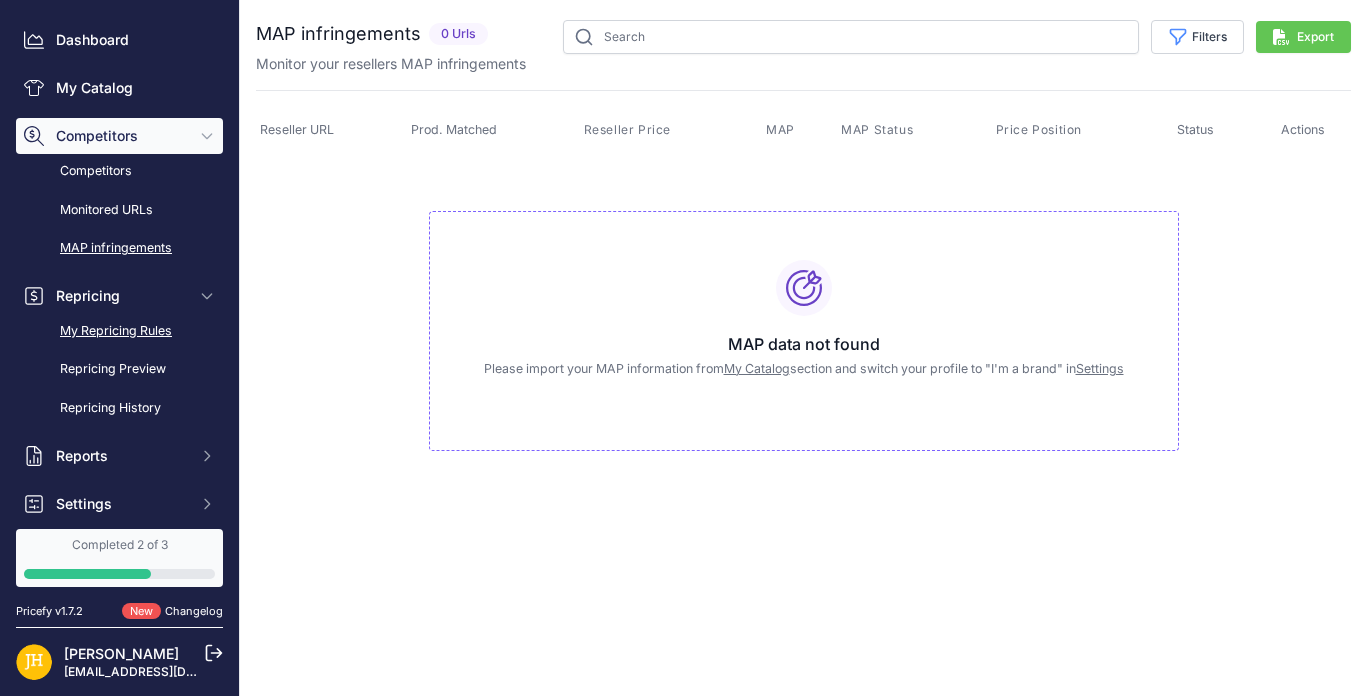 click on "My Repricing Rules" at bounding box center (119, 331) 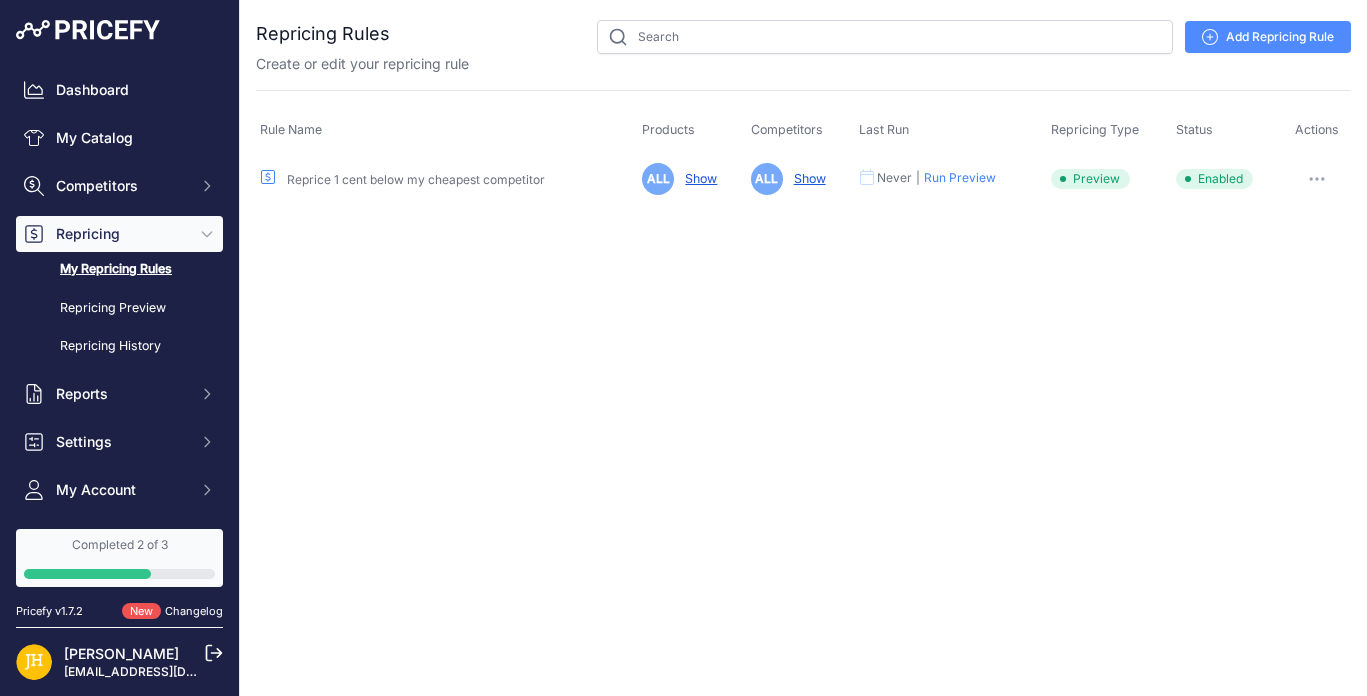 scroll, scrollTop: 0, scrollLeft: 0, axis: both 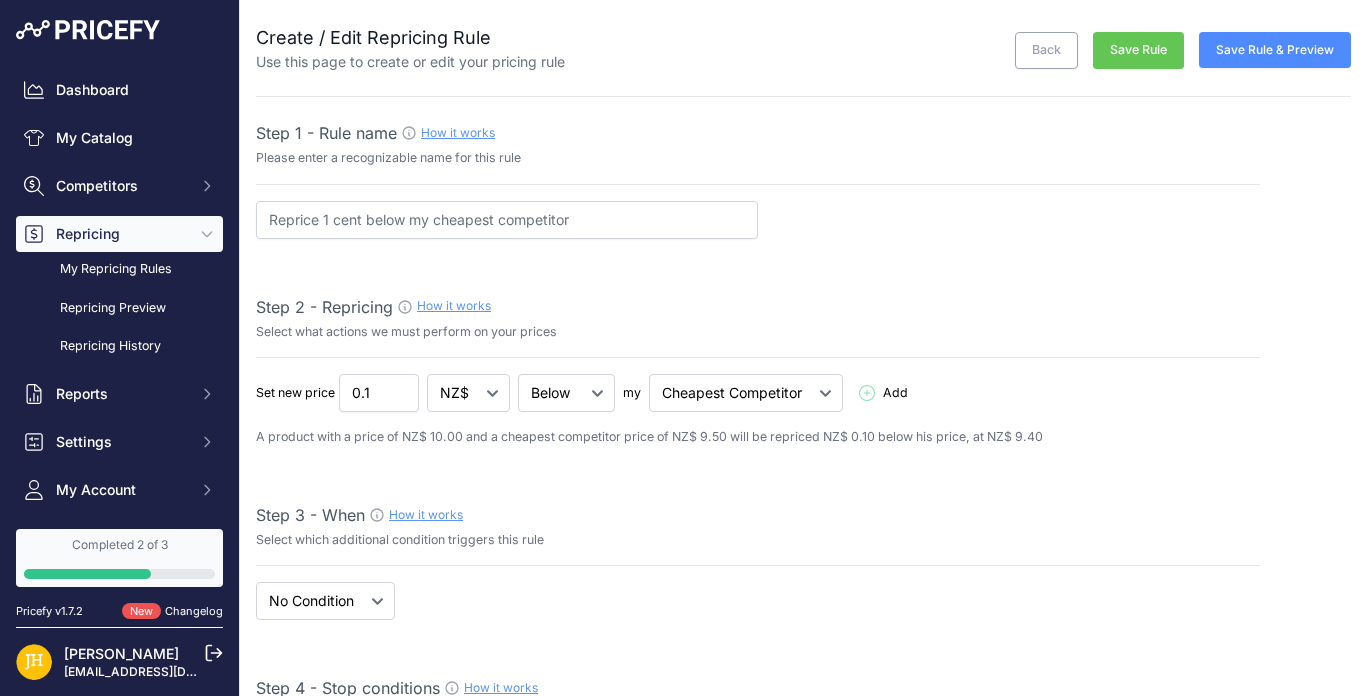 select on "7" 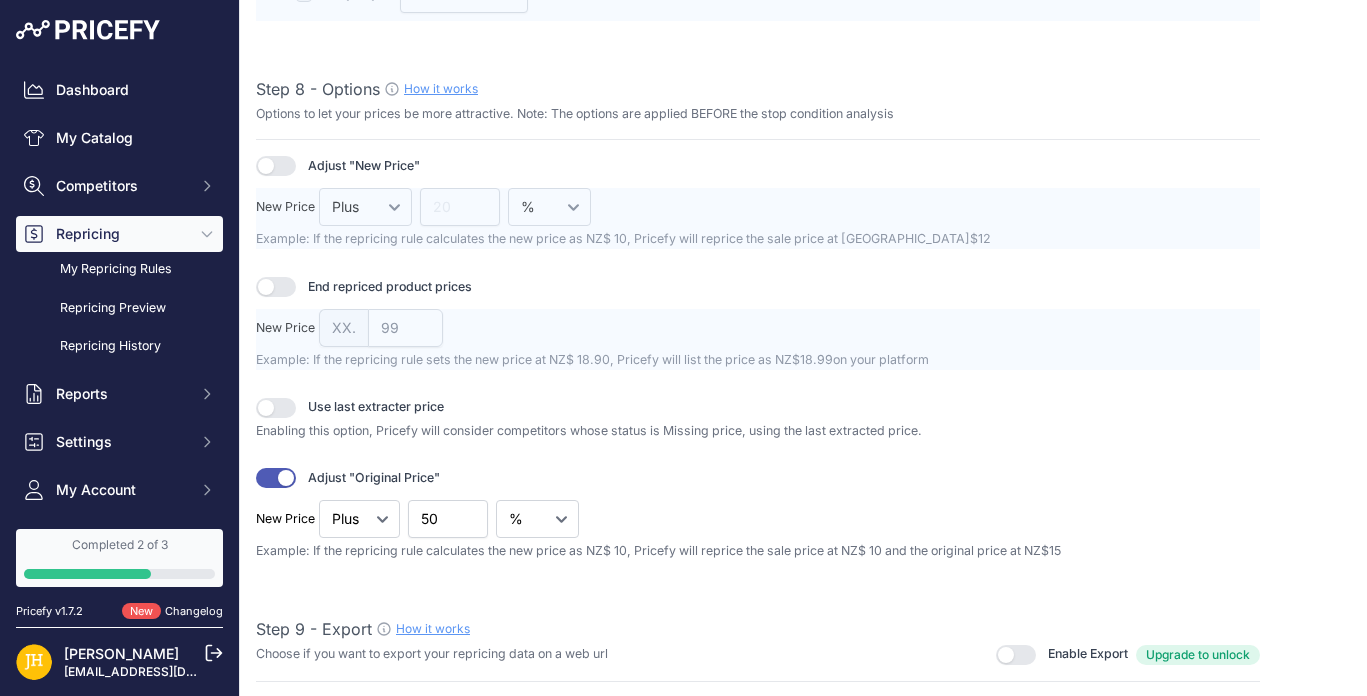 scroll, scrollTop: 2630, scrollLeft: 0, axis: vertical 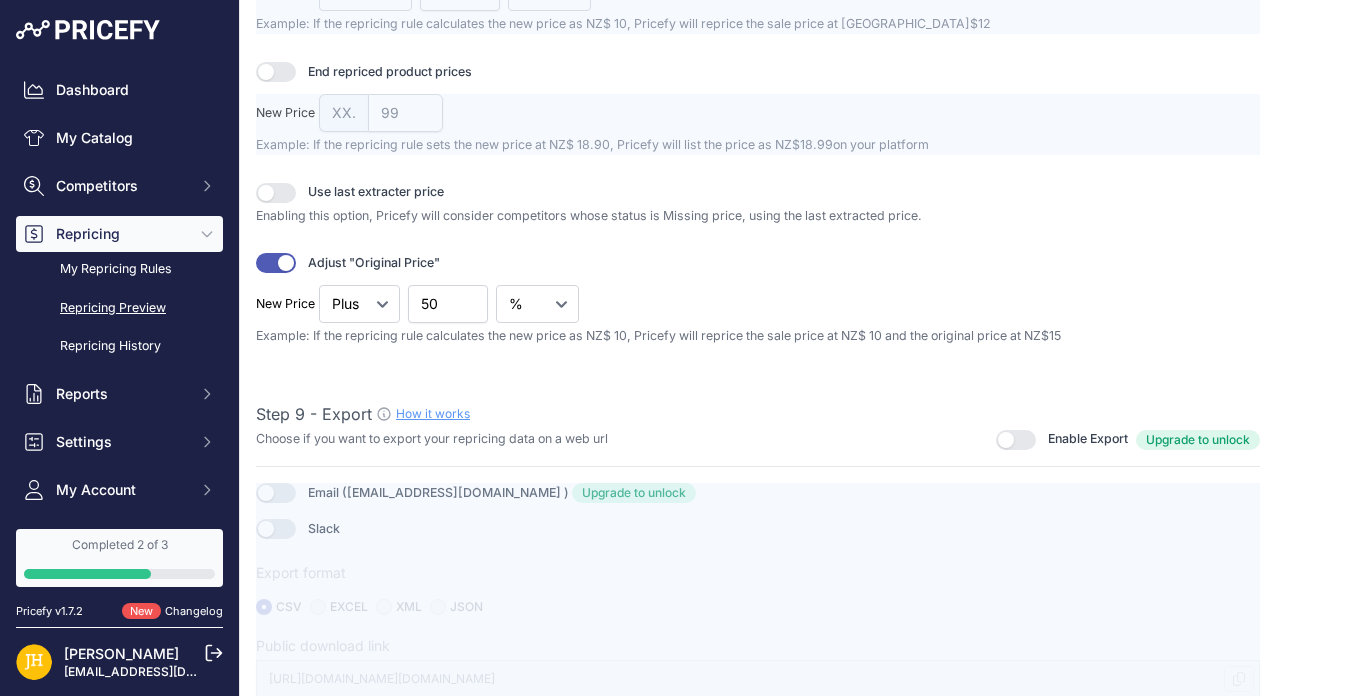 click on "Repricing Preview" at bounding box center (119, 308) 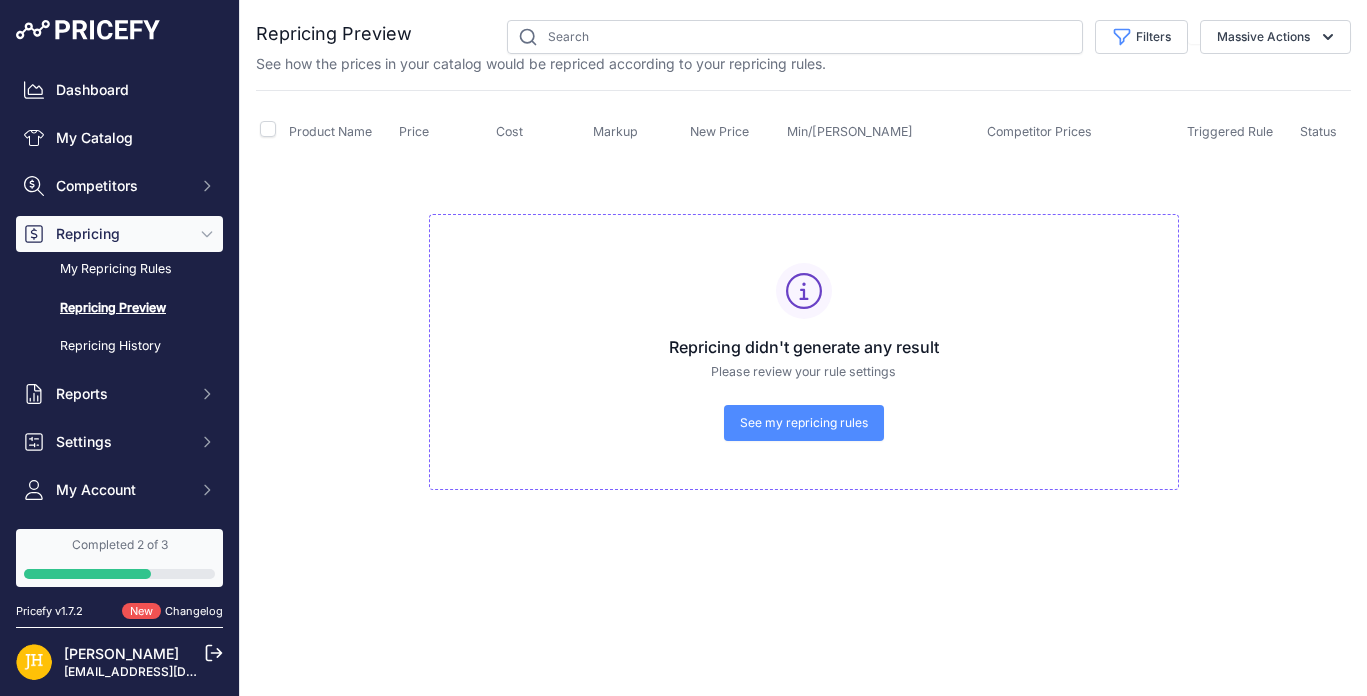 scroll, scrollTop: 0, scrollLeft: 0, axis: both 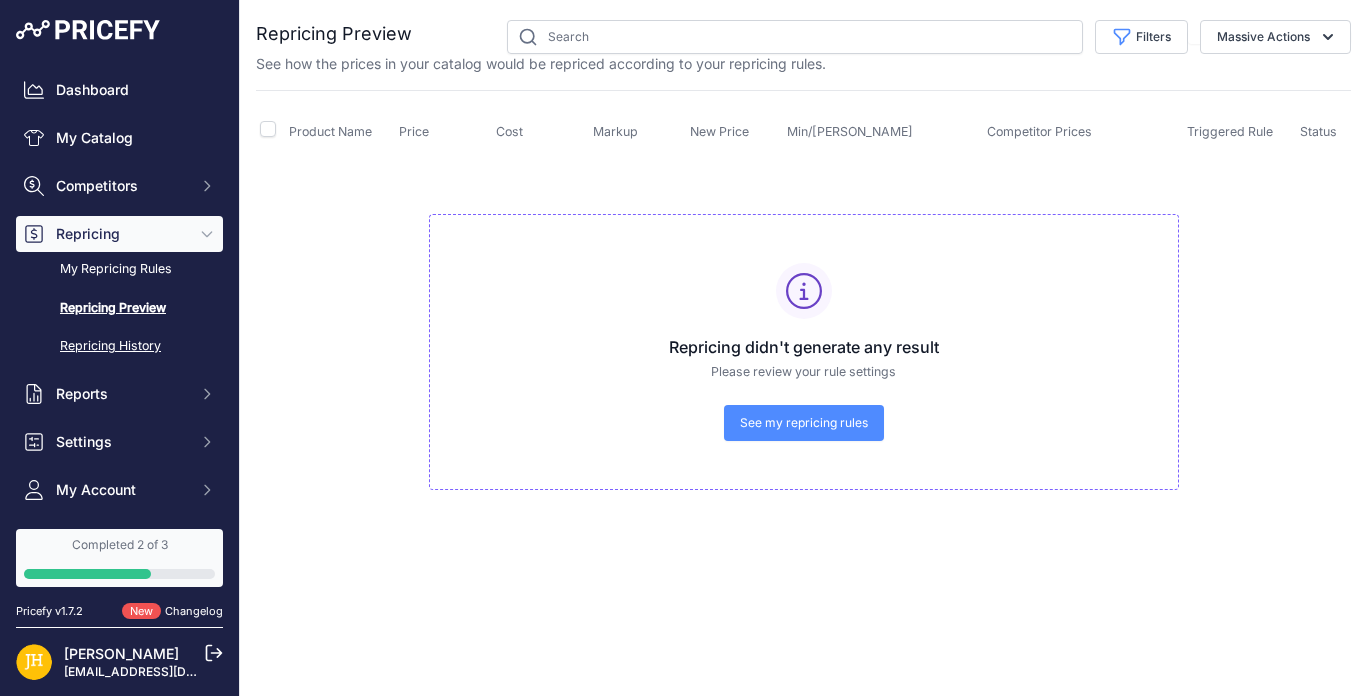 click on "Repricing History" at bounding box center [119, 346] 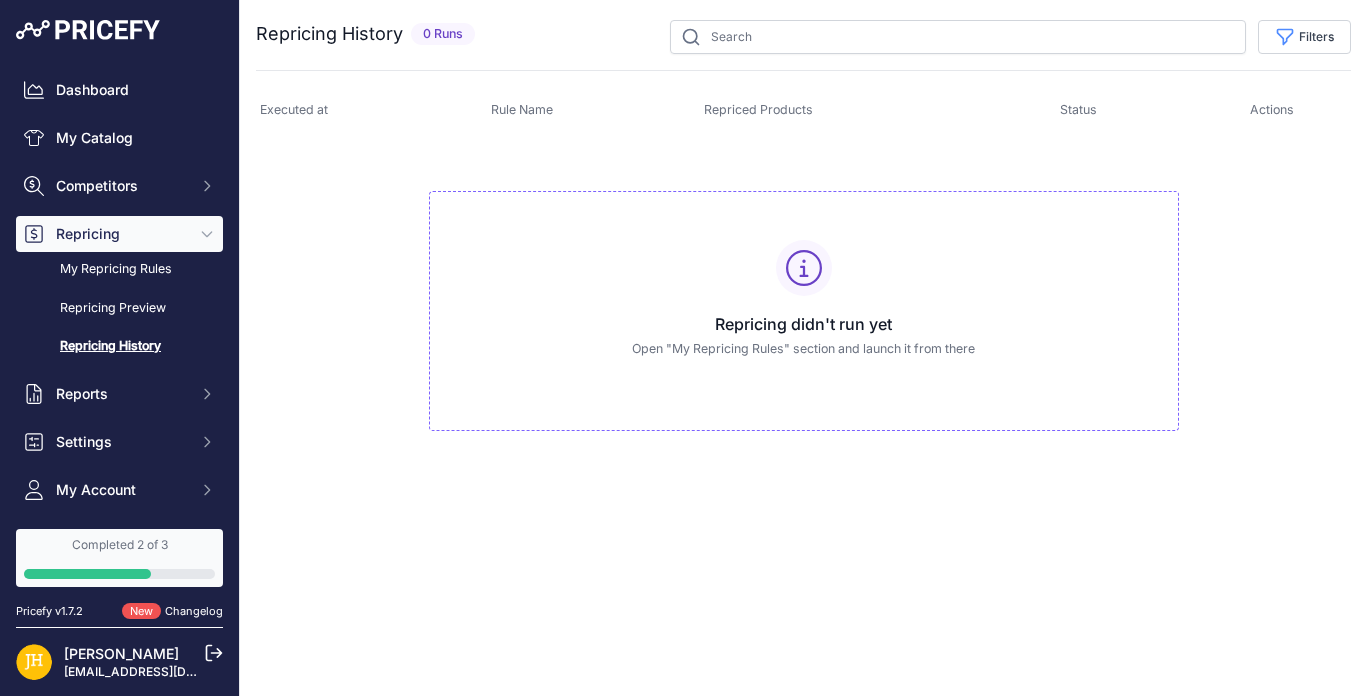 scroll, scrollTop: 0, scrollLeft: 0, axis: both 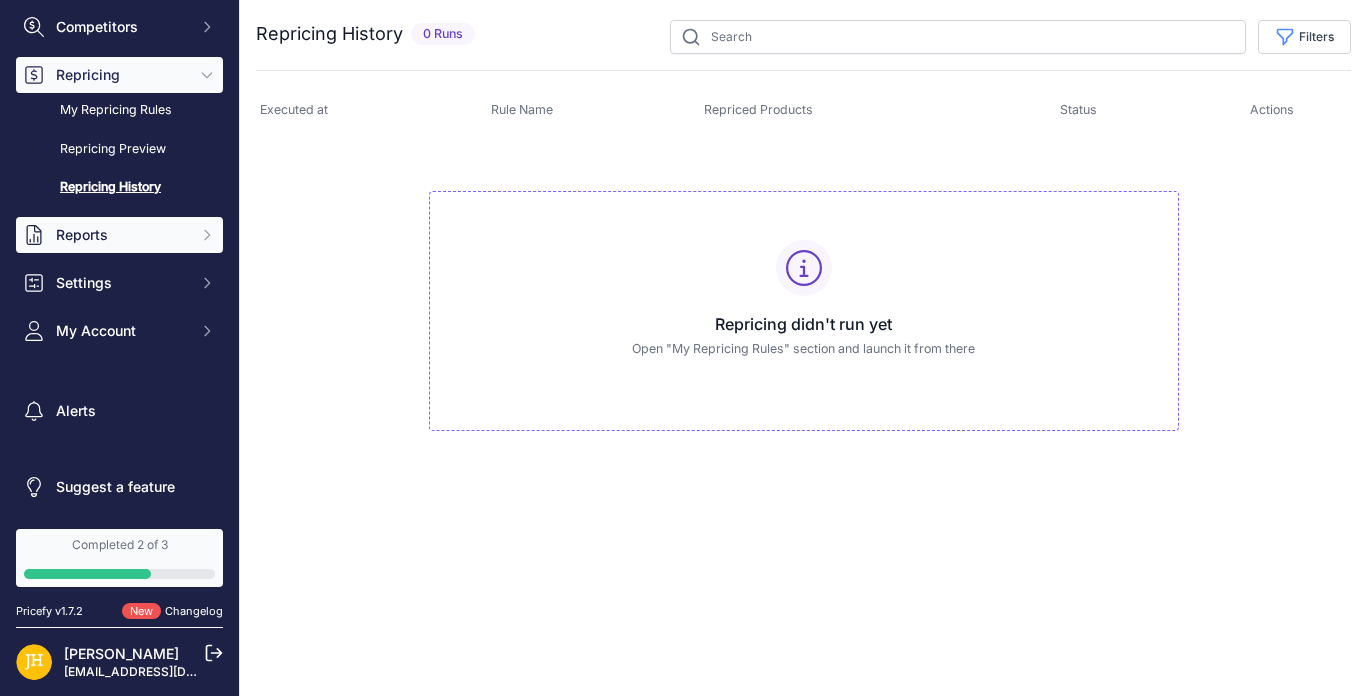 click on "Reports" at bounding box center (119, 235) 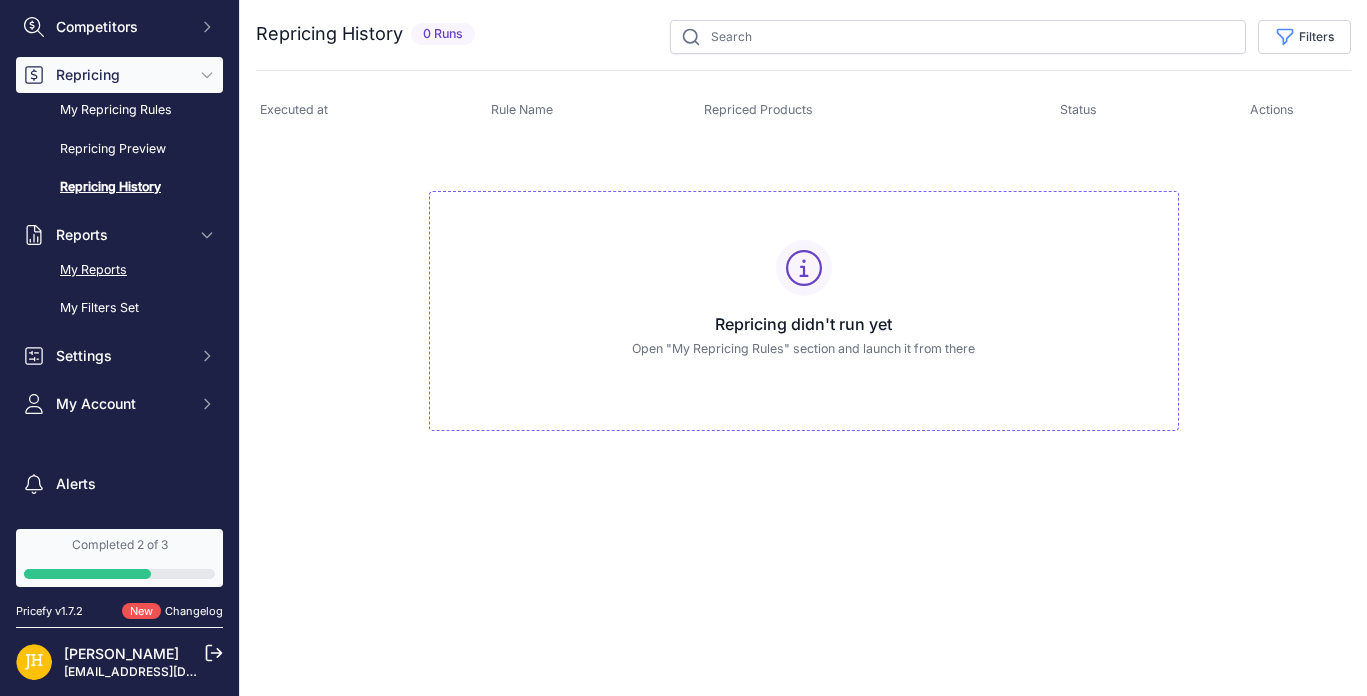 click on "My Reports" at bounding box center (119, 270) 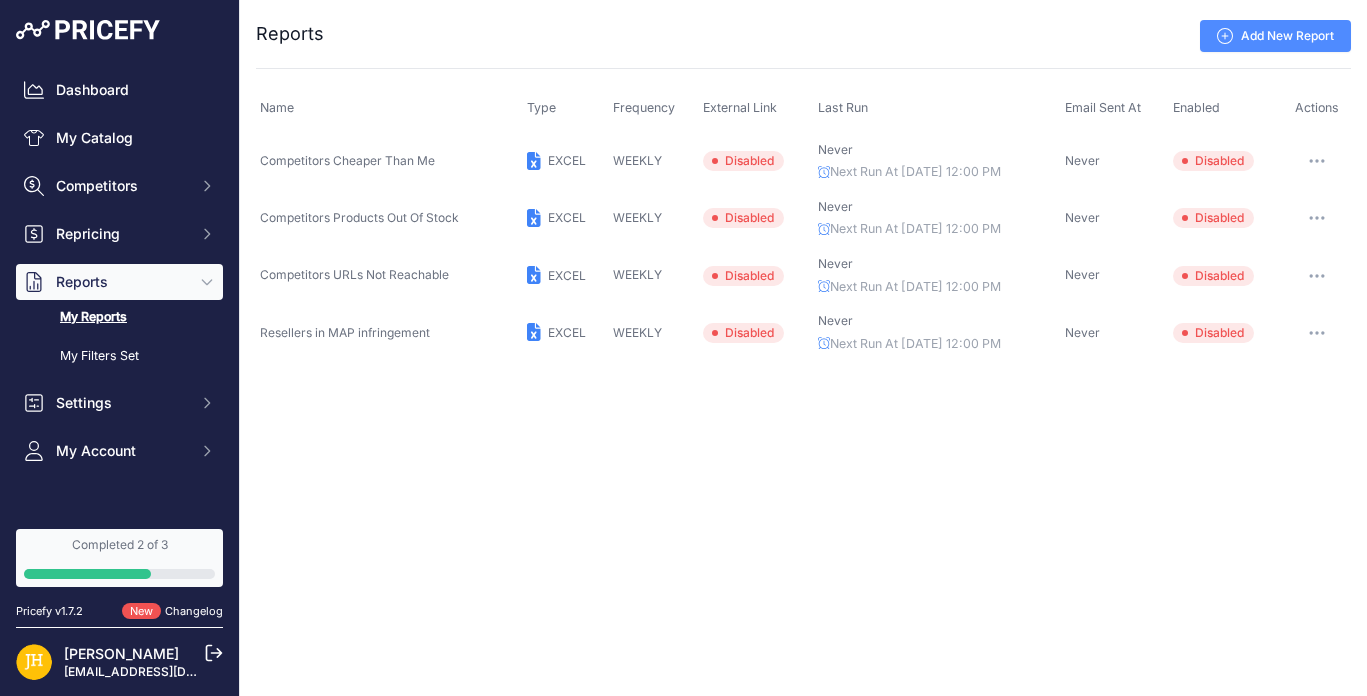 scroll, scrollTop: 0, scrollLeft: 0, axis: both 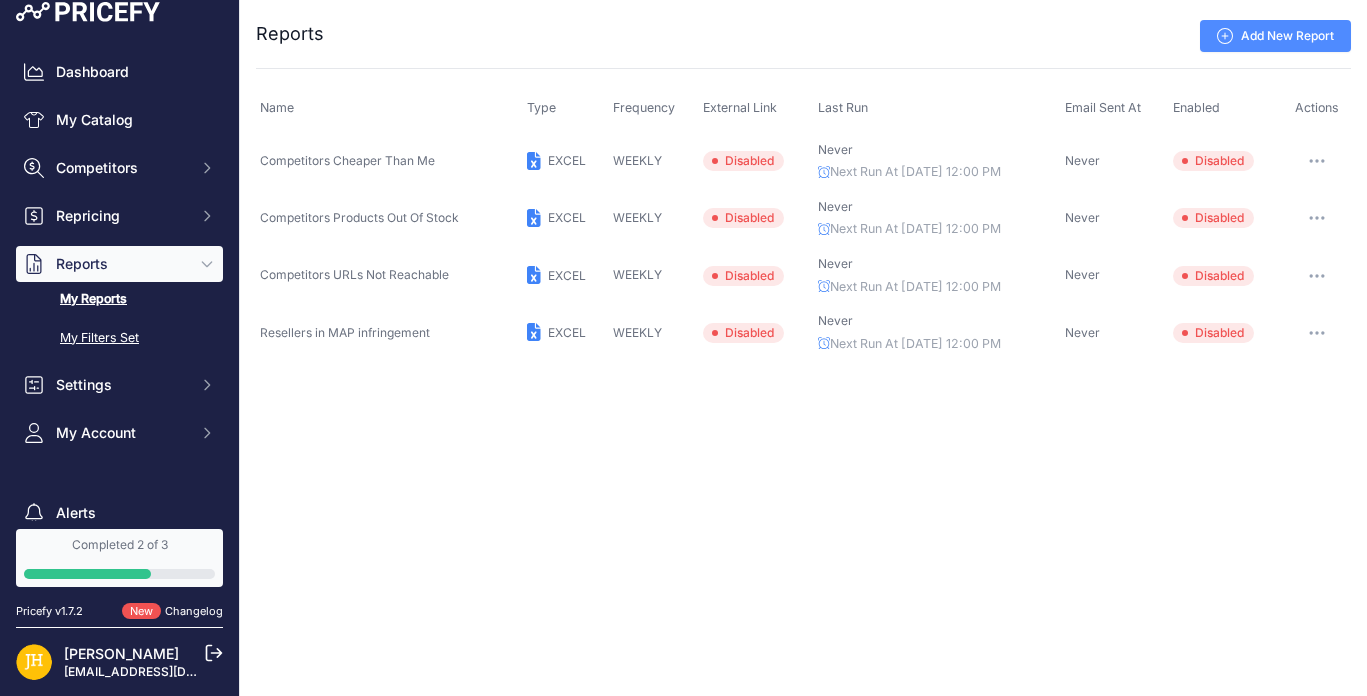 click on "My Filters Set" at bounding box center (119, 338) 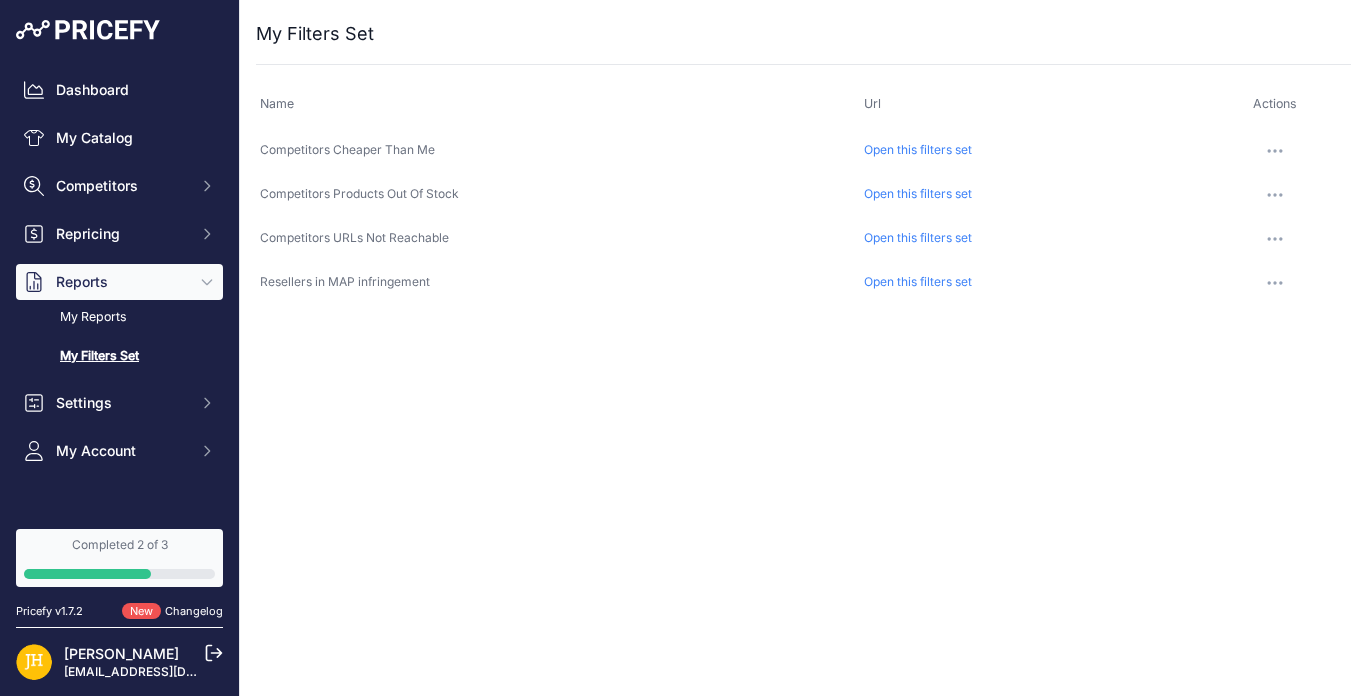 scroll, scrollTop: 0, scrollLeft: 0, axis: both 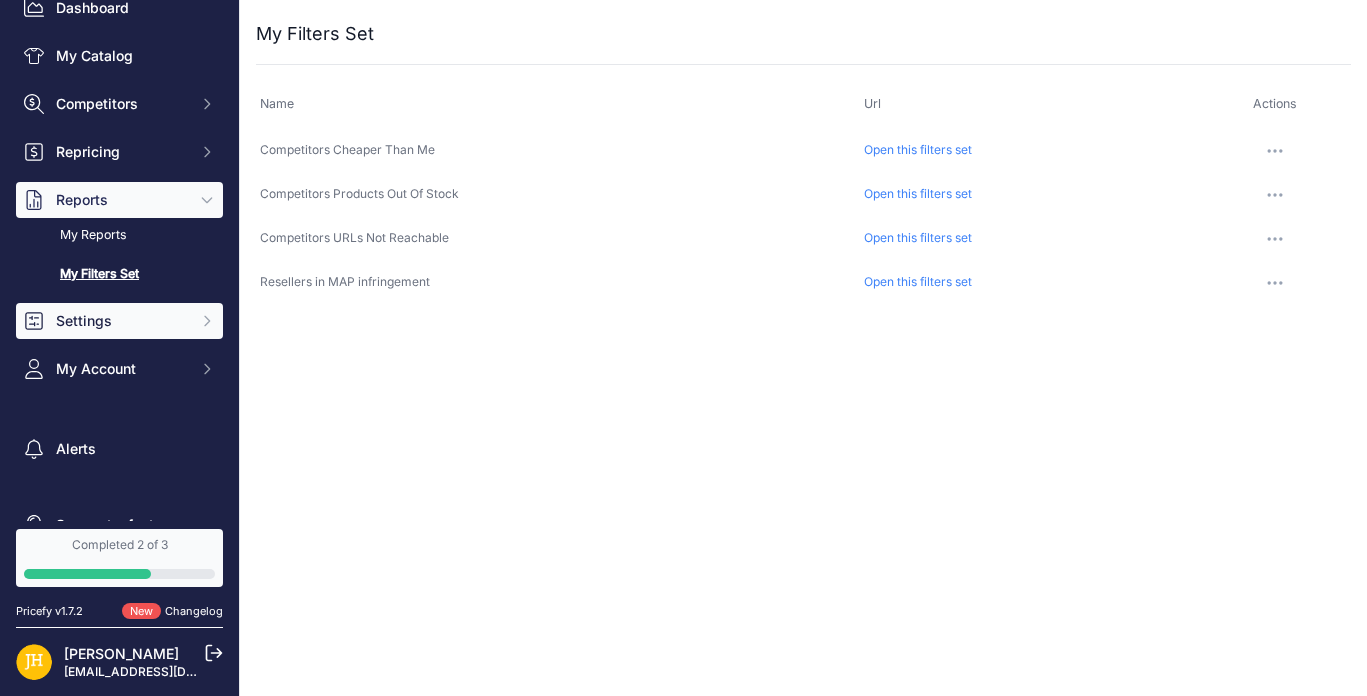 click on "Settings" at bounding box center [121, 321] 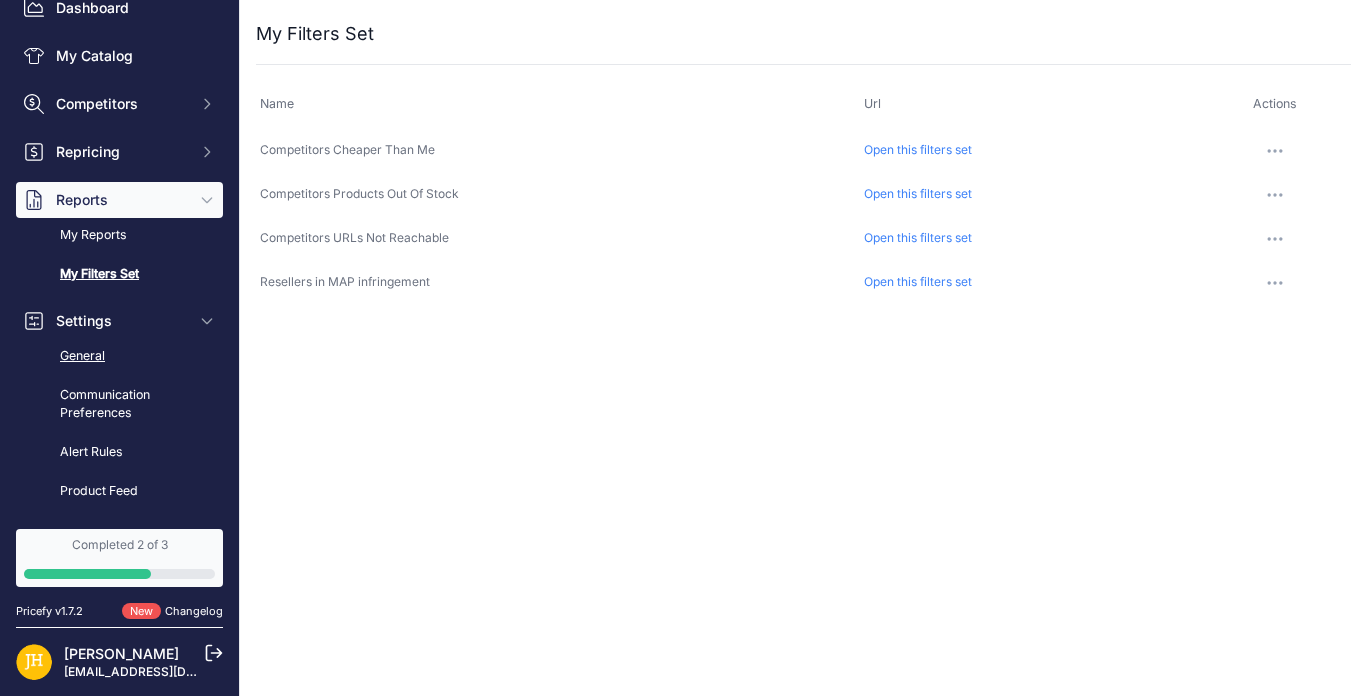 click on "General" at bounding box center [119, 356] 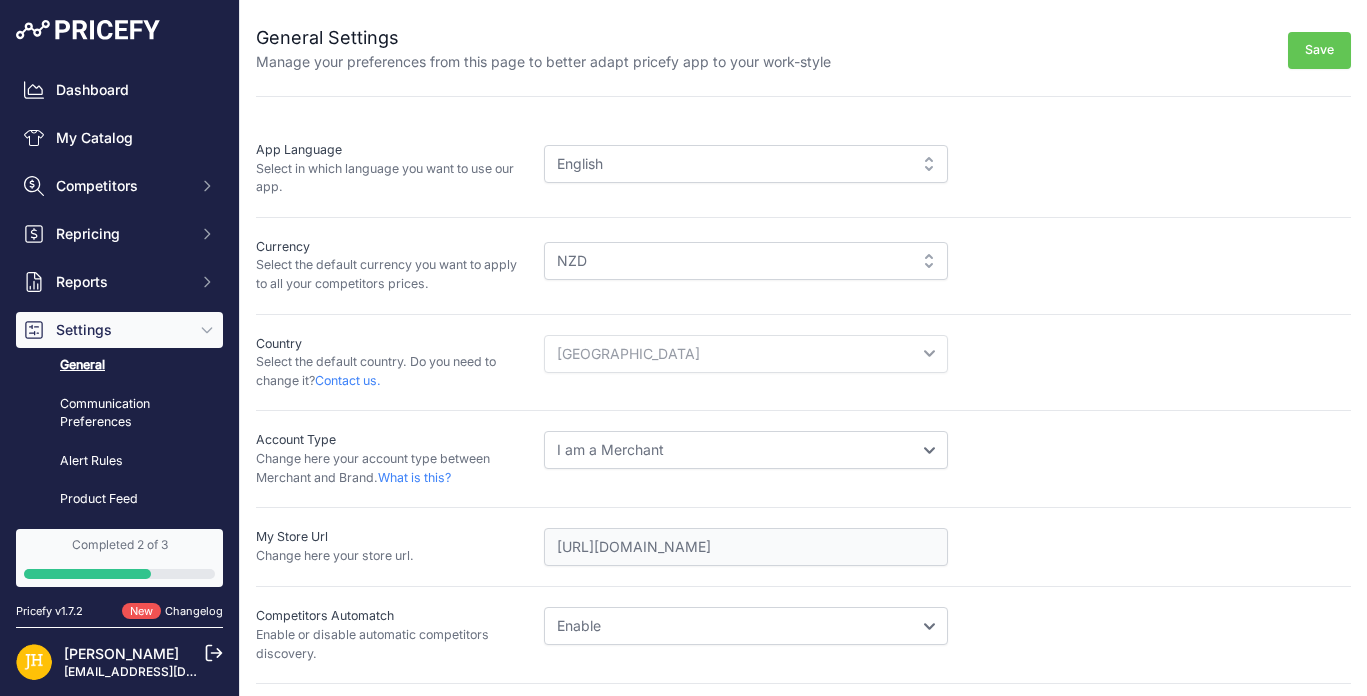 scroll, scrollTop: 0, scrollLeft: 0, axis: both 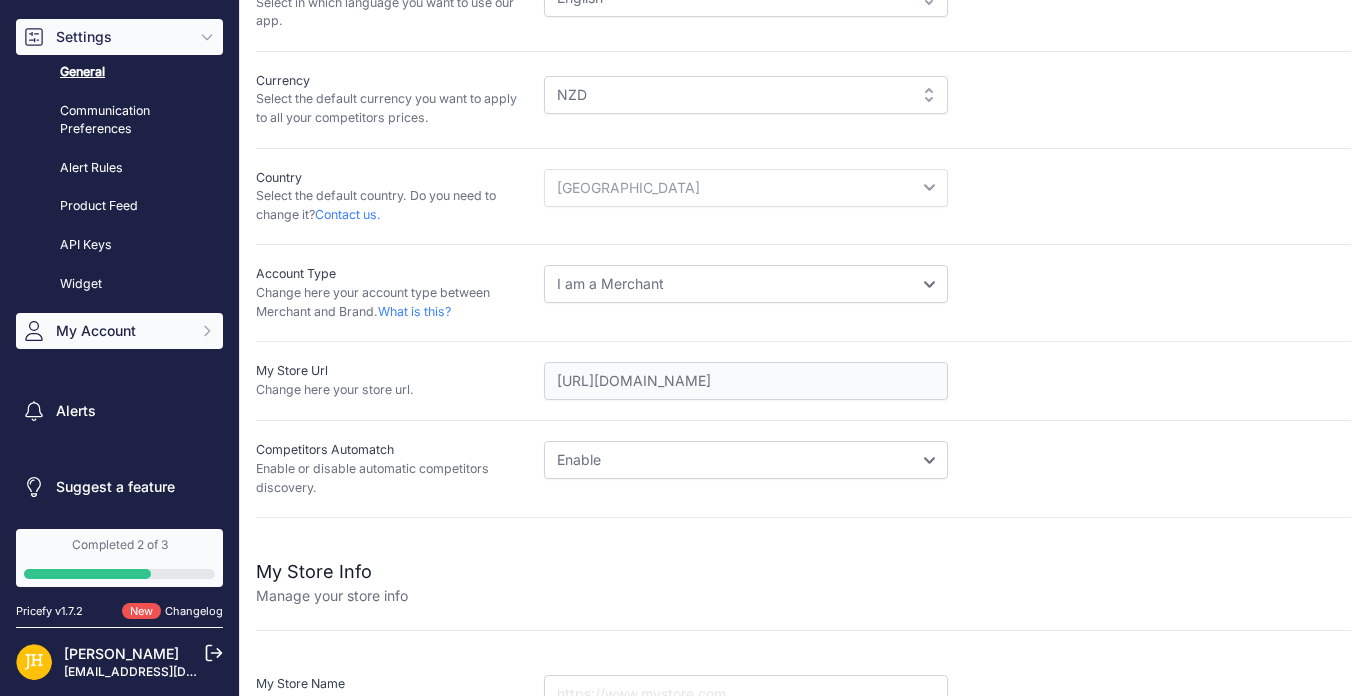 click on "My Account" at bounding box center (121, 331) 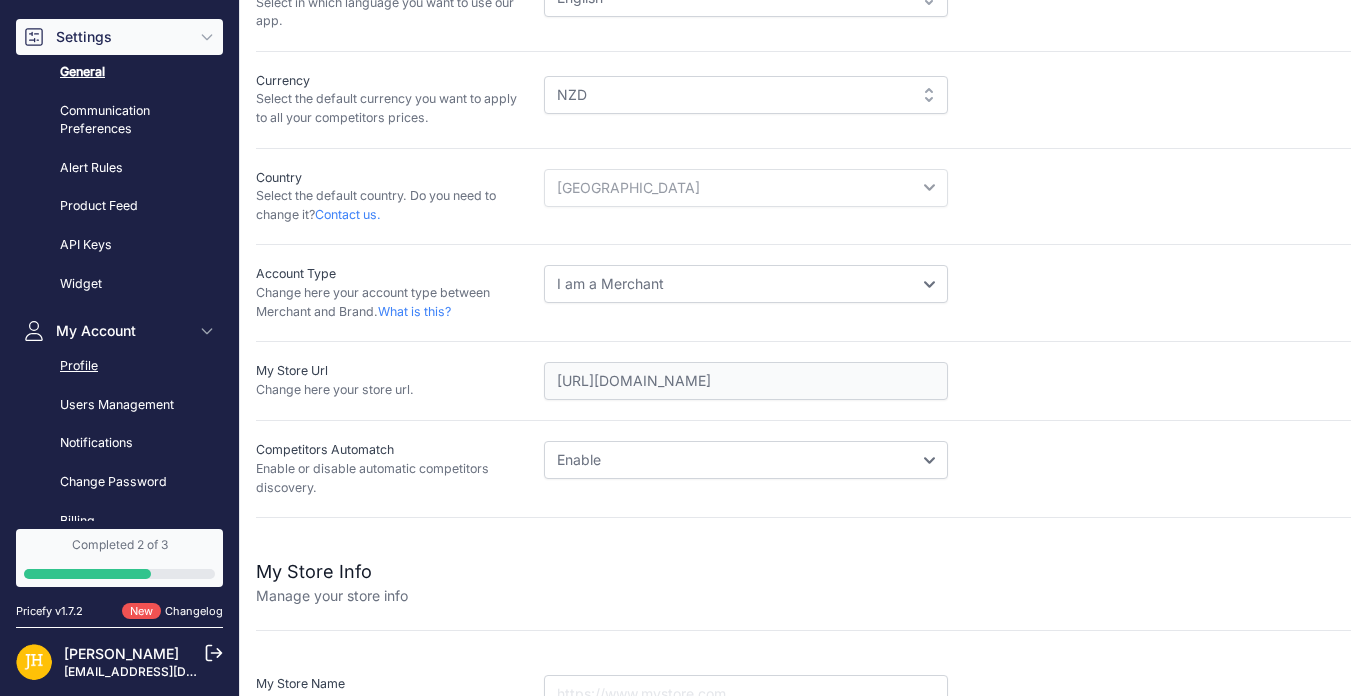 click on "Profile" at bounding box center (119, 366) 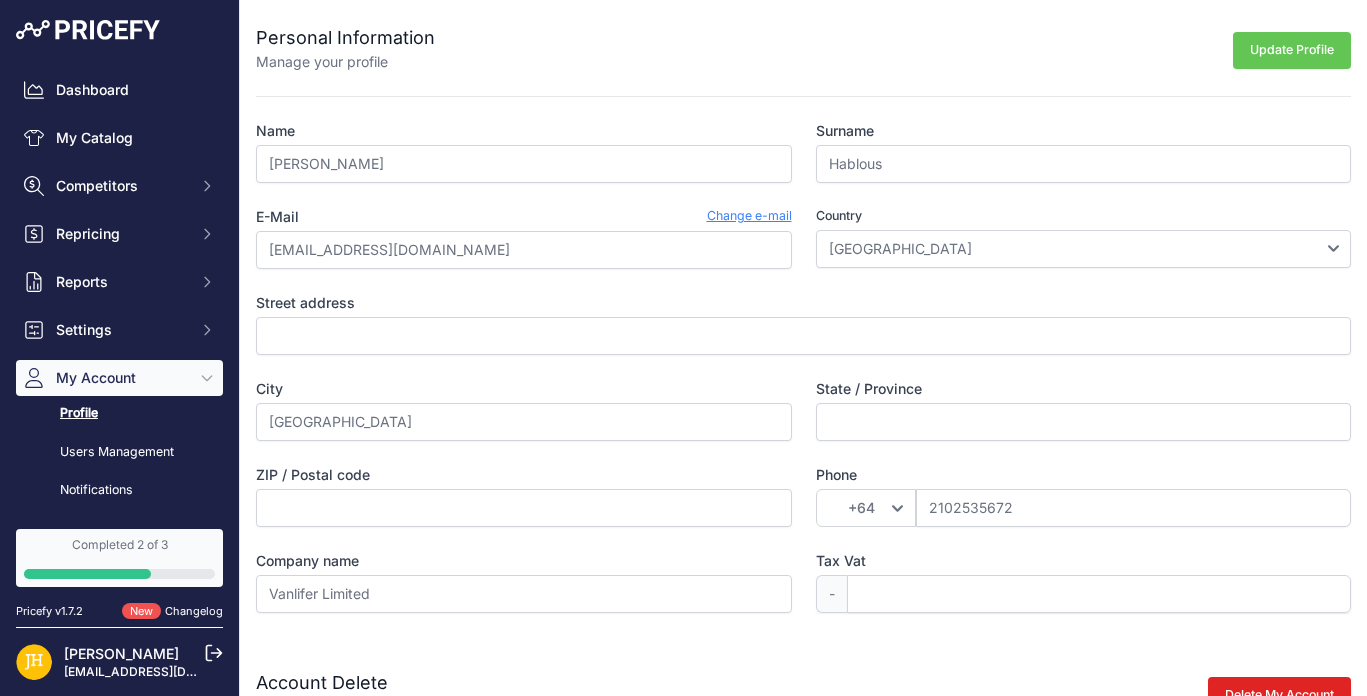 scroll, scrollTop: 0, scrollLeft: 0, axis: both 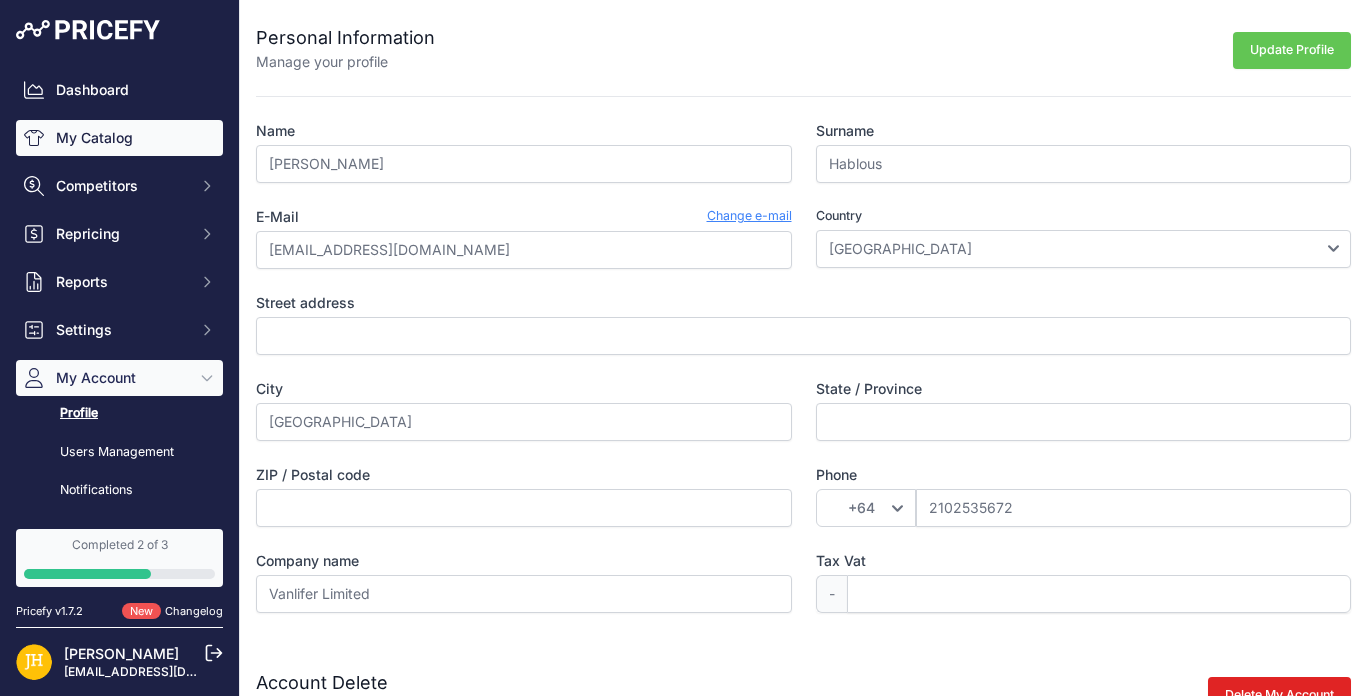click on "My Catalog" at bounding box center (119, 138) 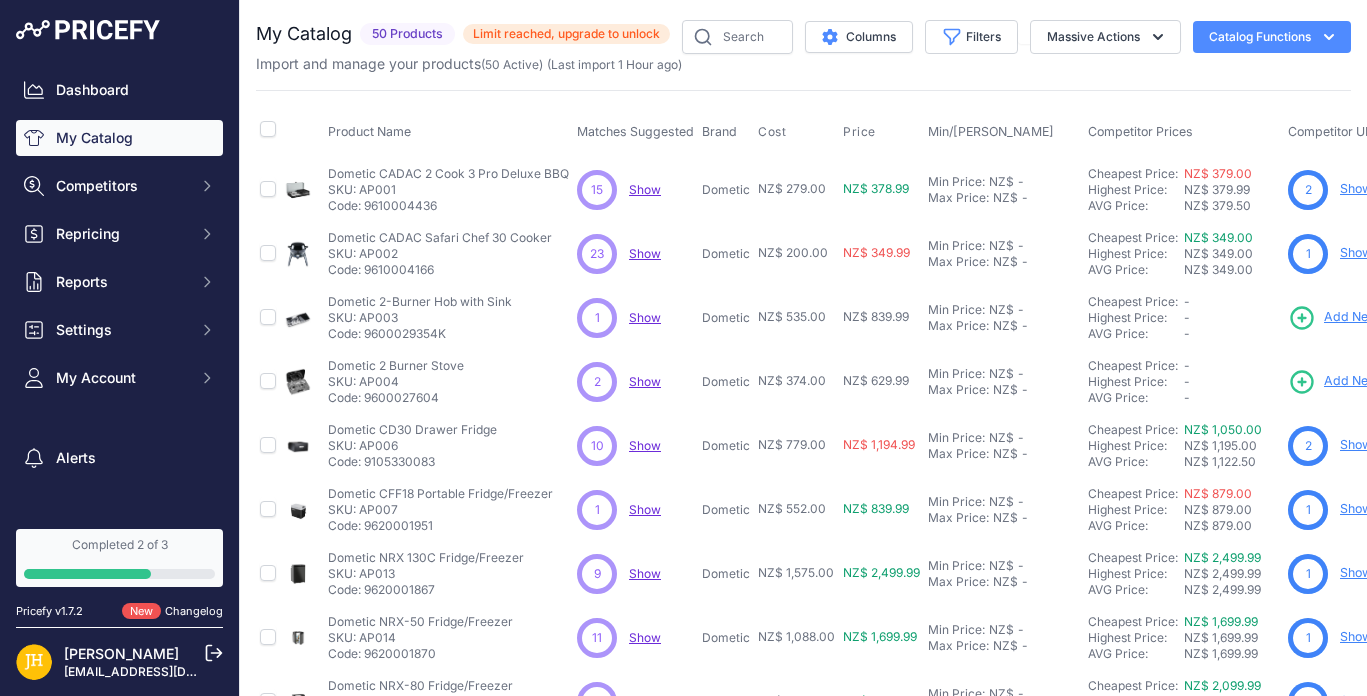scroll, scrollTop: 0, scrollLeft: 0, axis: both 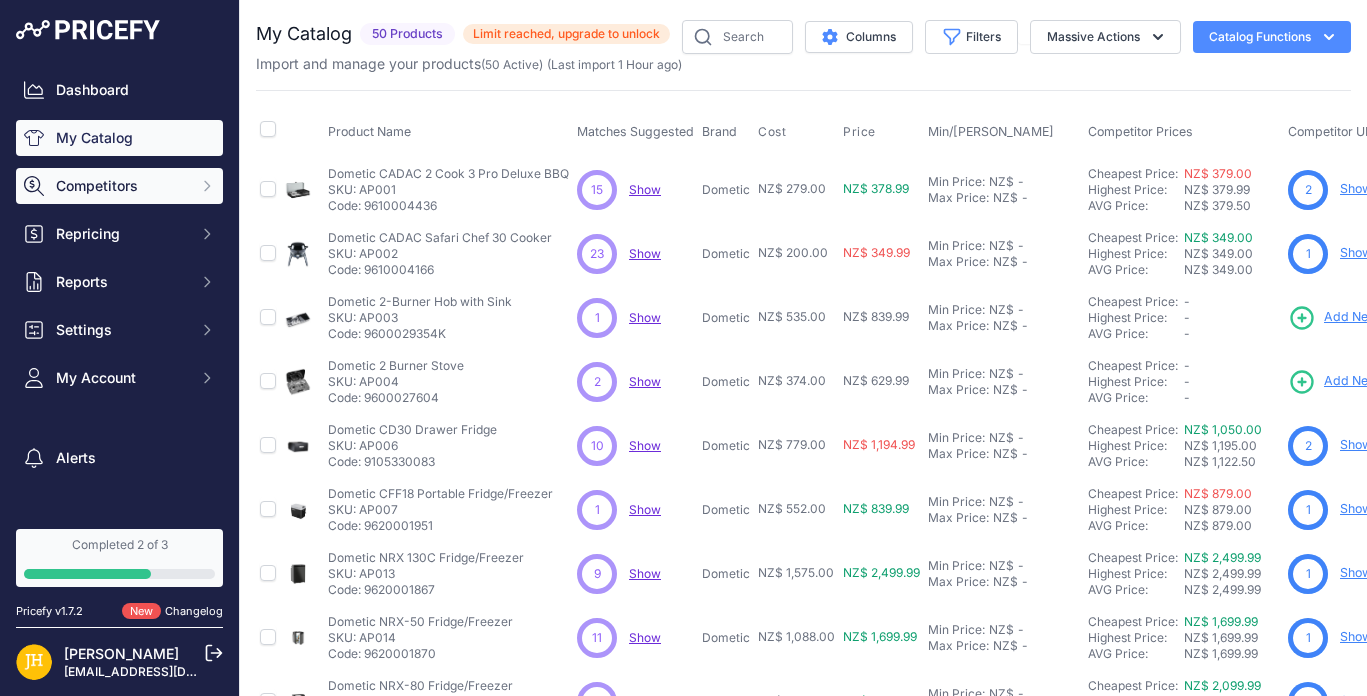 click on "Competitors" at bounding box center (121, 186) 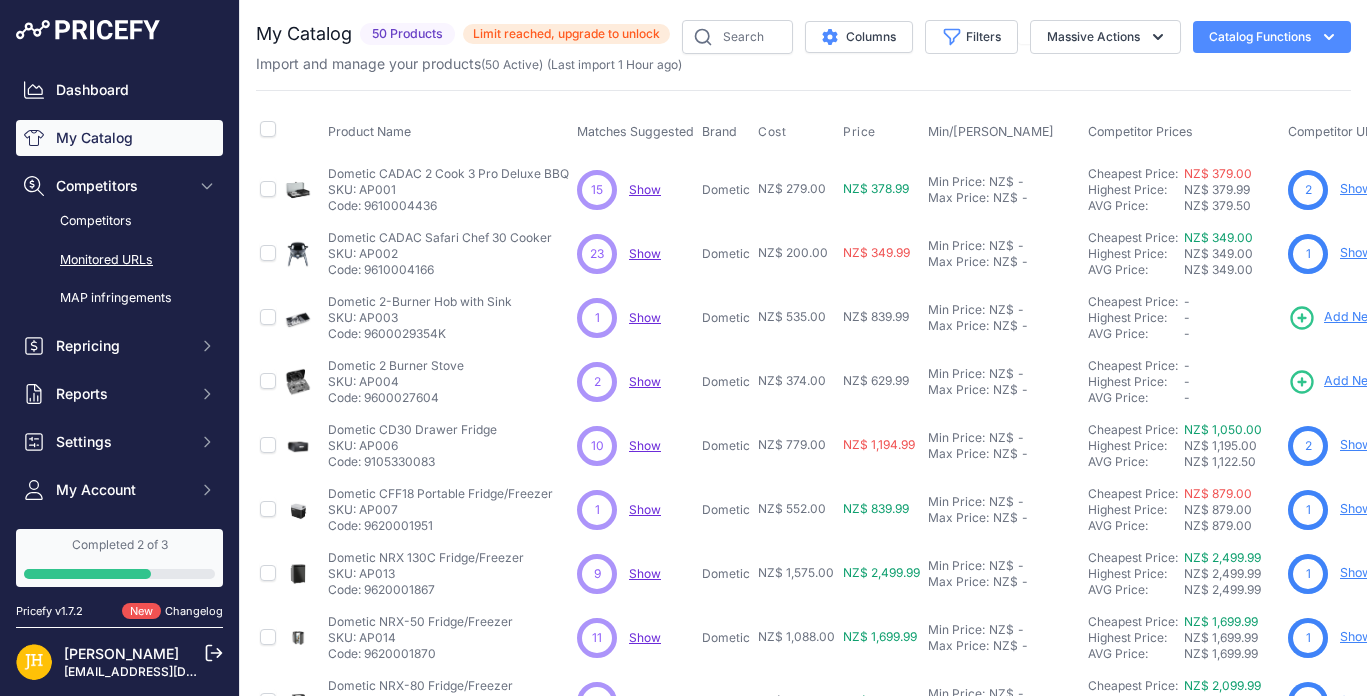 click on "Monitored URLs" at bounding box center (119, 260) 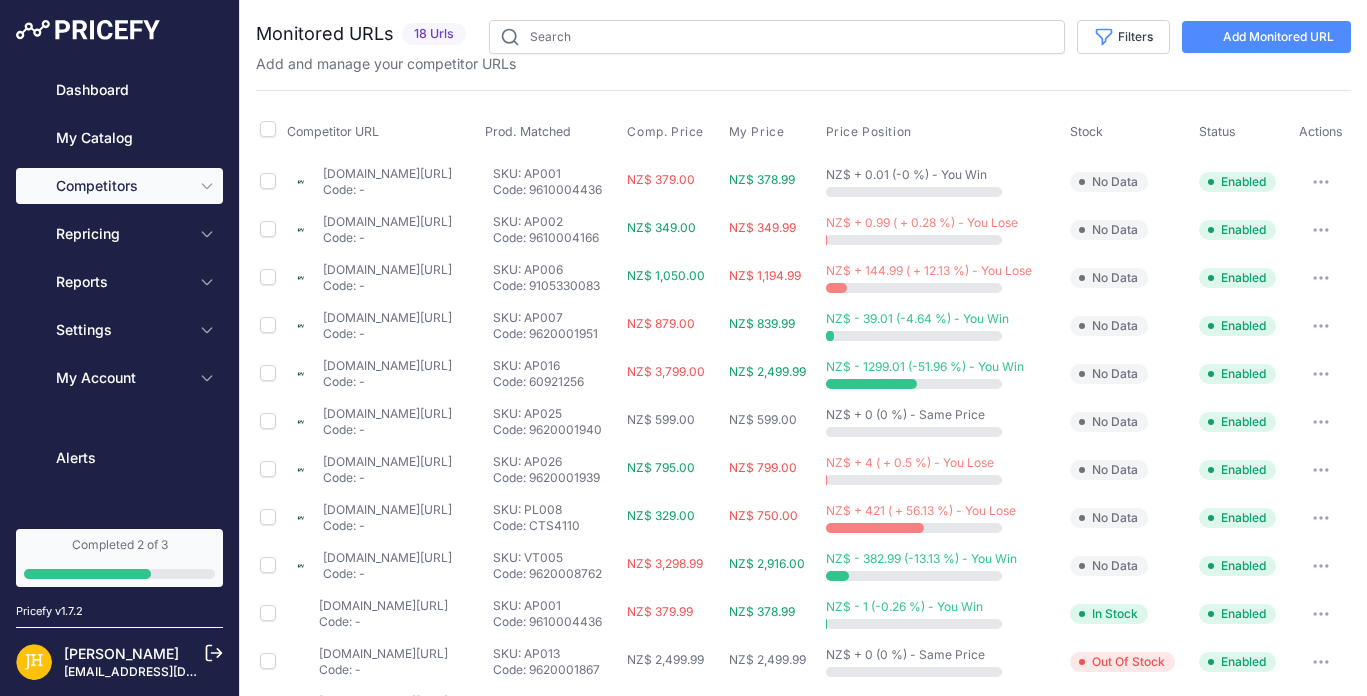 scroll, scrollTop: 0, scrollLeft: 0, axis: both 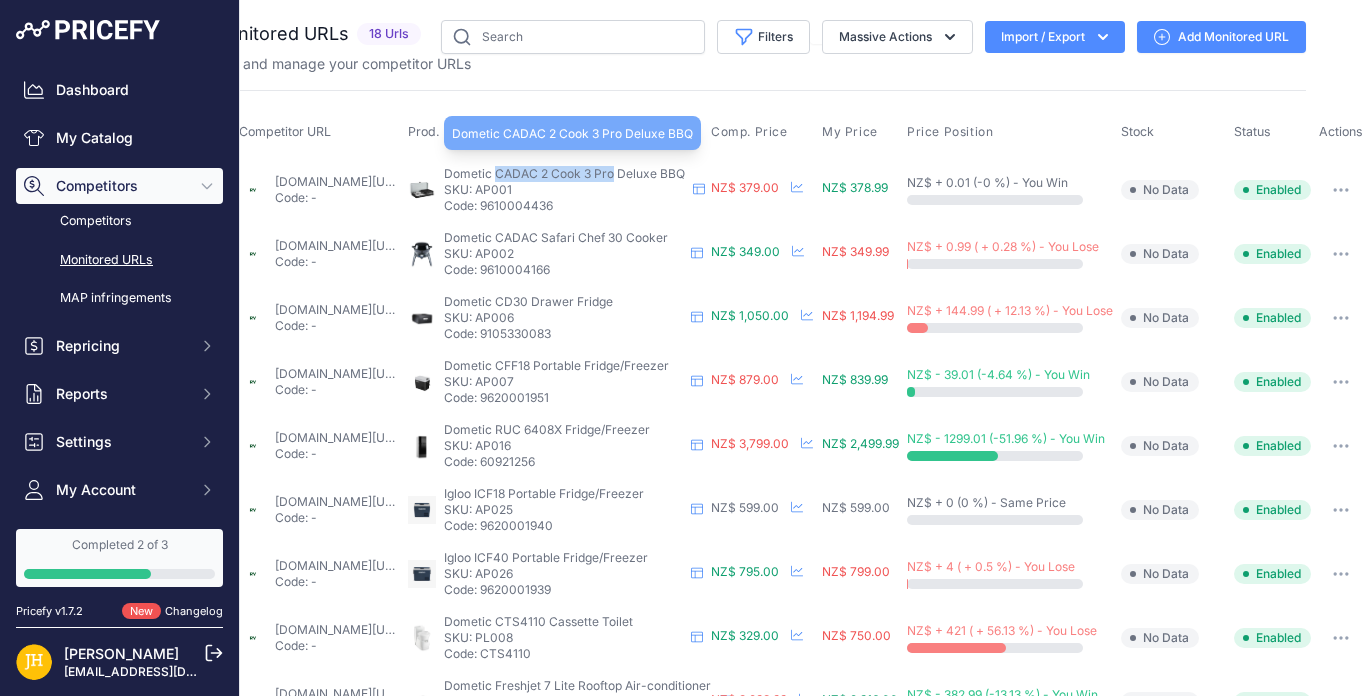 drag, startPoint x: 489, startPoint y: 170, endPoint x: 603, endPoint y: 175, distance: 114.1096 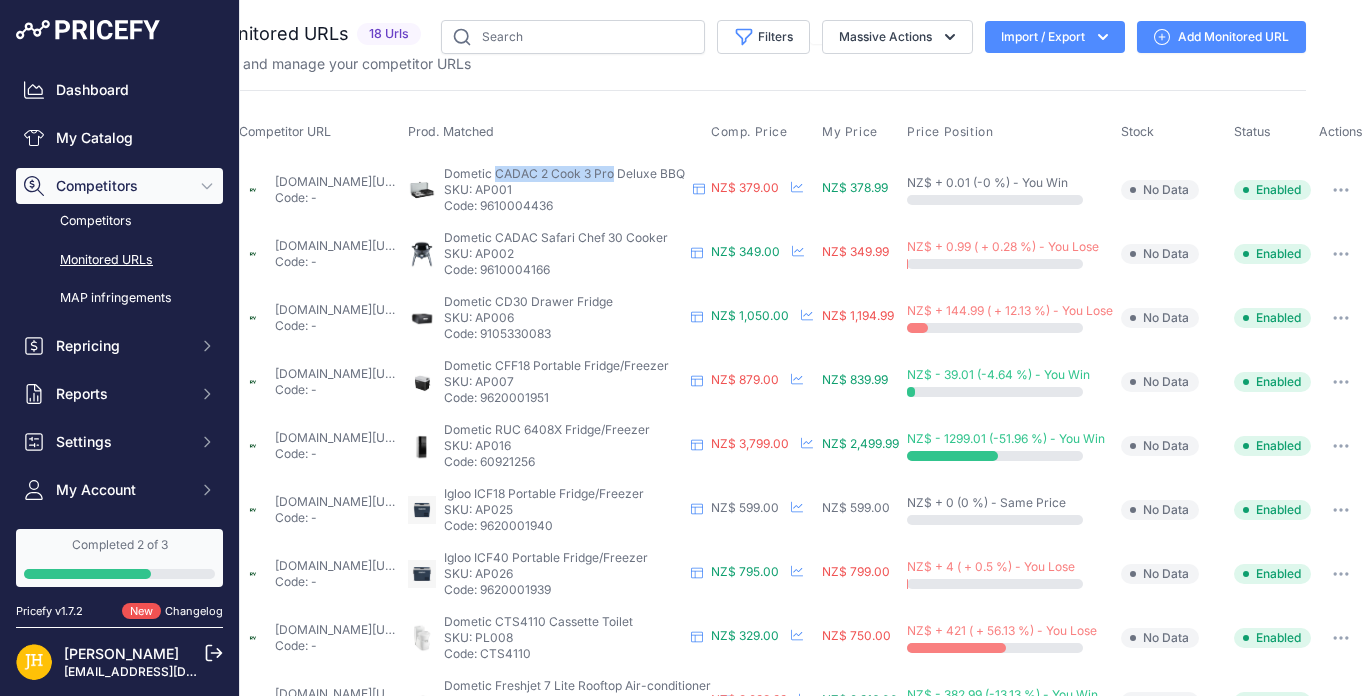 click 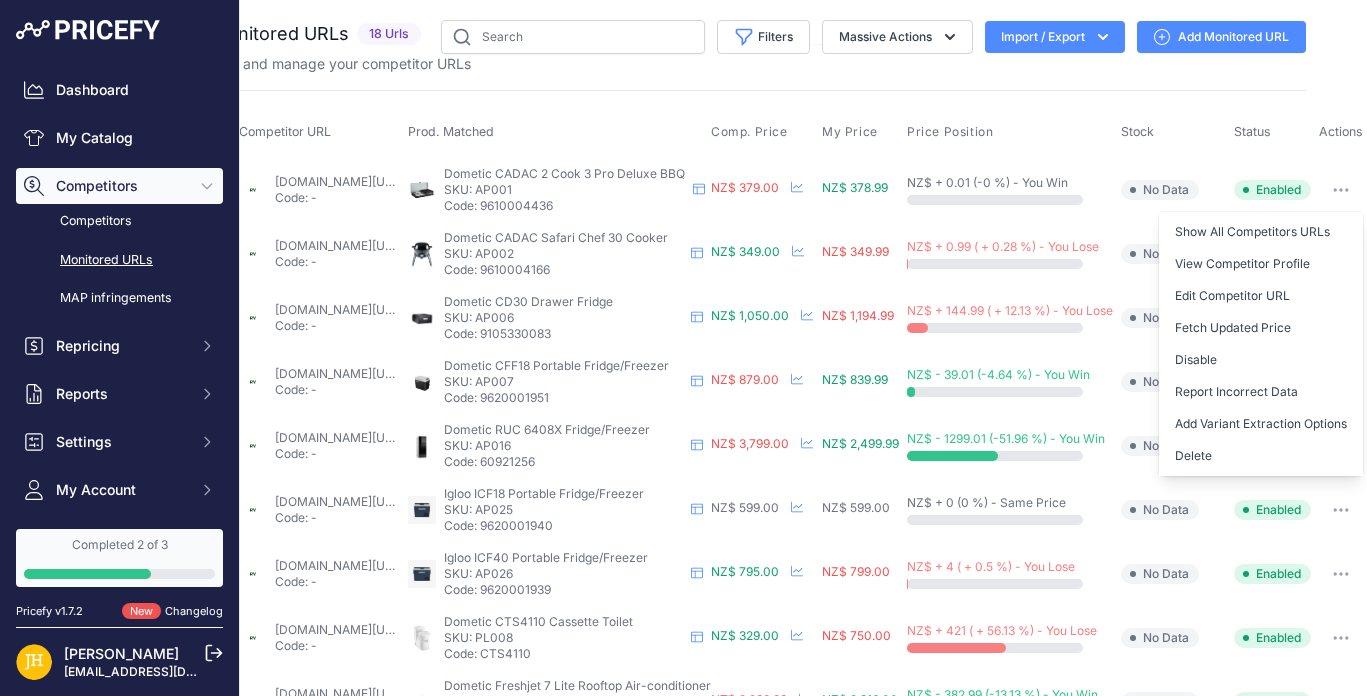 click on "Close
You are not connected to the internet." at bounding box center [803, 348] 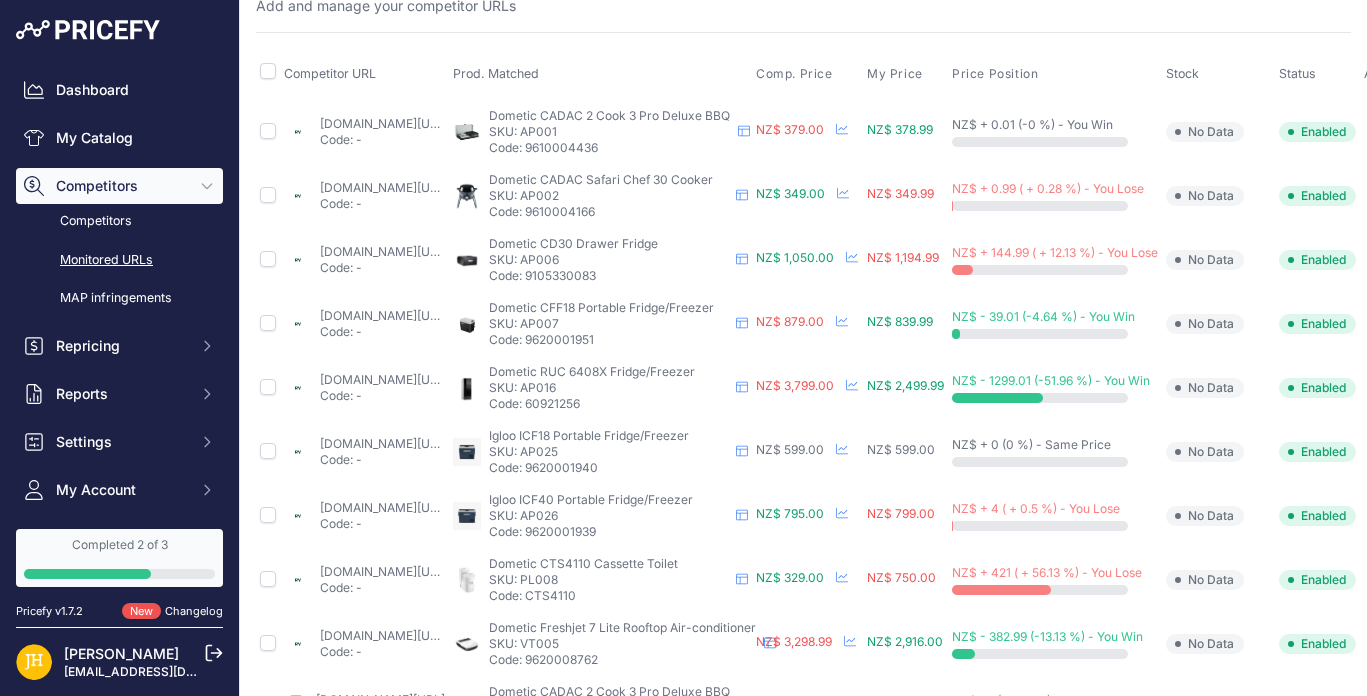 scroll, scrollTop: 58, scrollLeft: 131, axis: both 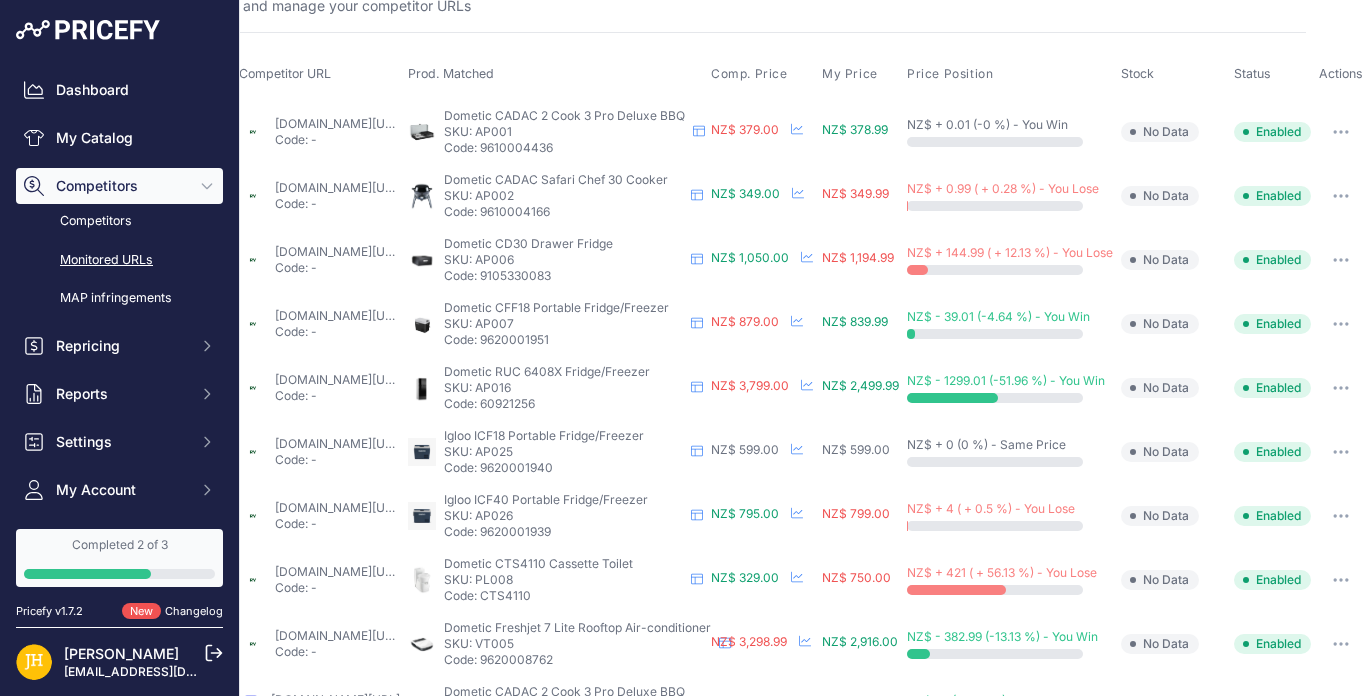 click 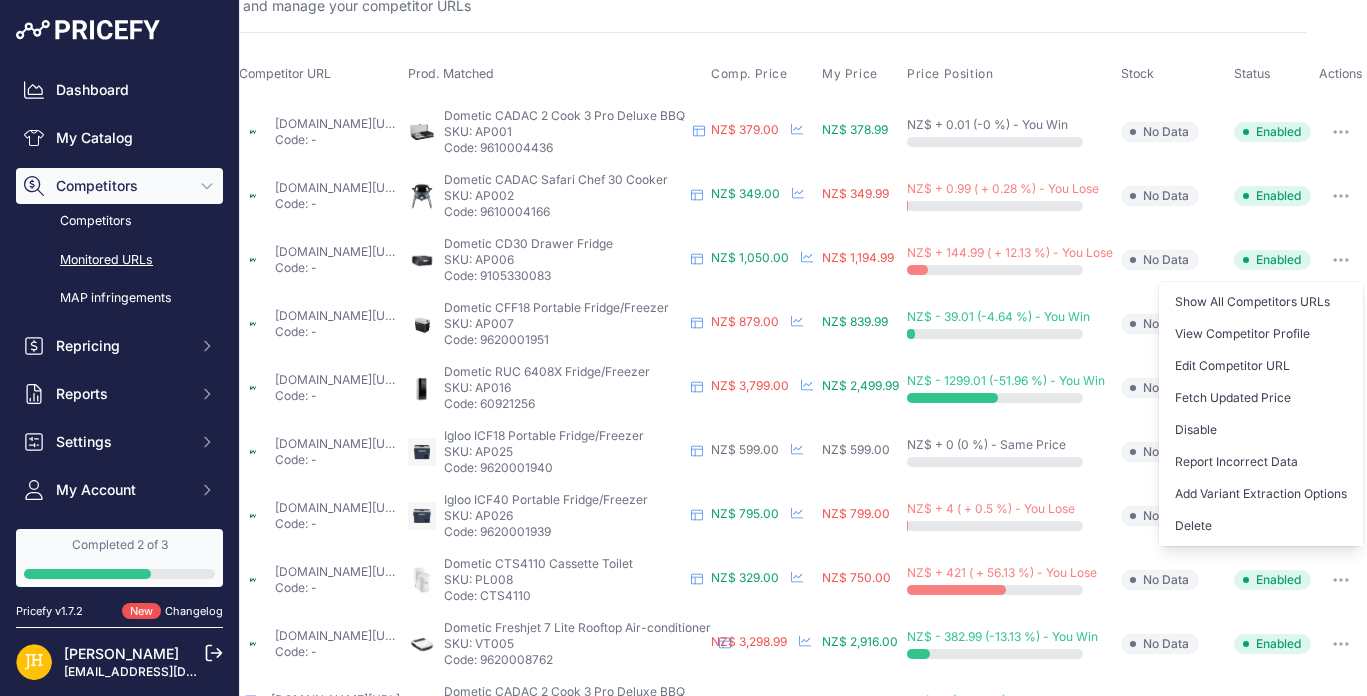 click on "Add and manage your competitor URLs" at bounding box center [758, 6] 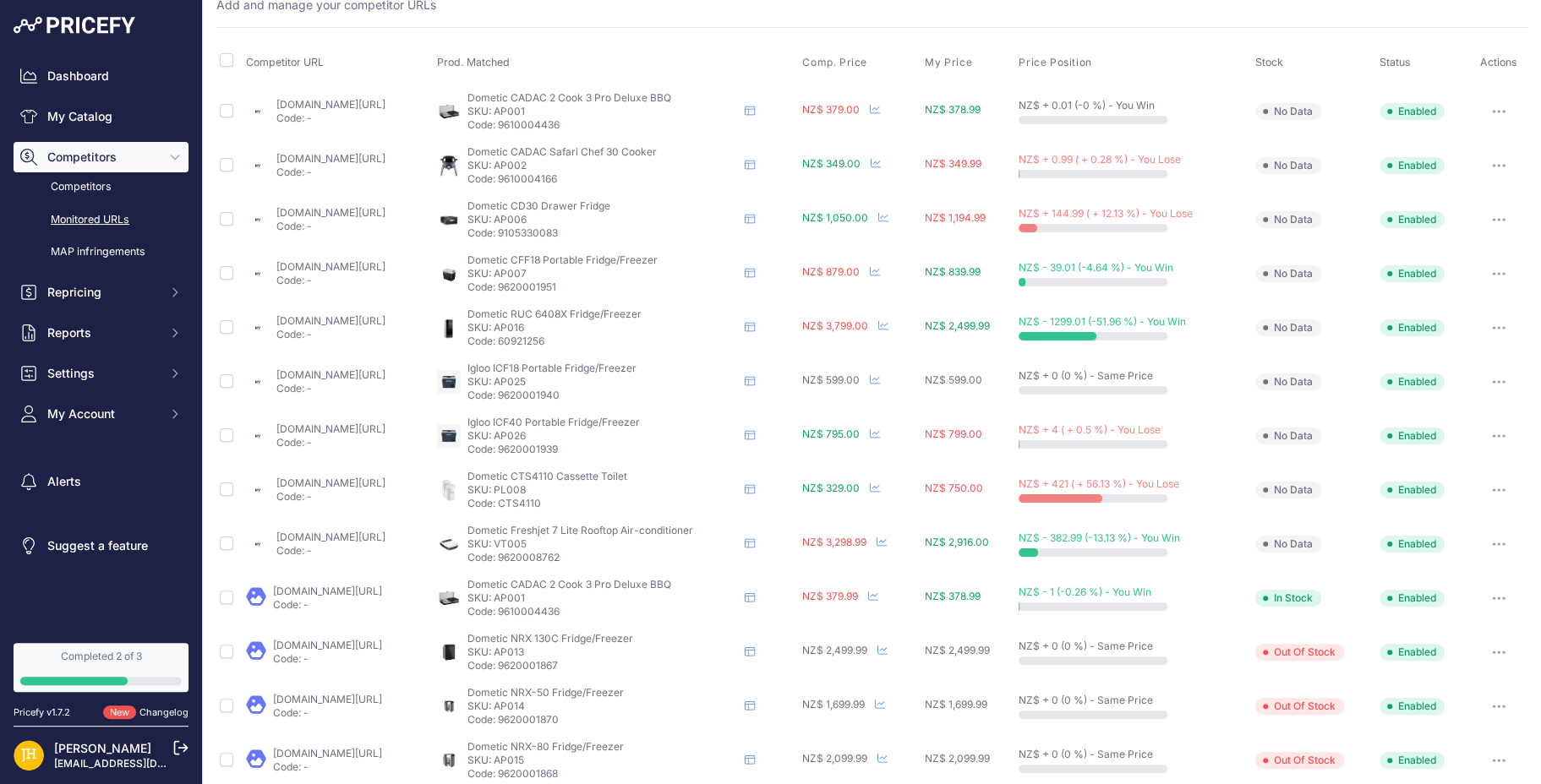 scroll, scrollTop: 49, scrollLeft: 0, axis: vertical 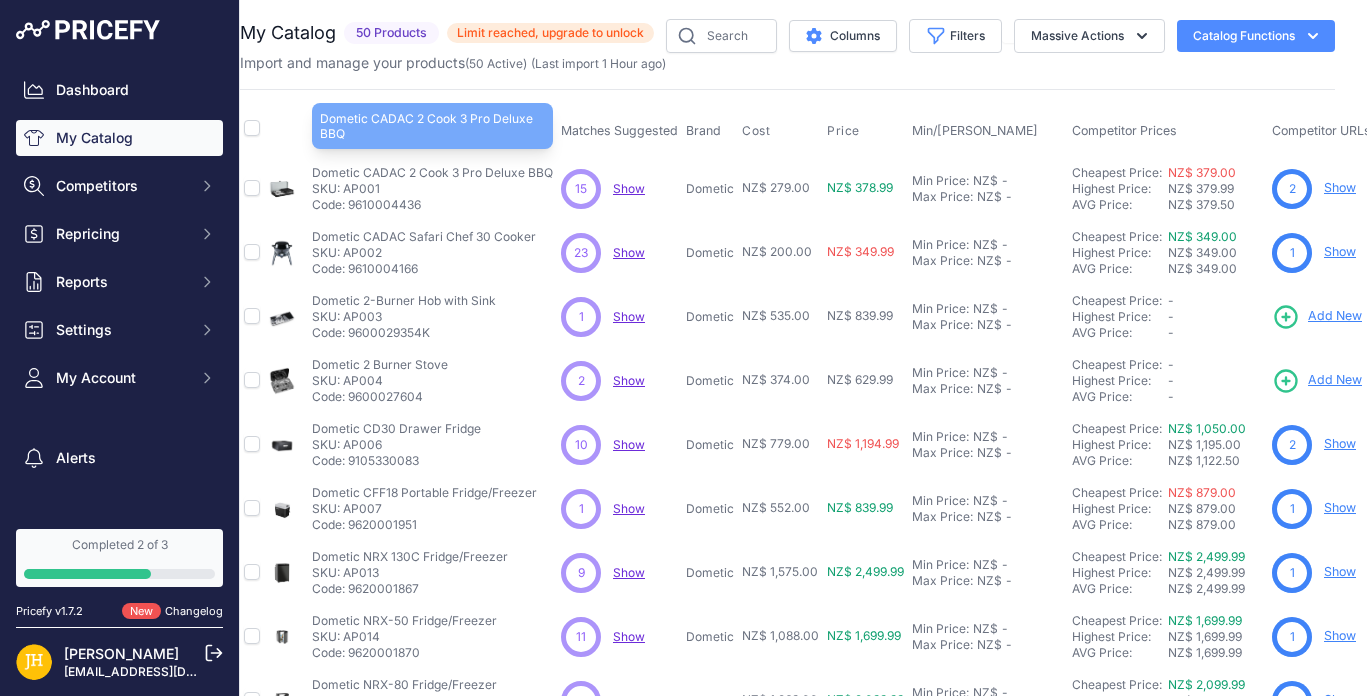 drag, startPoint x: 365, startPoint y: 172, endPoint x: 542, endPoint y: 174, distance: 177.01129 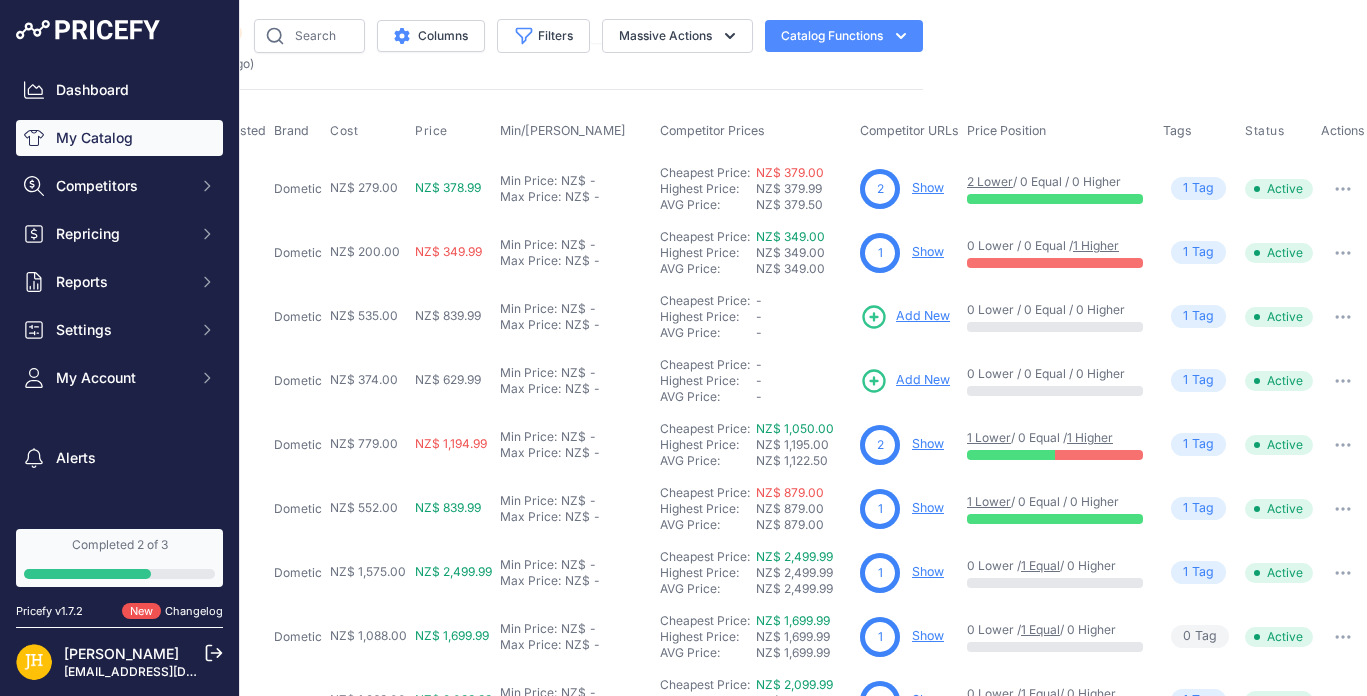 scroll, scrollTop: 1, scrollLeft: 0, axis: vertical 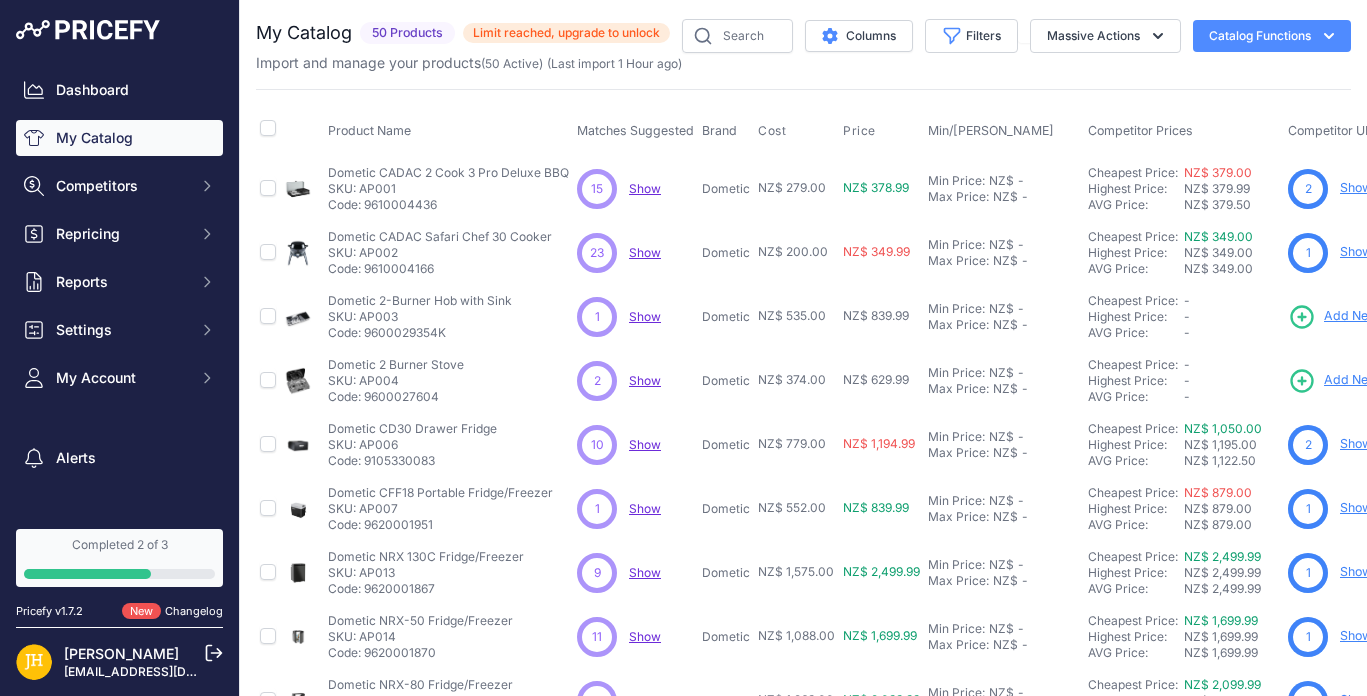 click on "Show" at bounding box center (645, 188) 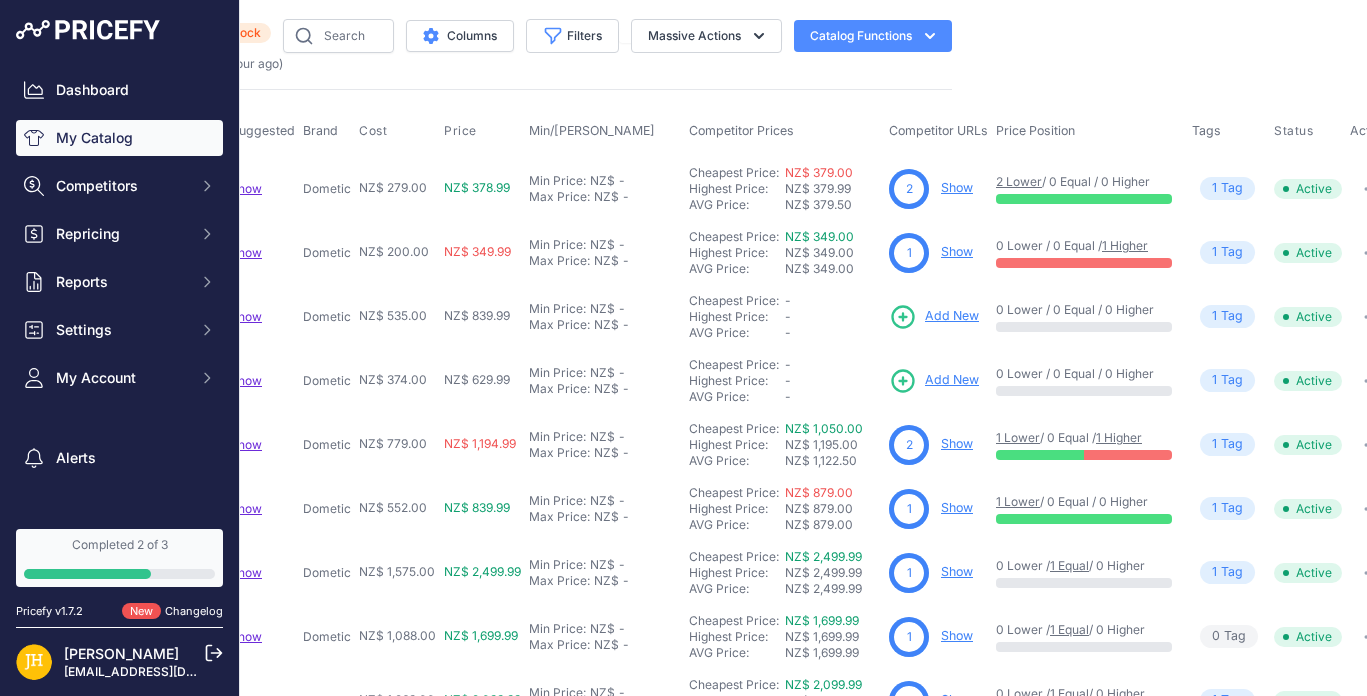 scroll, scrollTop: 1, scrollLeft: 428, axis: both 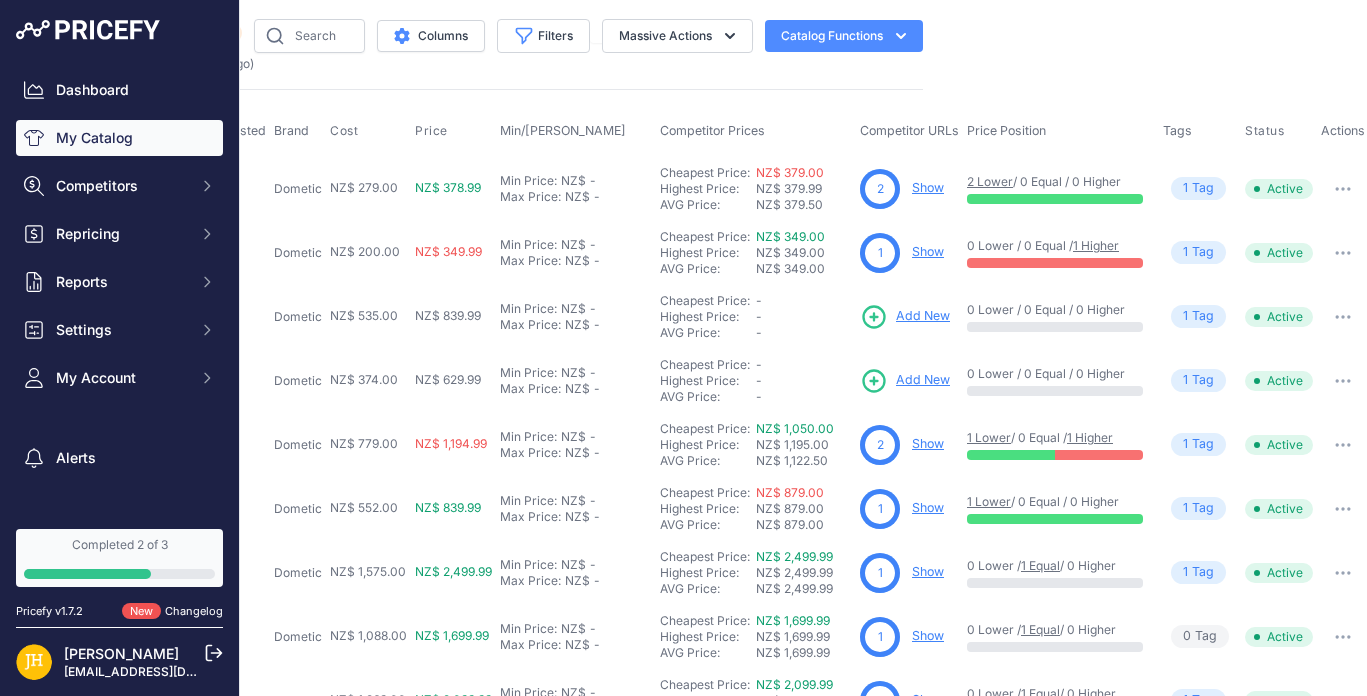 click on "Show" at bounding box center [928, 187] 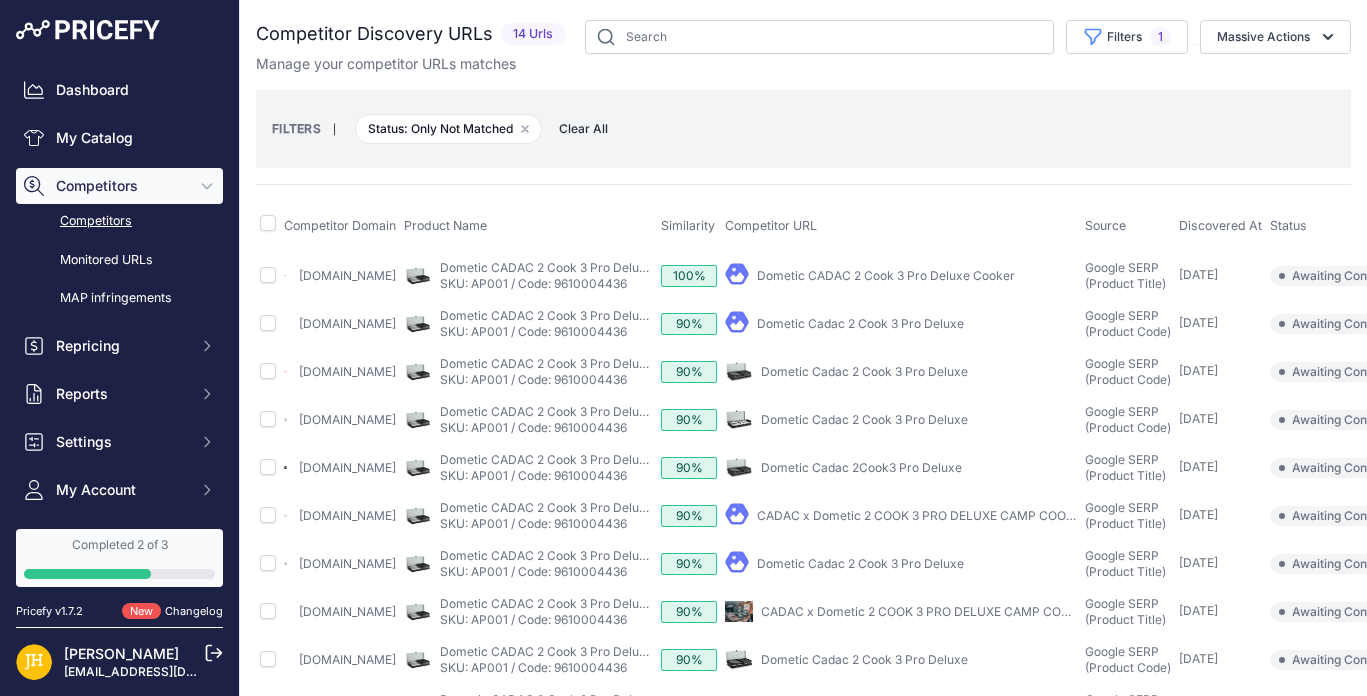 scroll, scrollTop: 0, scrollLeft: 0, axis: both 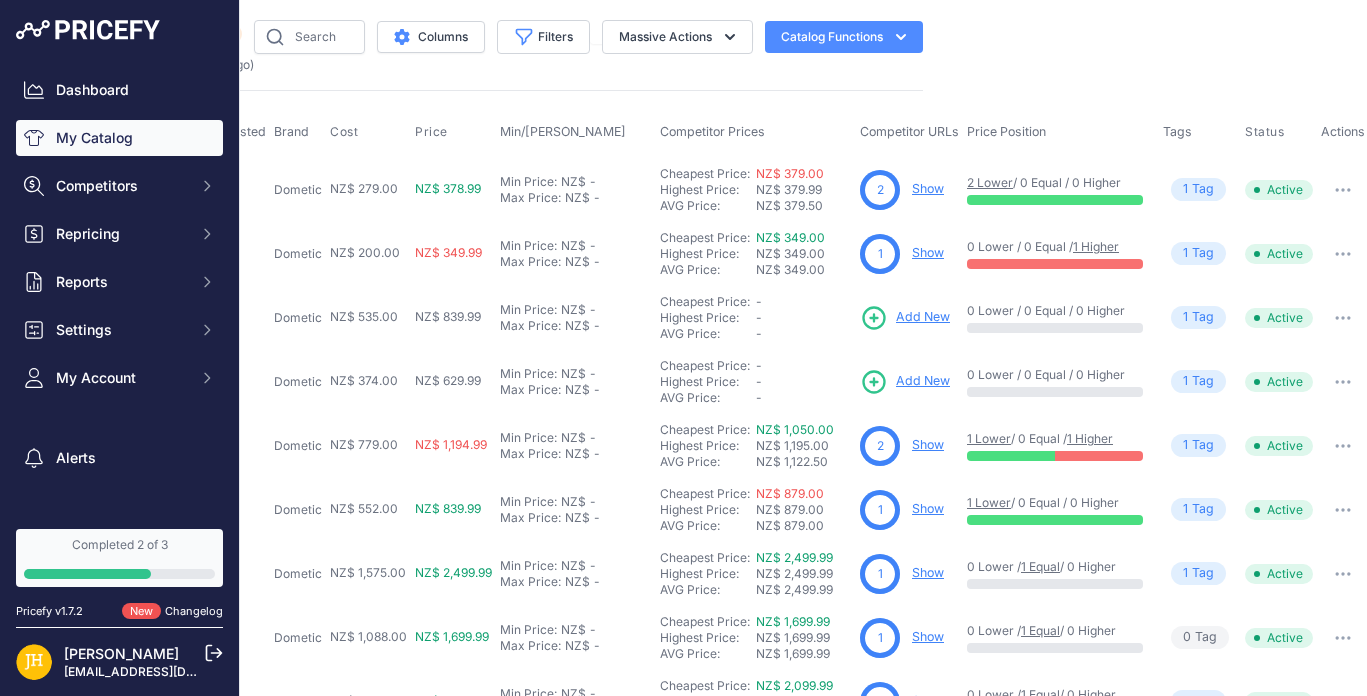 click at bounding box center (1343, 190) 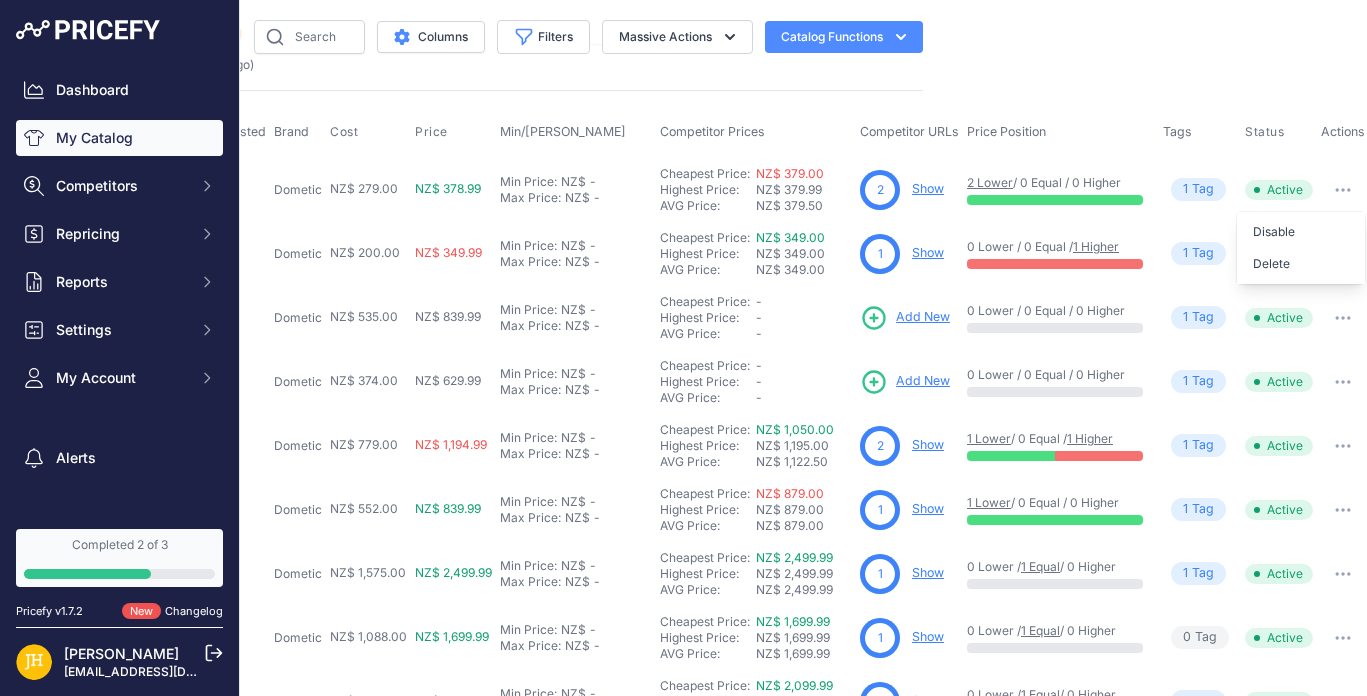 click on "Close
You are not connected to the internet.
​" at bounding box center (803, 348) 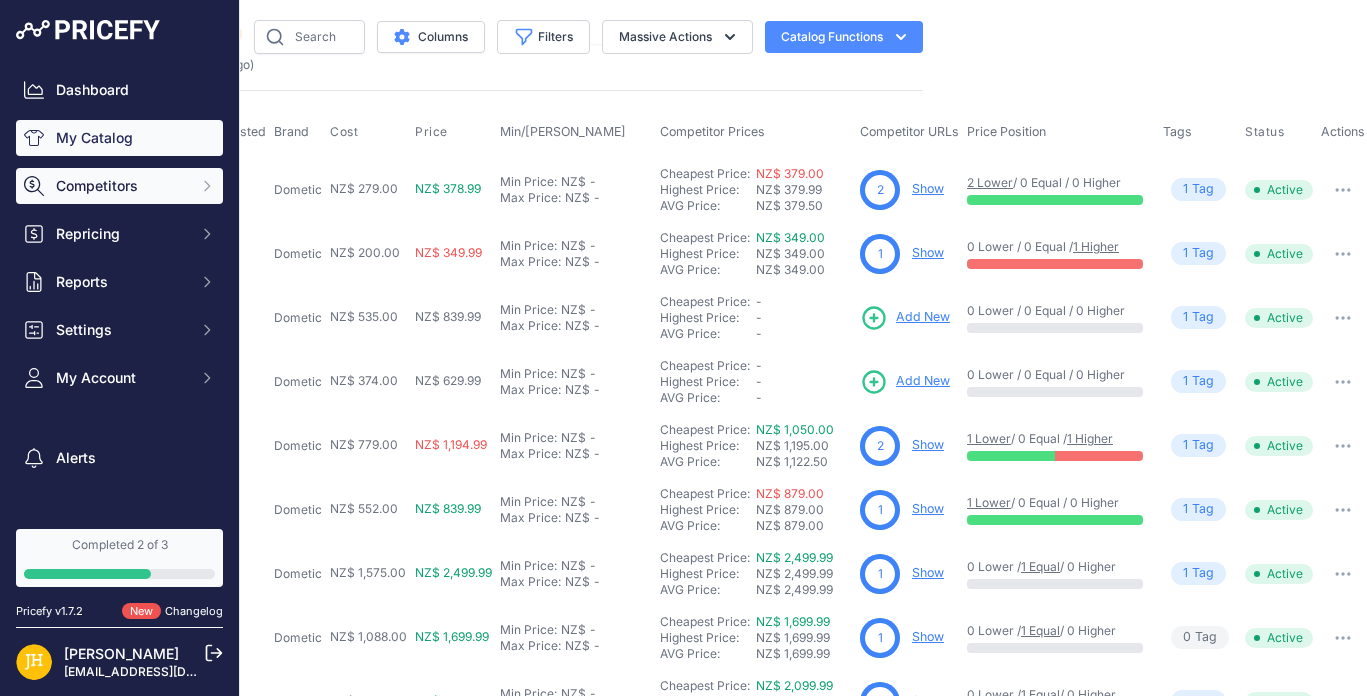 click on "Competitors" at bounding box center (121, 186) 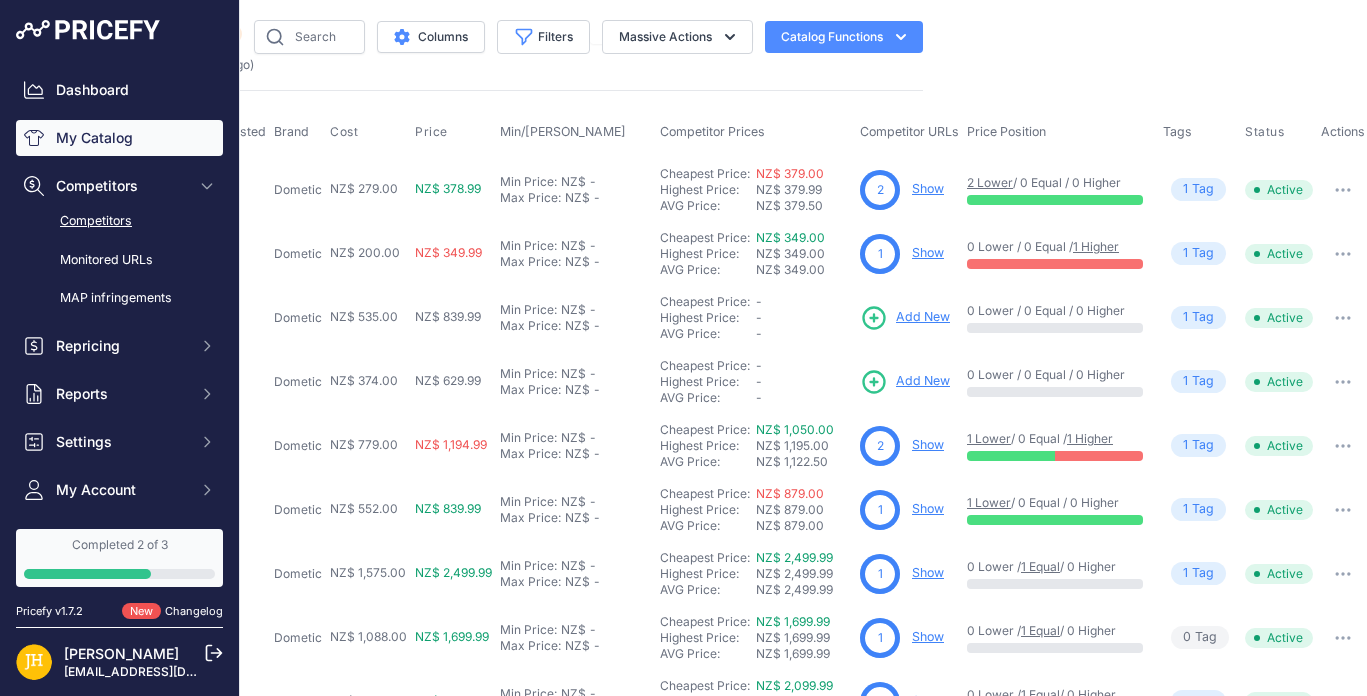 click on "Competitors" at bounding box center (119, 221) 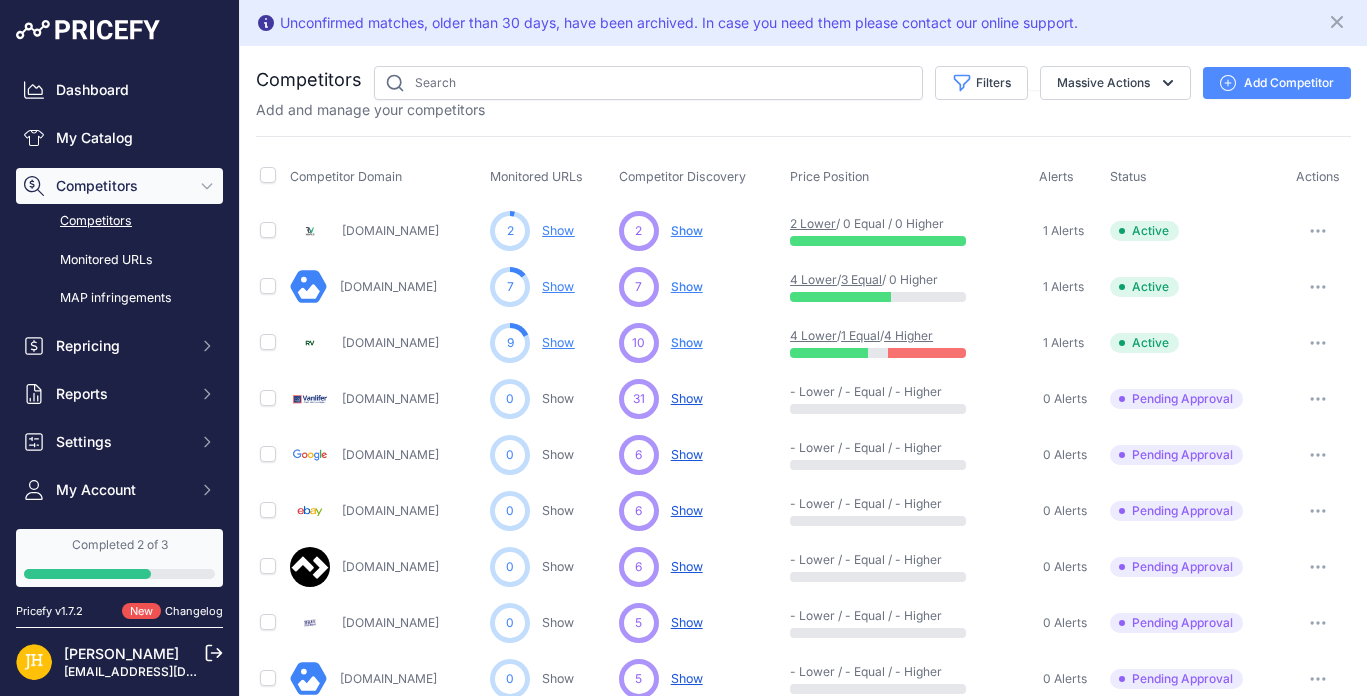 scroll, scrollTop: 0, scrollLeft: 0, axis: both 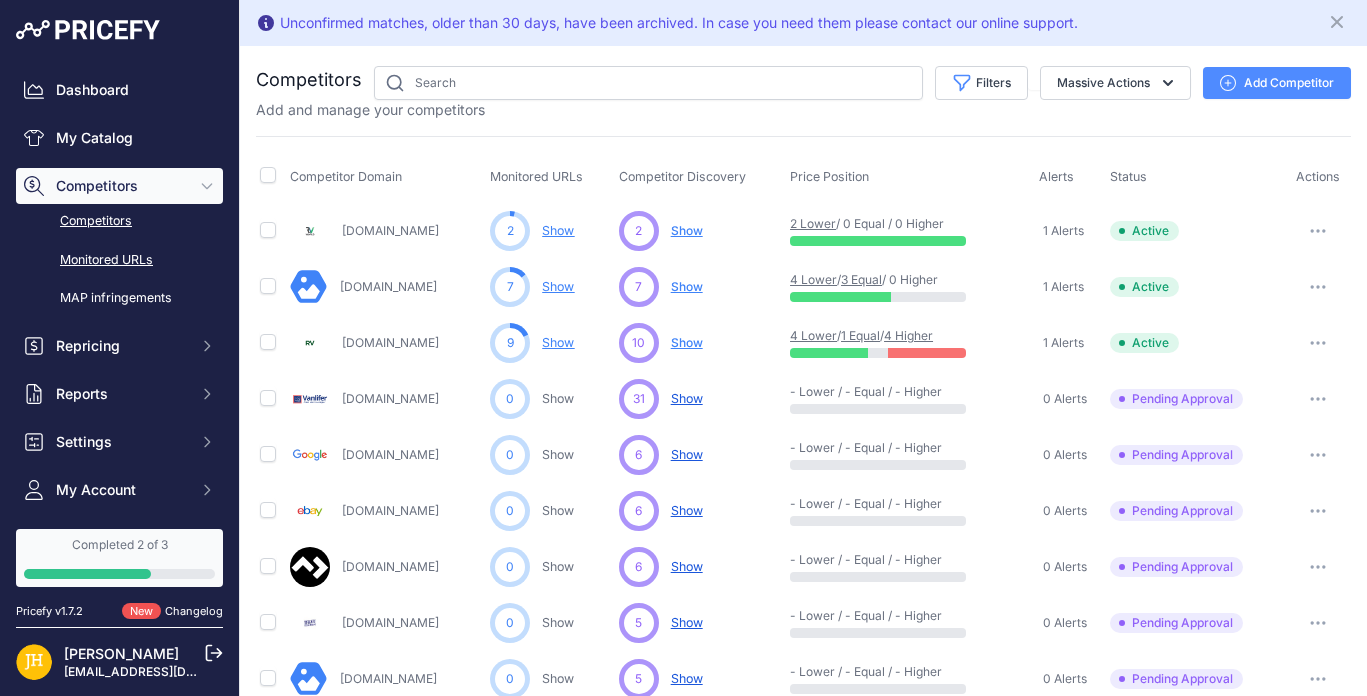 click on "Monitored URLs" at bounding box center [119, 260] 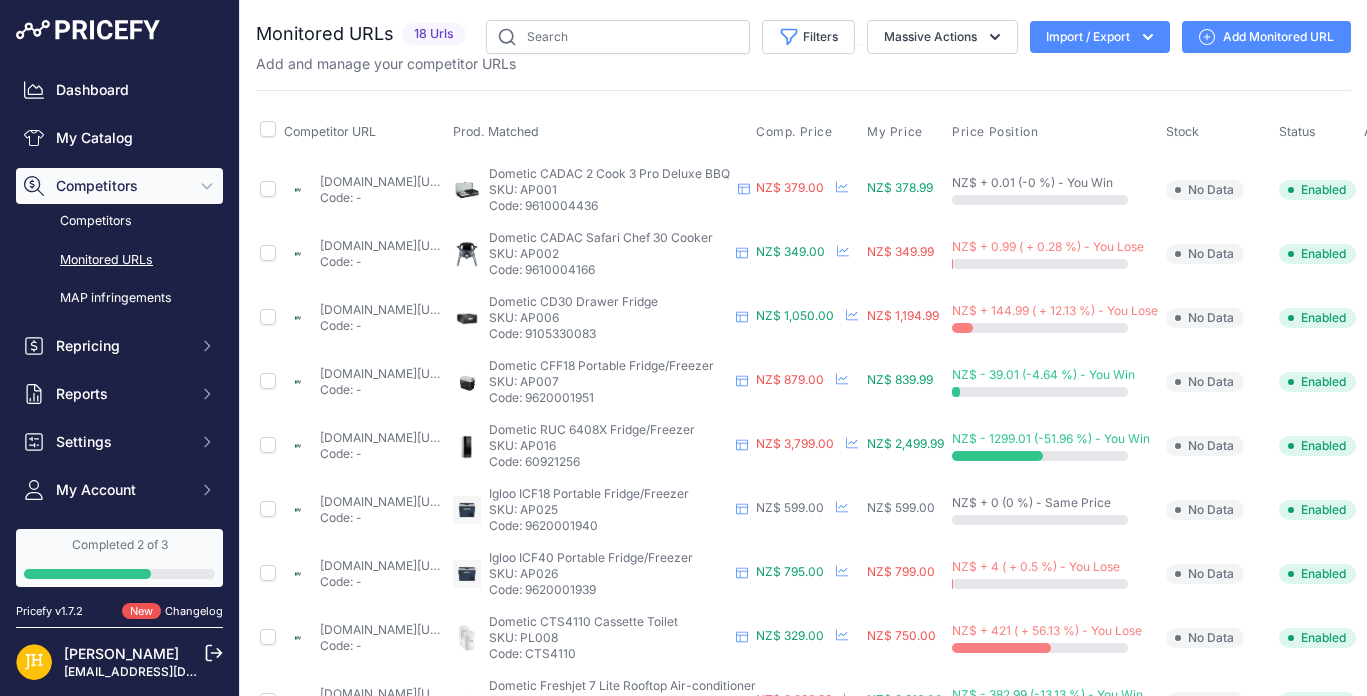 scroll, scrollTop: 0, scrollLeft: 0, axis: both 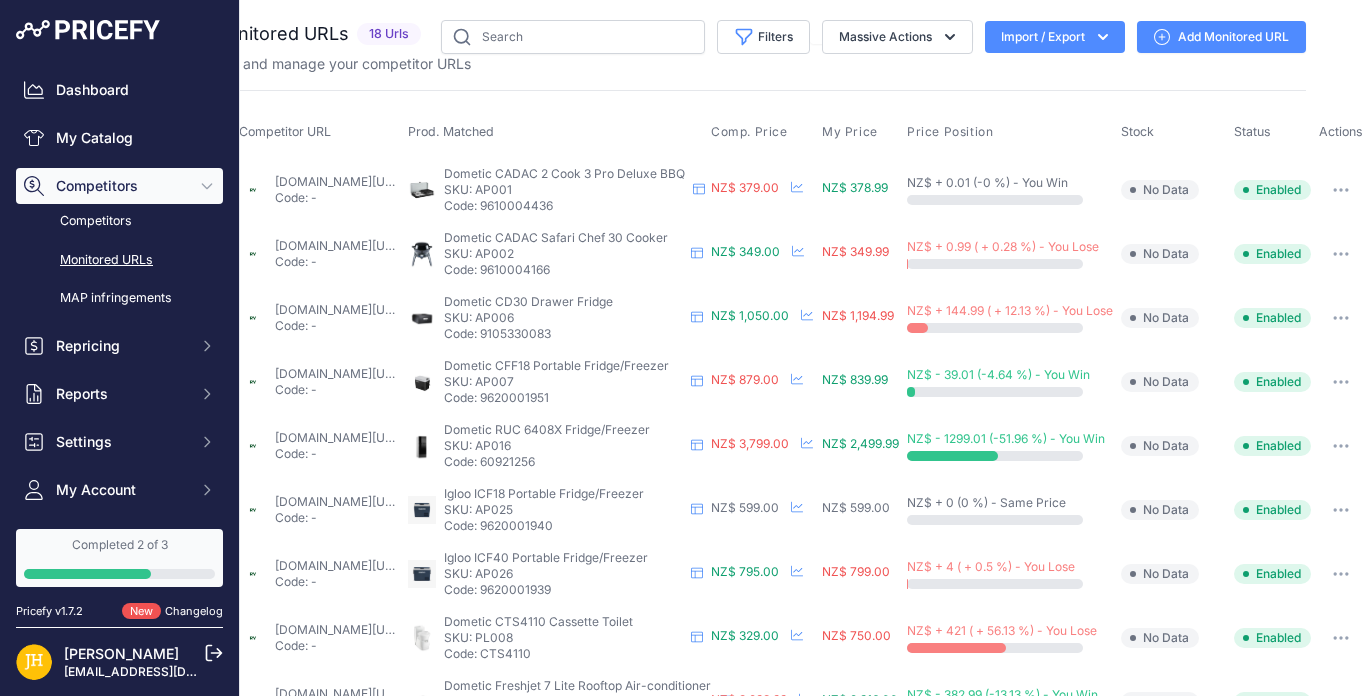 click at bounding box center (1341, 190) 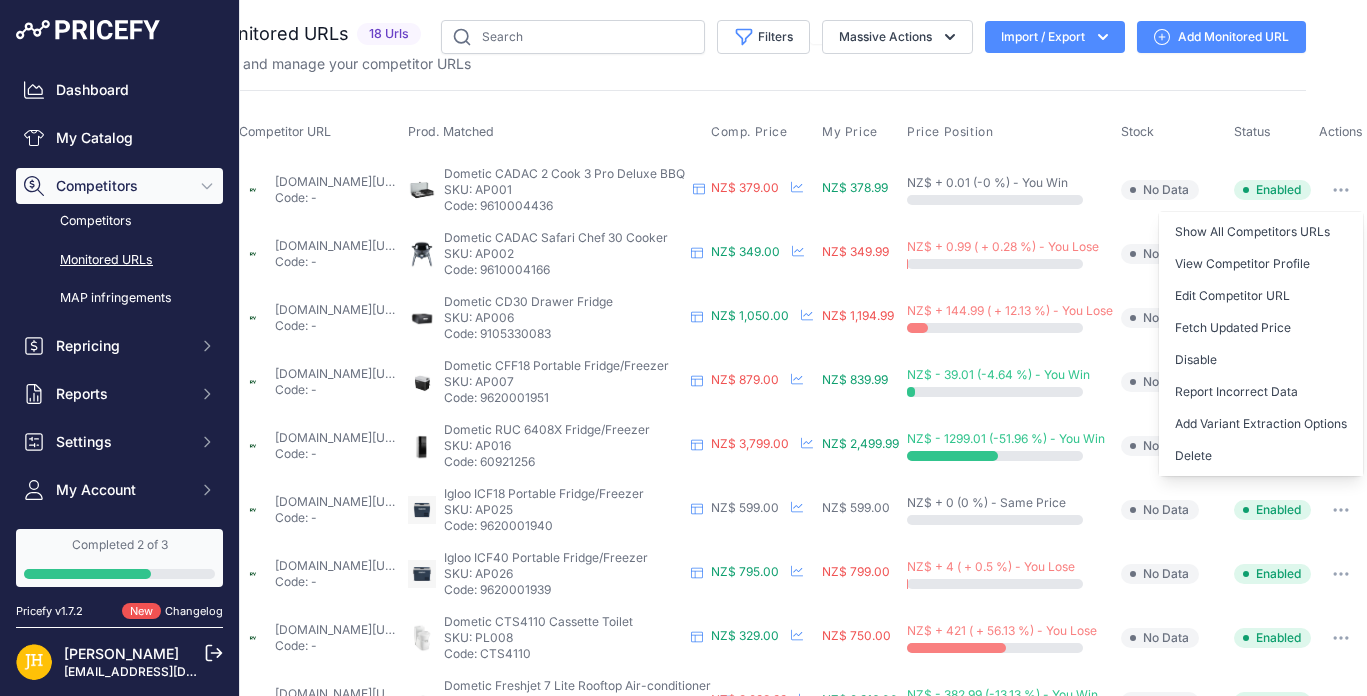 click on "Monitored URLs
18
Urls" at bounding box center (758, 665) 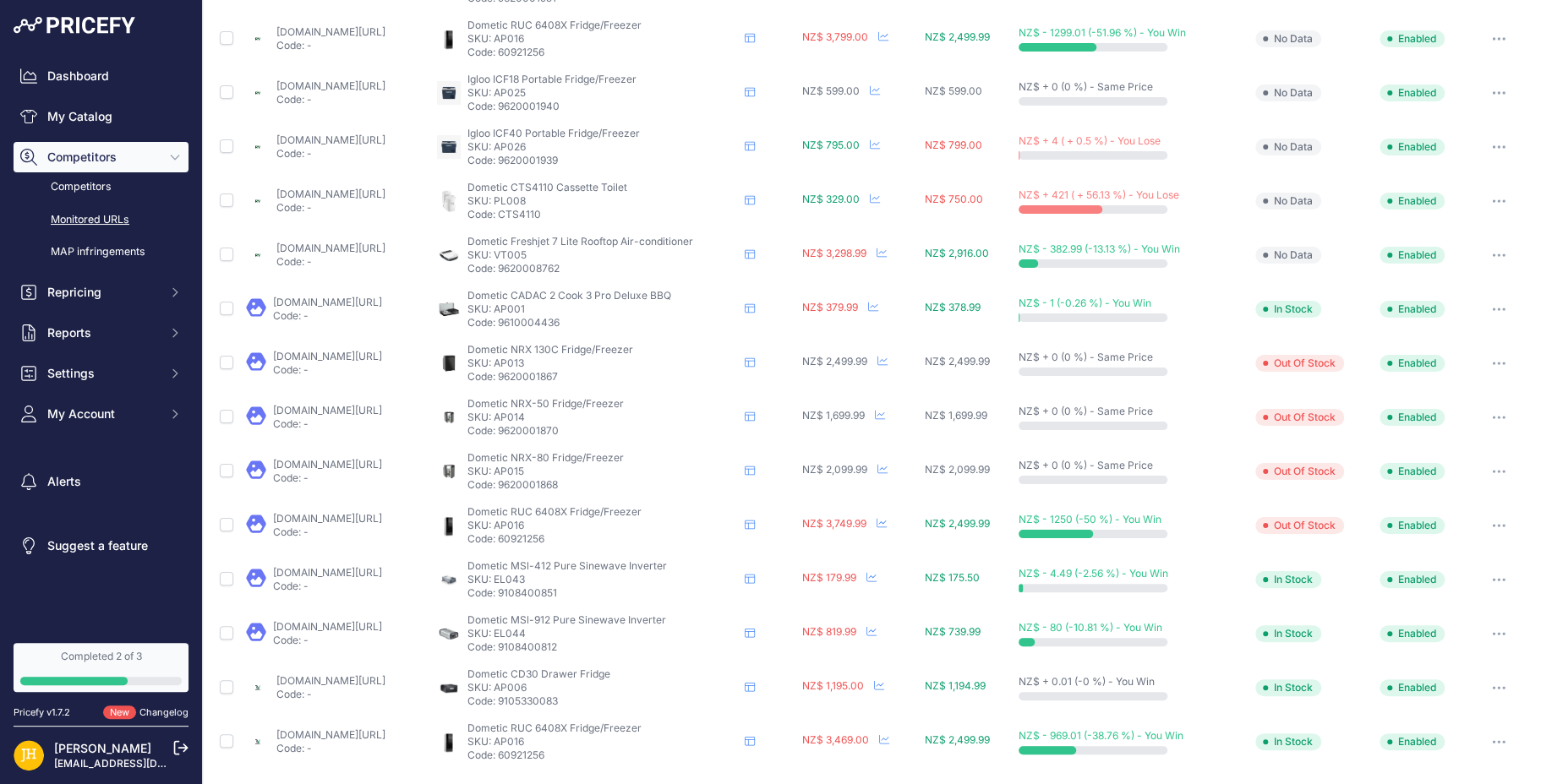 scroll, scrollTop: 0, scrollLeft: 0, axis: both 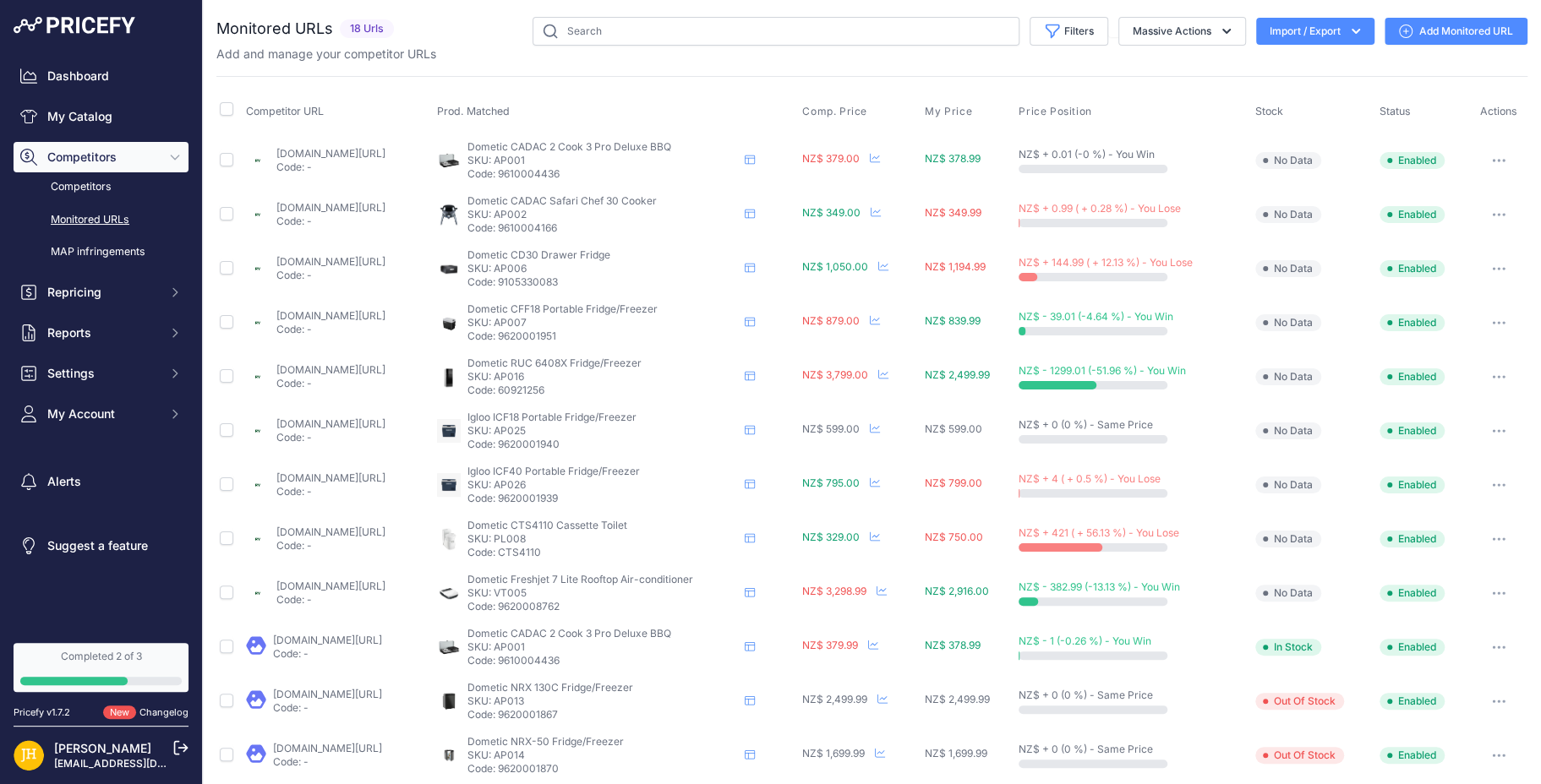 click at bounding box center (1499, 485) 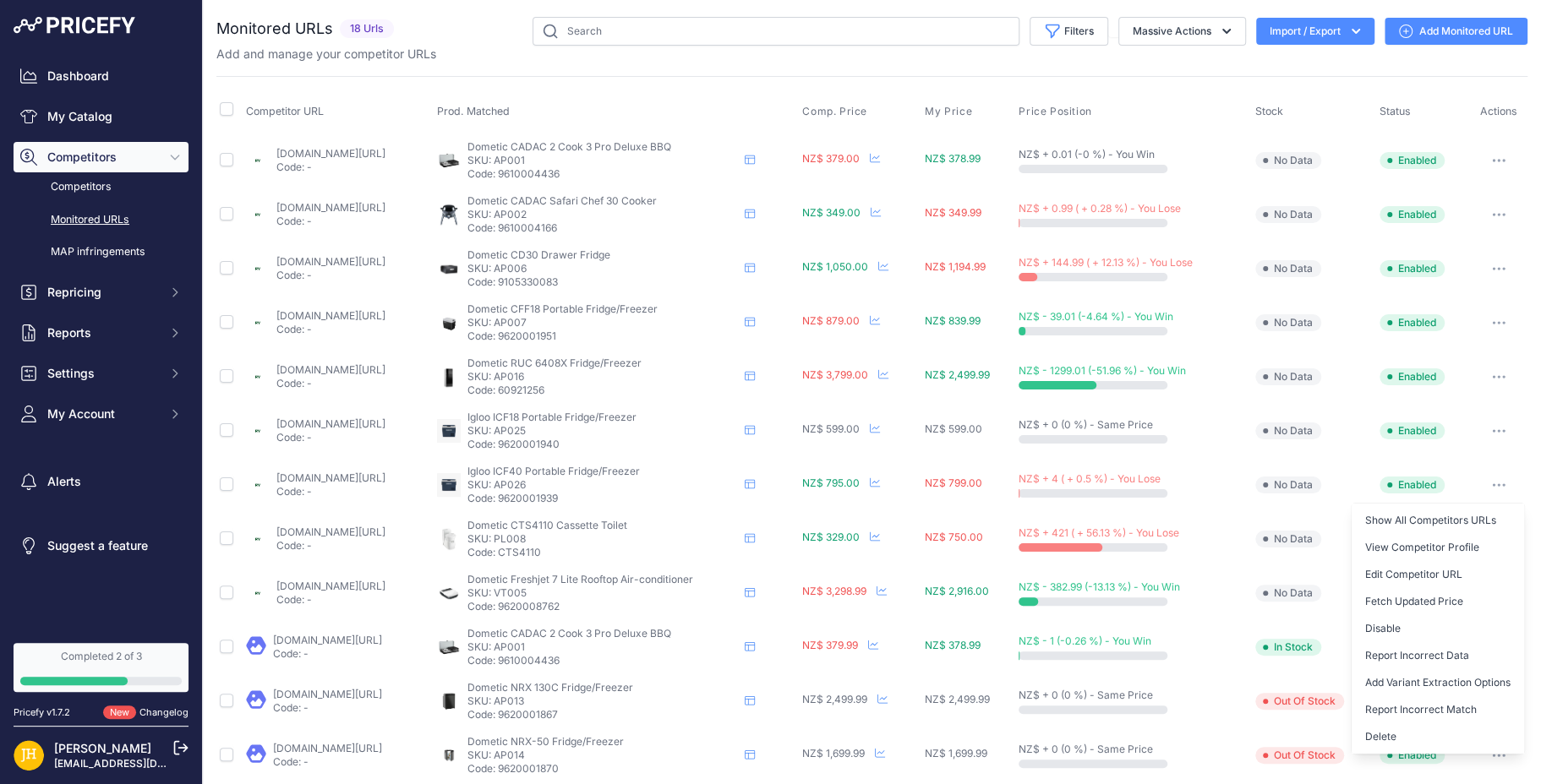 click on "You are not connected to the internet.
Monitored URLs" at bounding box center (872, 562) 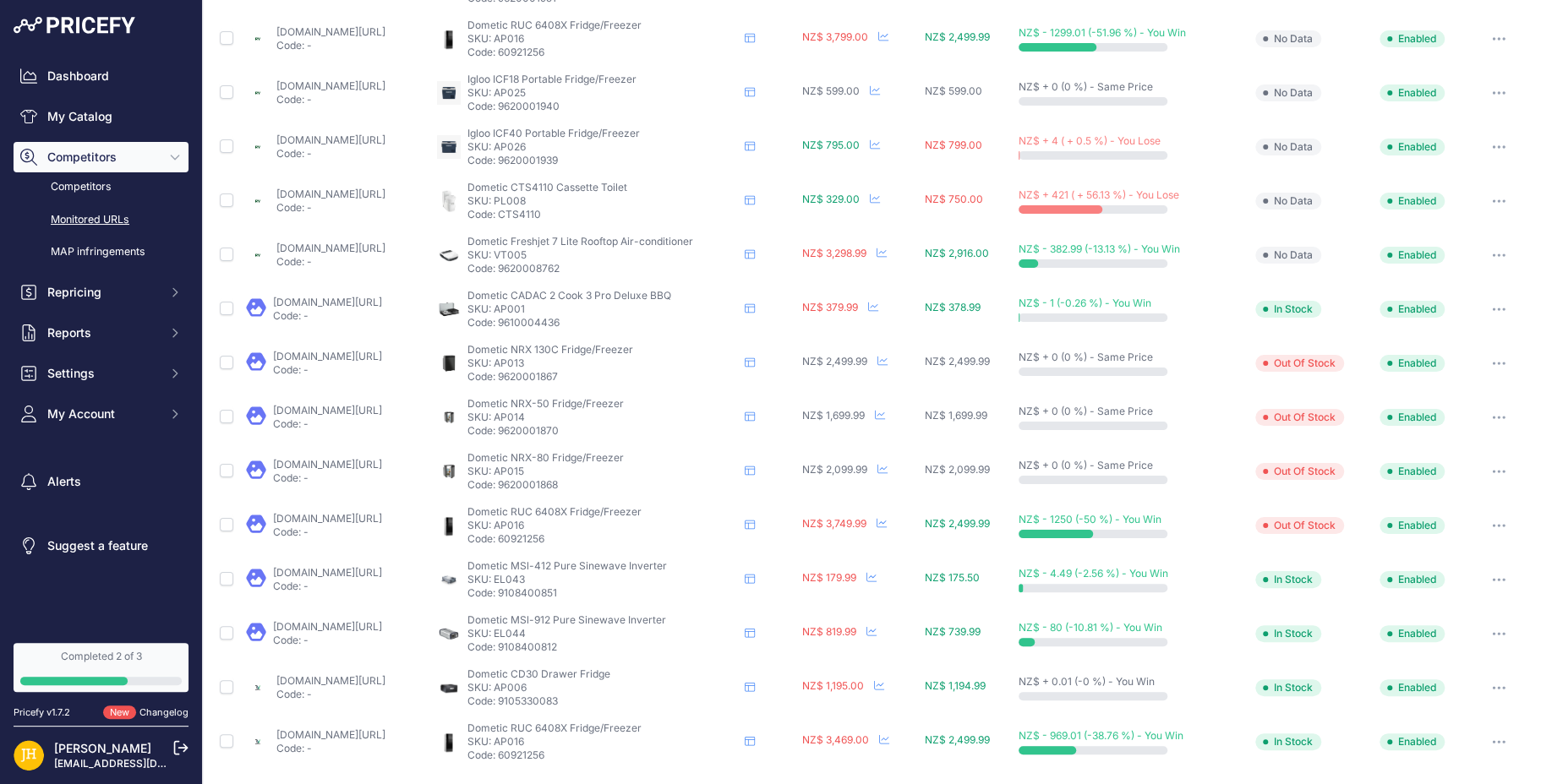 scroll, scrollTop: 0, scrollLeft: 0, axis: both 